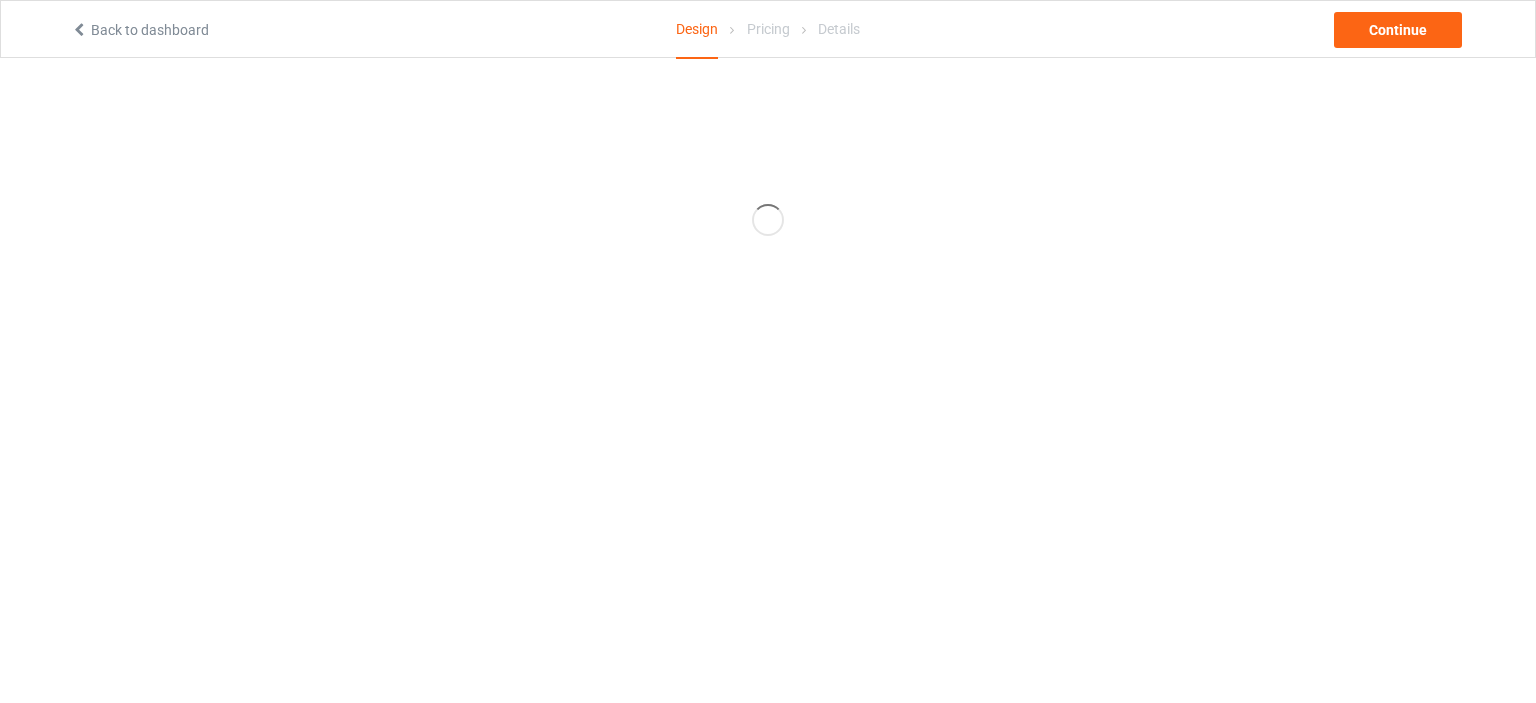 scroll, scrollTop: 0, scrollLeft: 0, axis: both 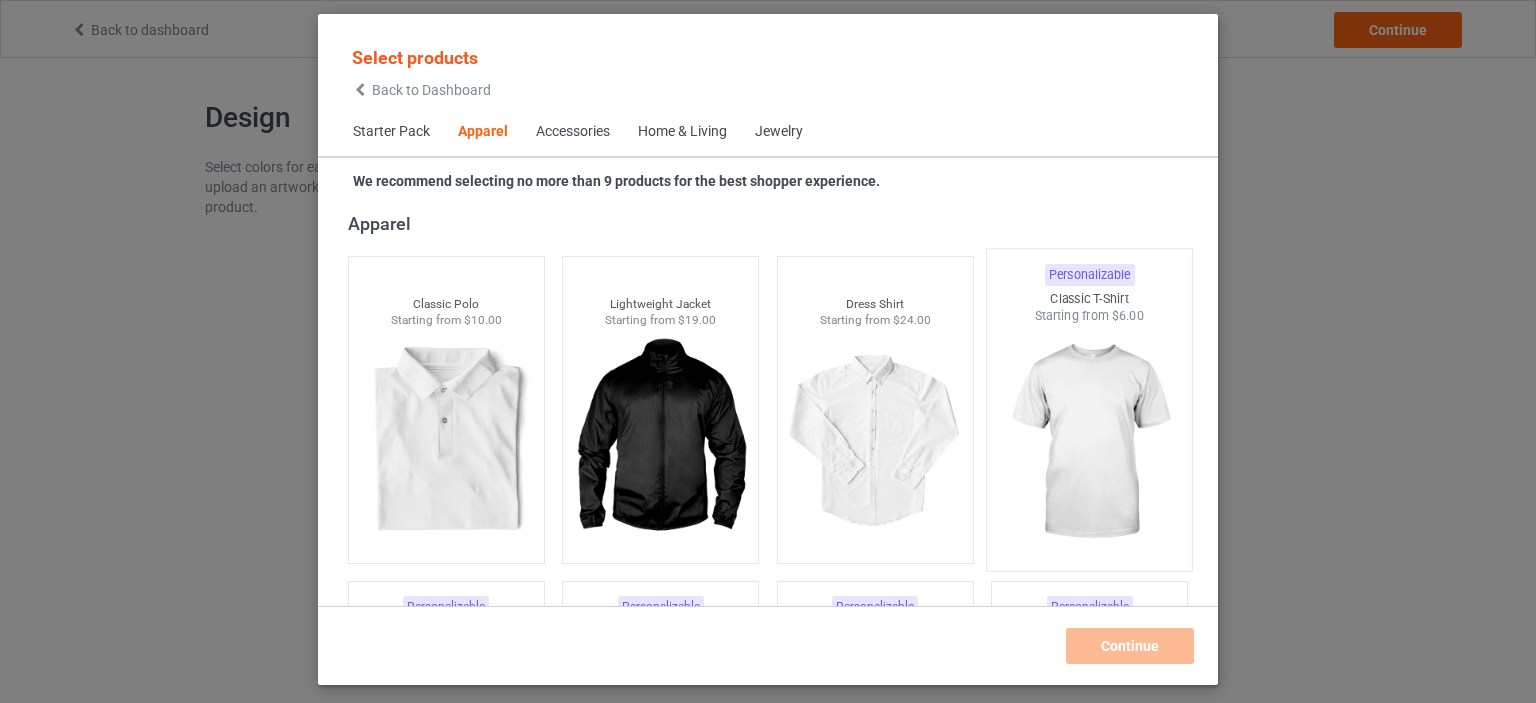 click at bounding box center [1090, 442] 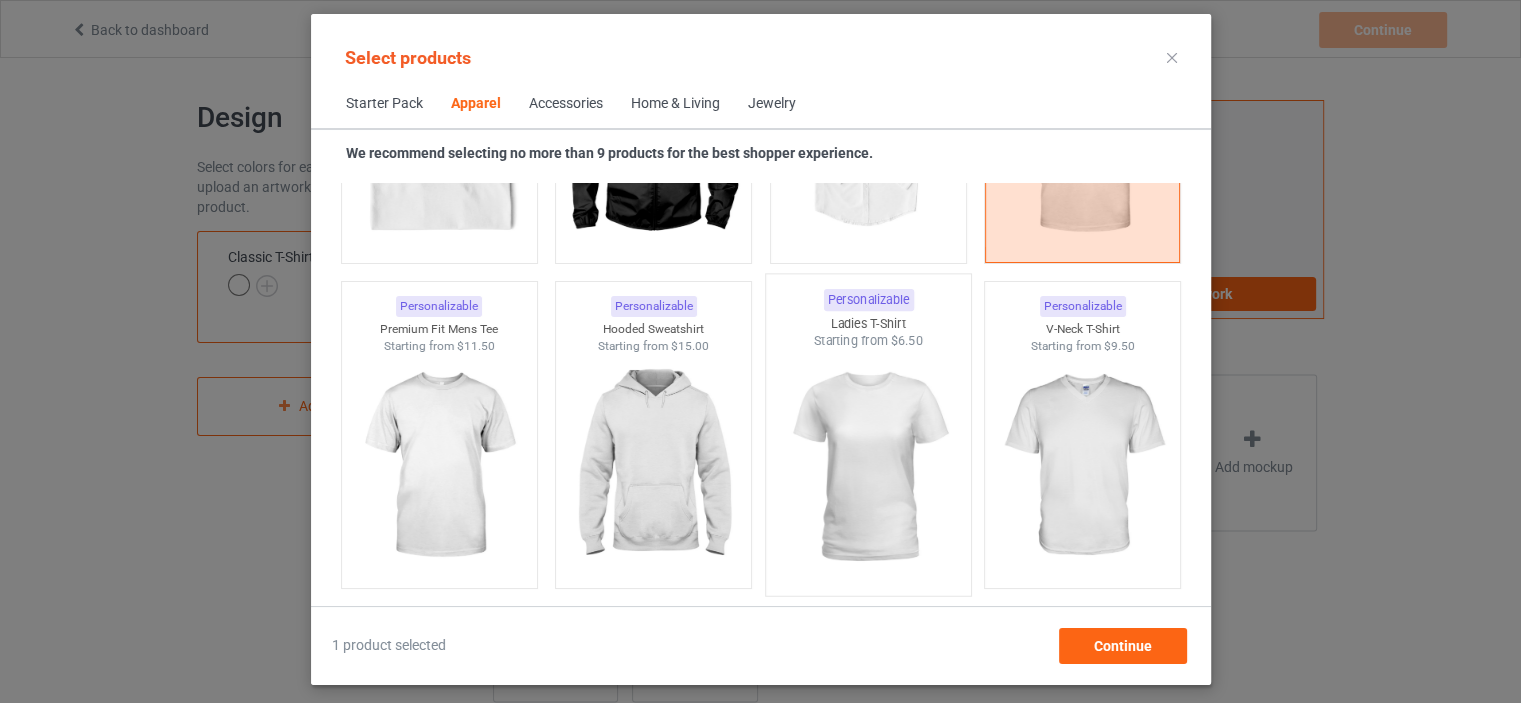 scroll, scrollTop: 1044, scrollLeft: 0, axis: vertical 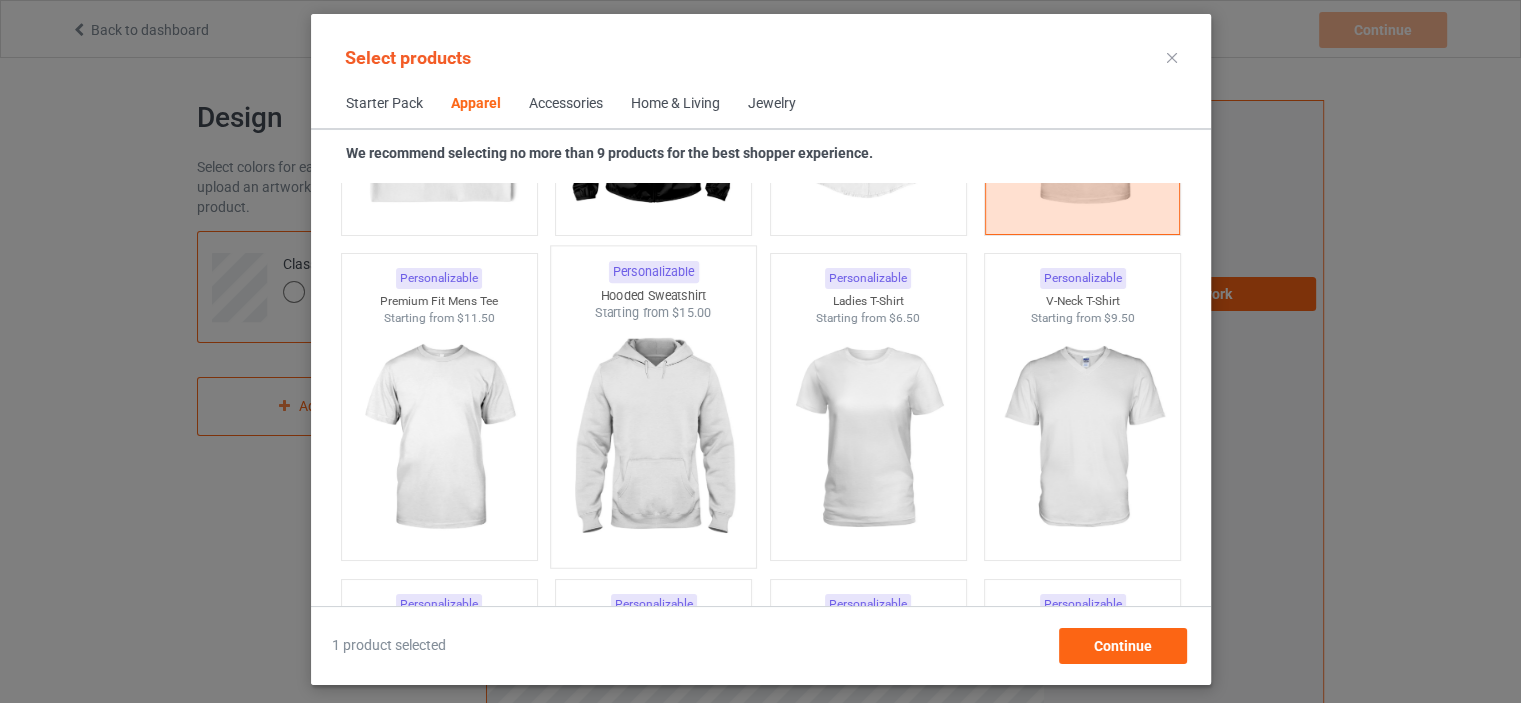 click at bounding box center [653, 439] 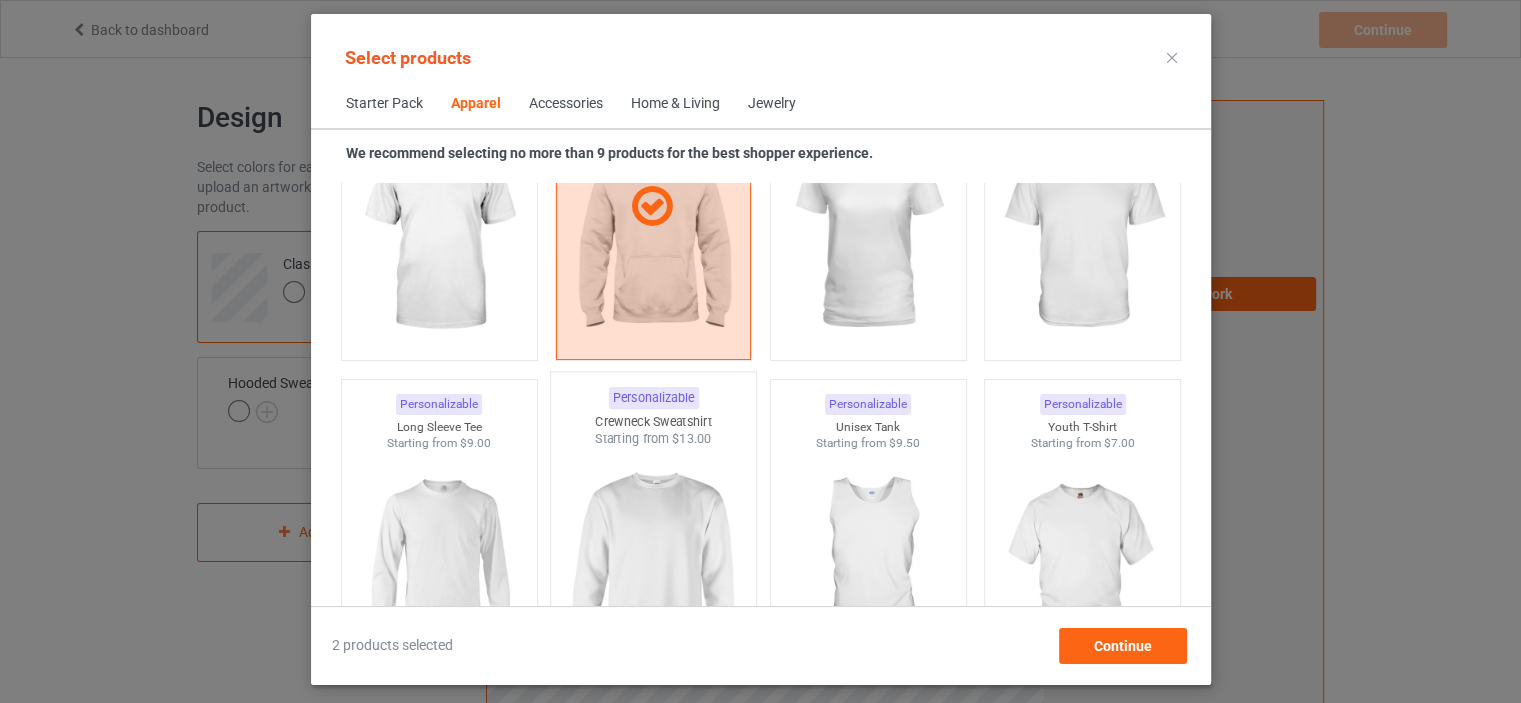 scroll, scrollTop: 1344, scrollLeft: 0, axis: vertical 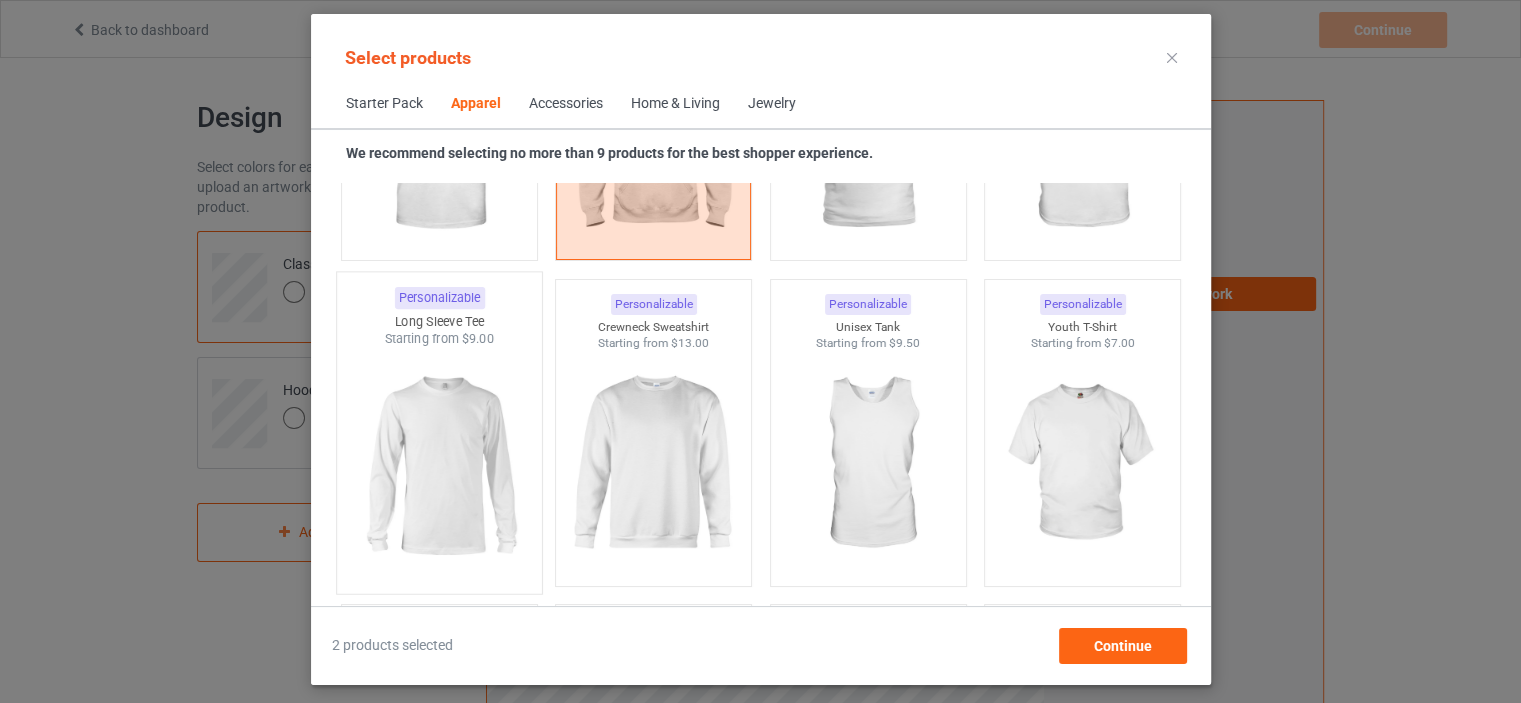 click at bounding box center (439, 465) 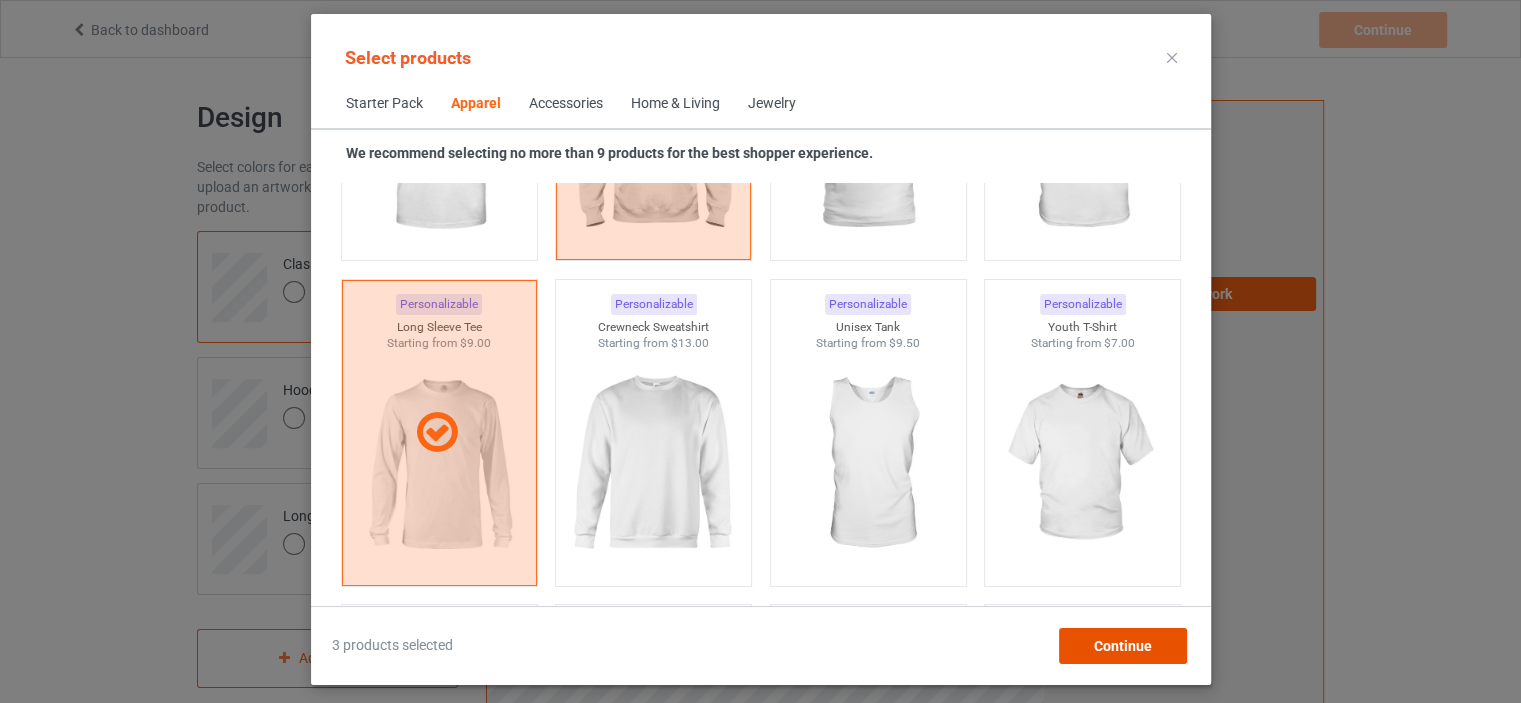 click on "Continue" at bounding box center [1122, 646] 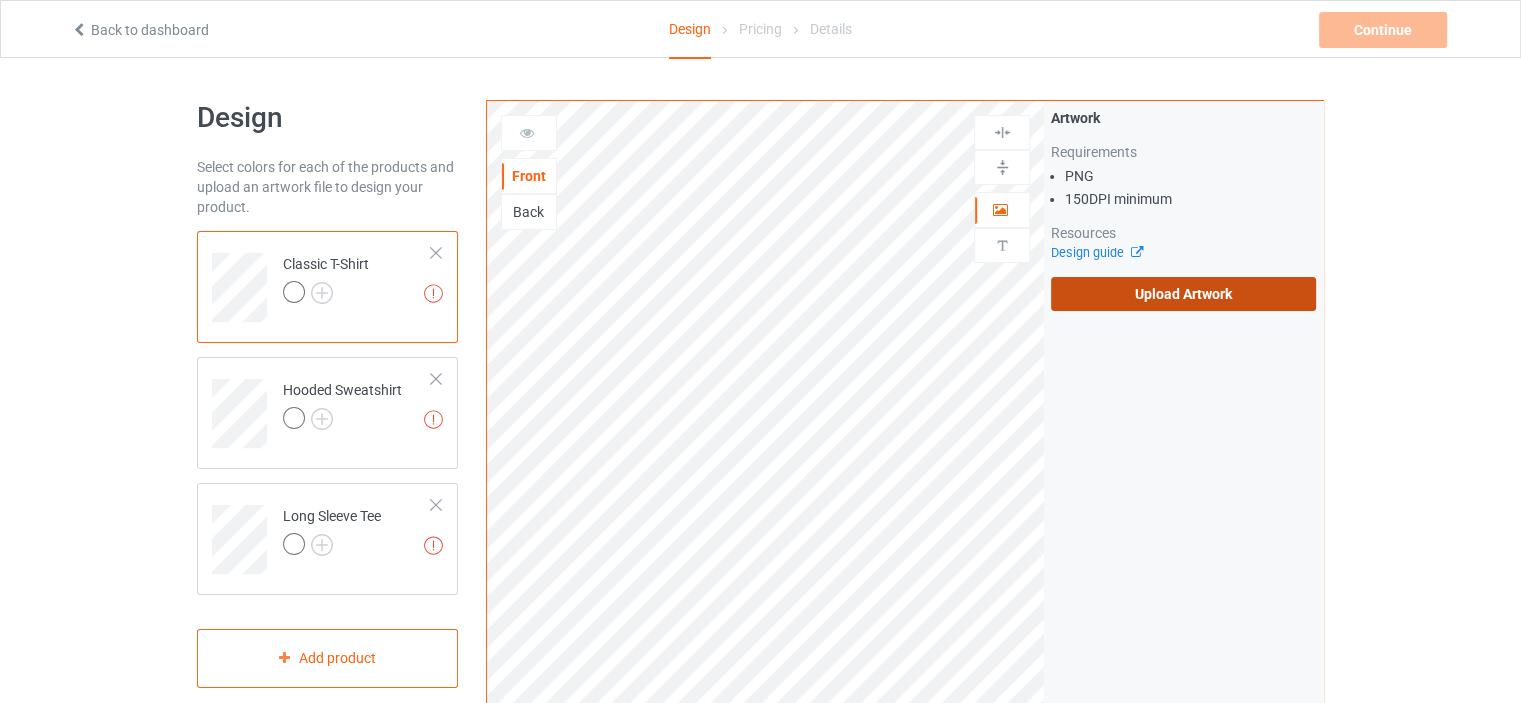 click on "Upload Artwork" at bounding box center (1183, 294) 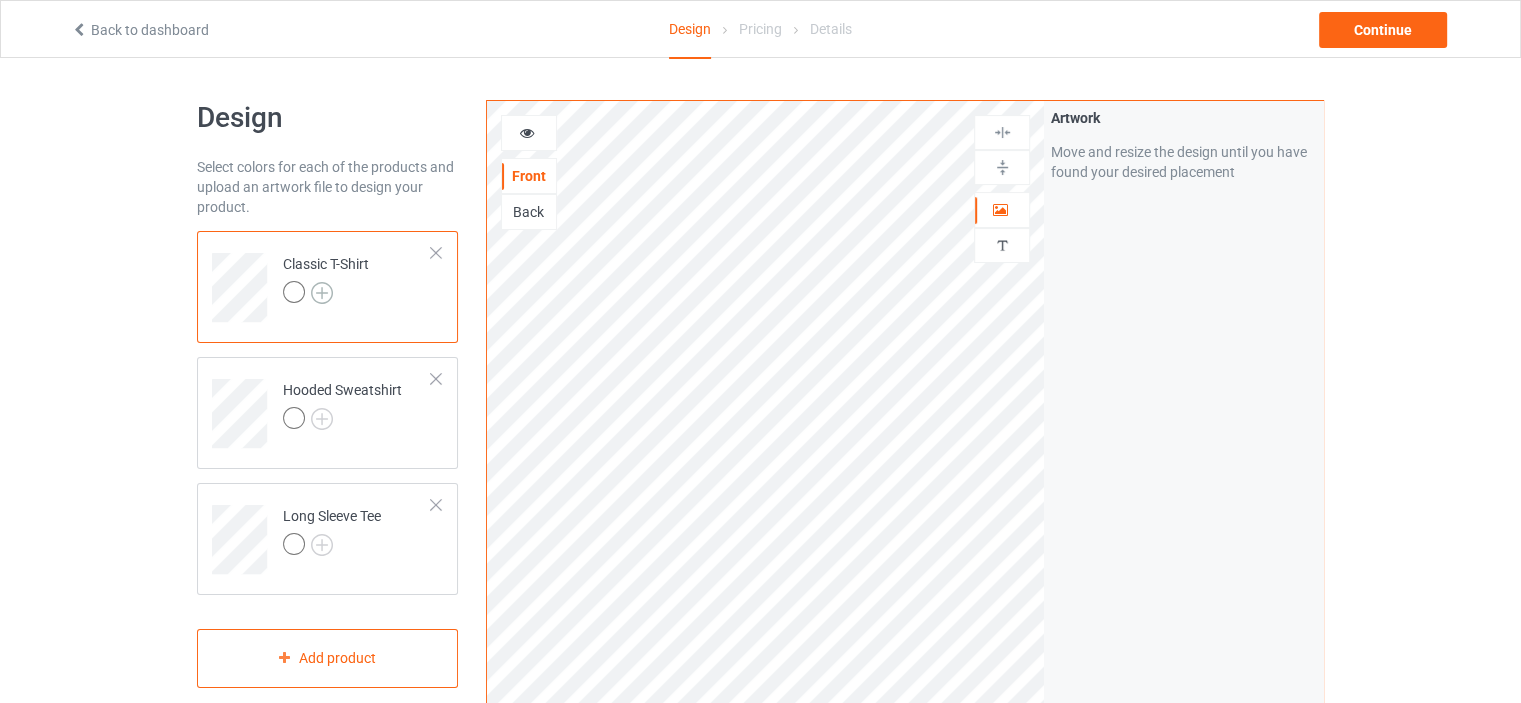 click at bounding box center [322, 293] 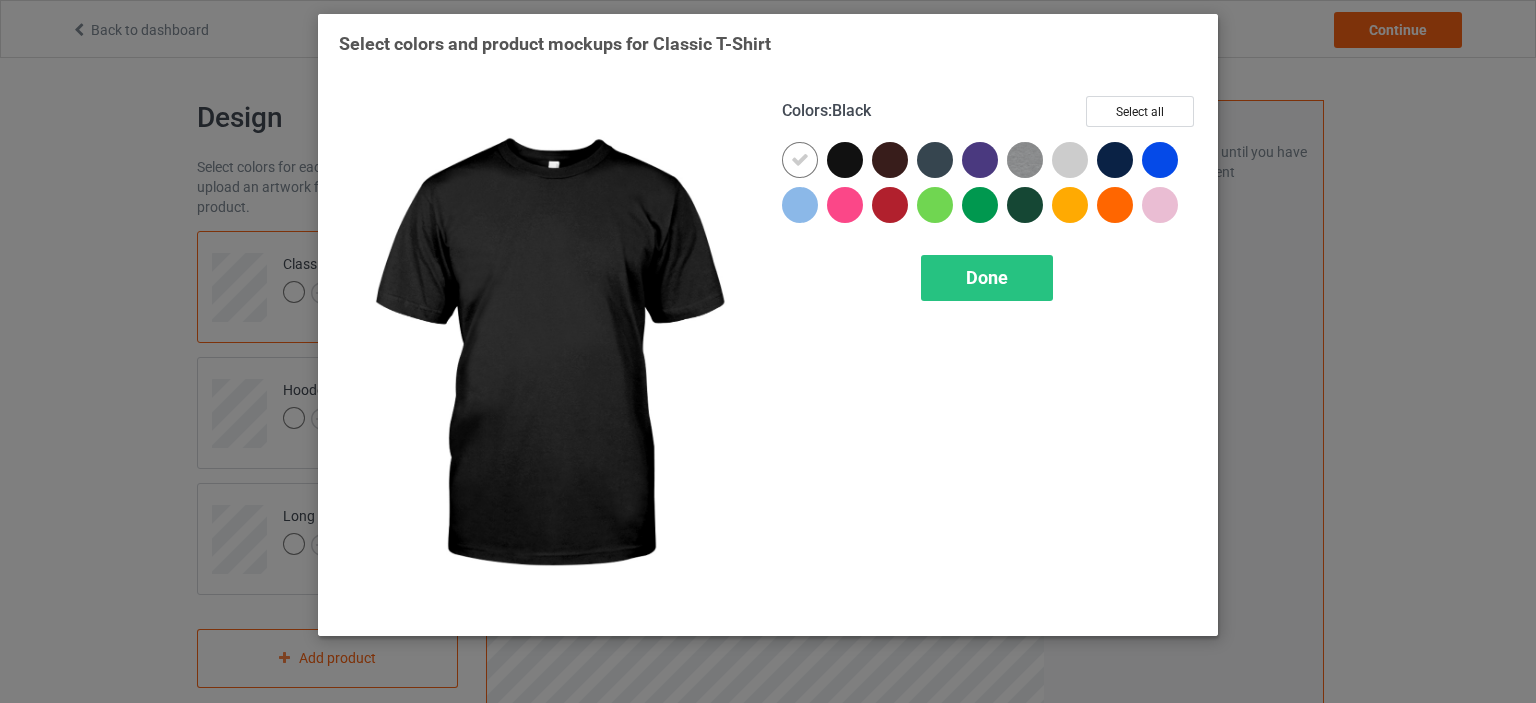 click at bounding box center (845, 160) 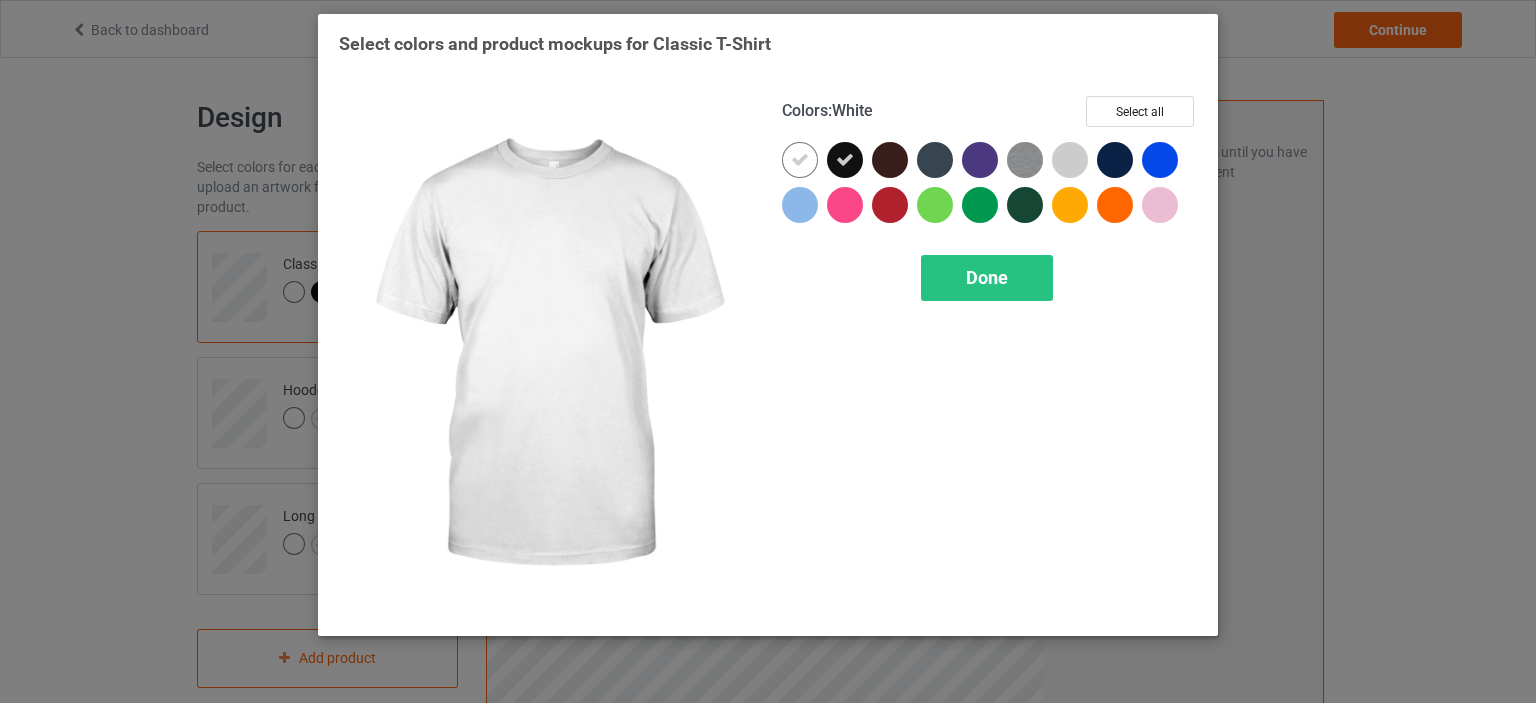 click at bounding box center (800, 160) 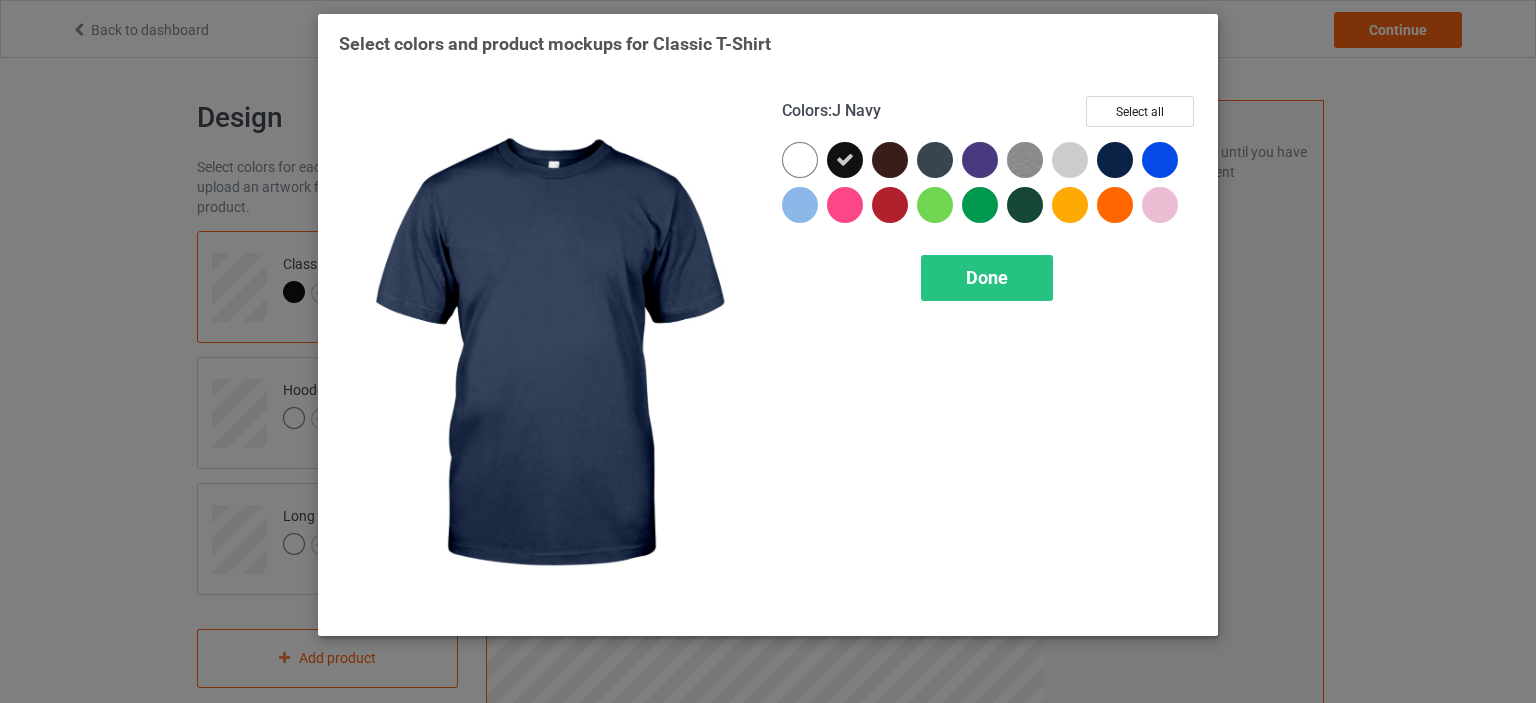 click at bounding box center [1115, 160] 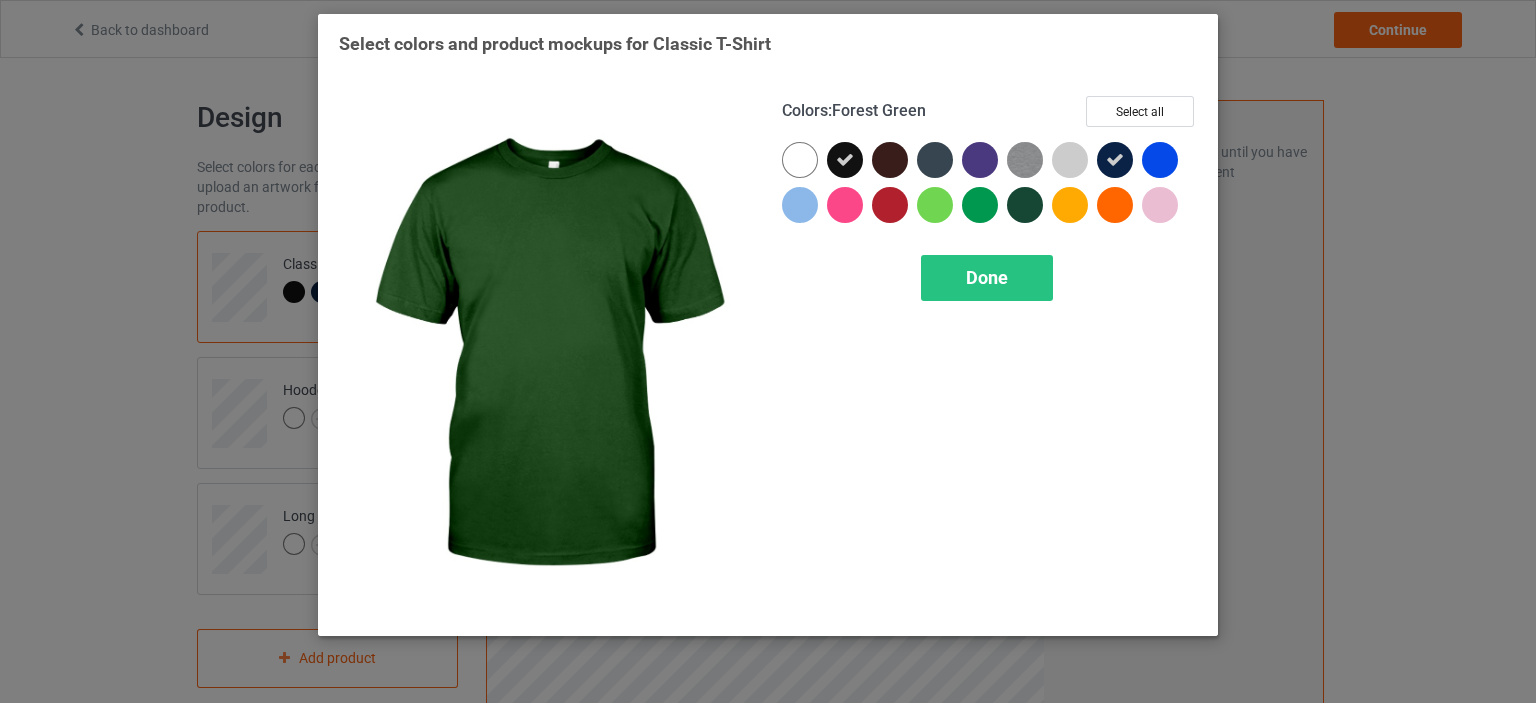 click at bounding box center [1025, 205] 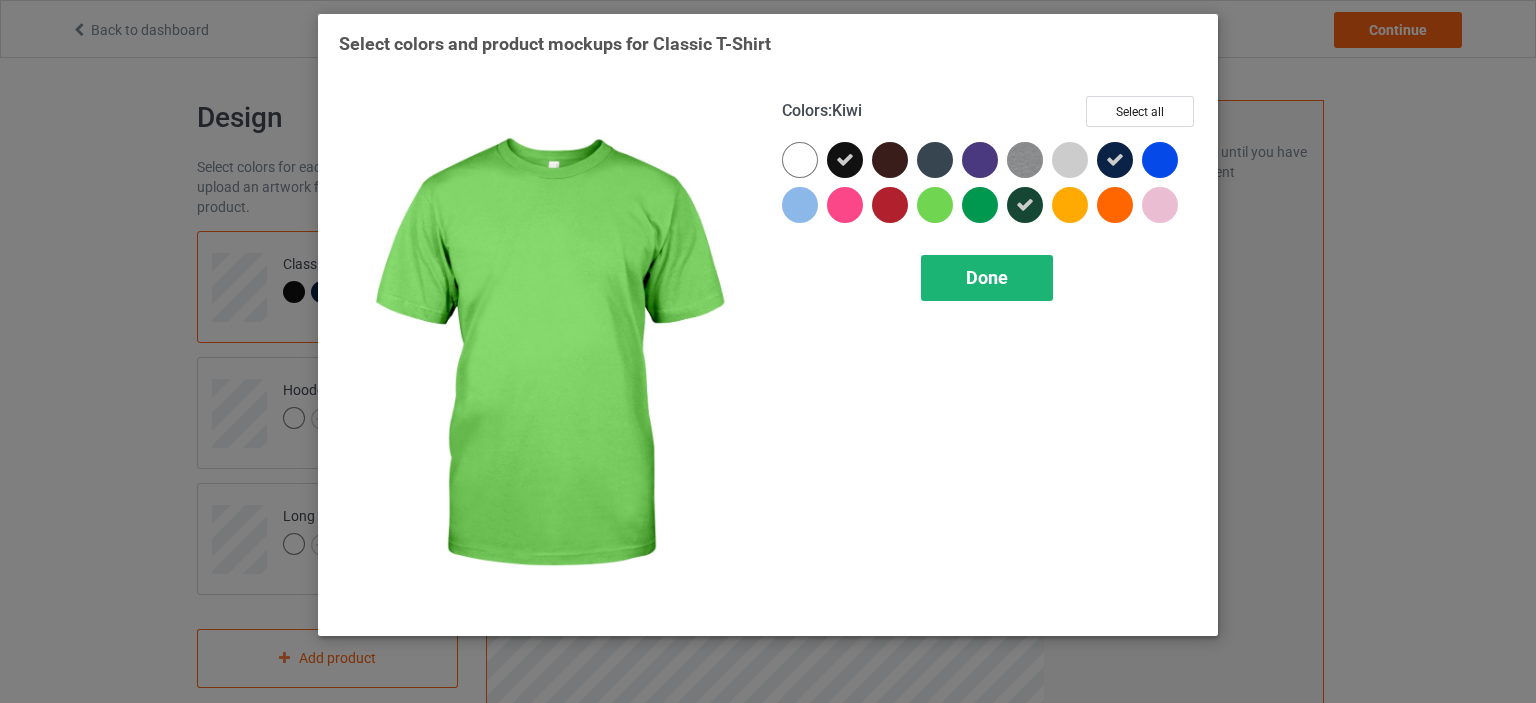 click on "Done" at bounding box center (987, 277) 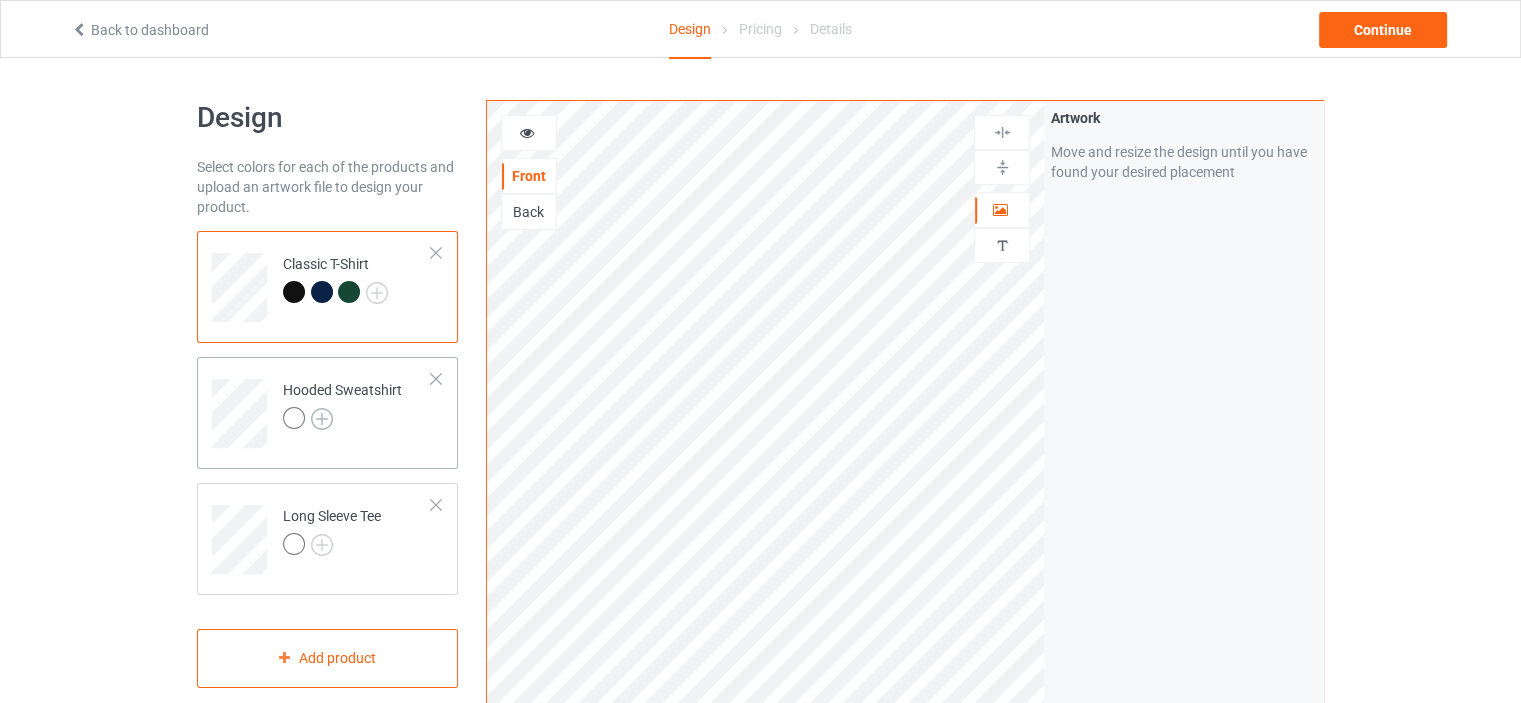 click at bounding box center (322, 419) 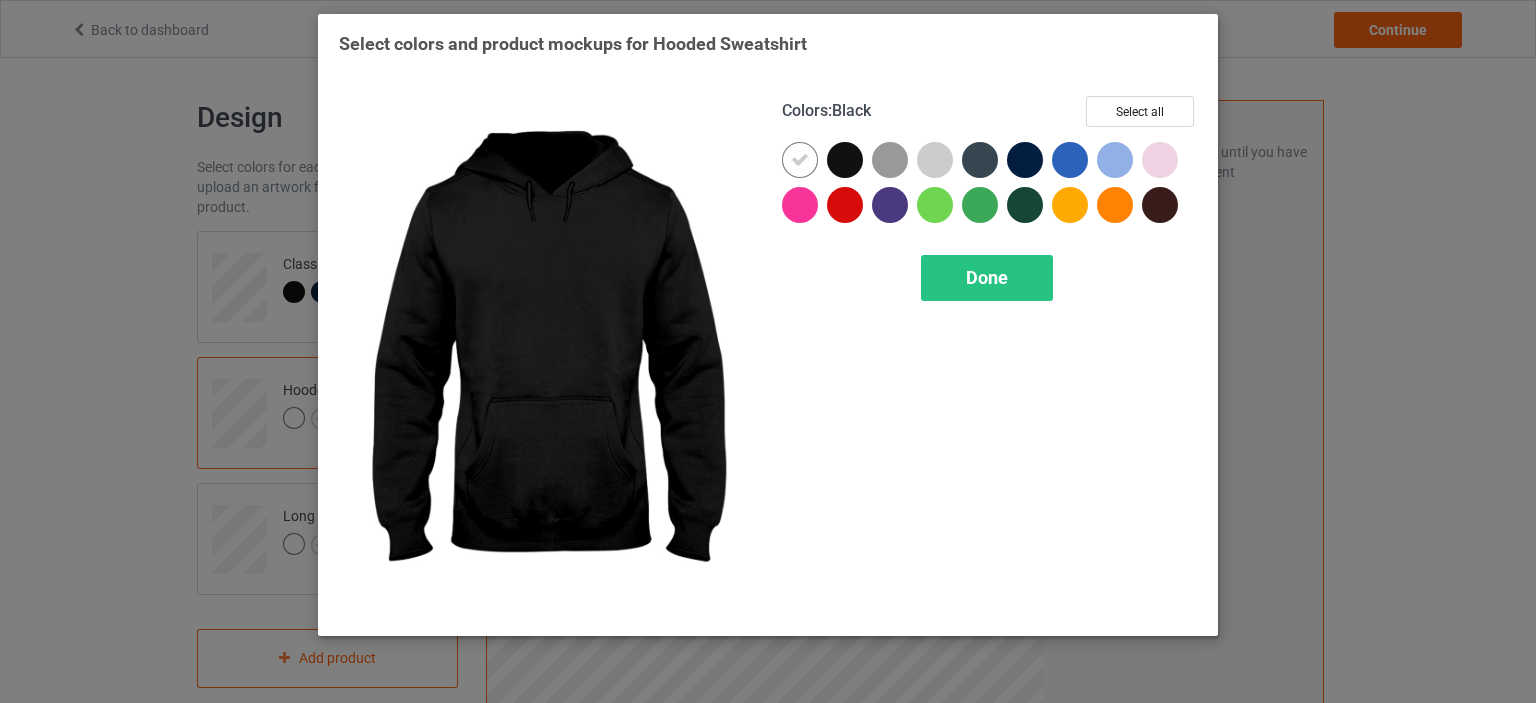 click at bounding box center [845, 160] 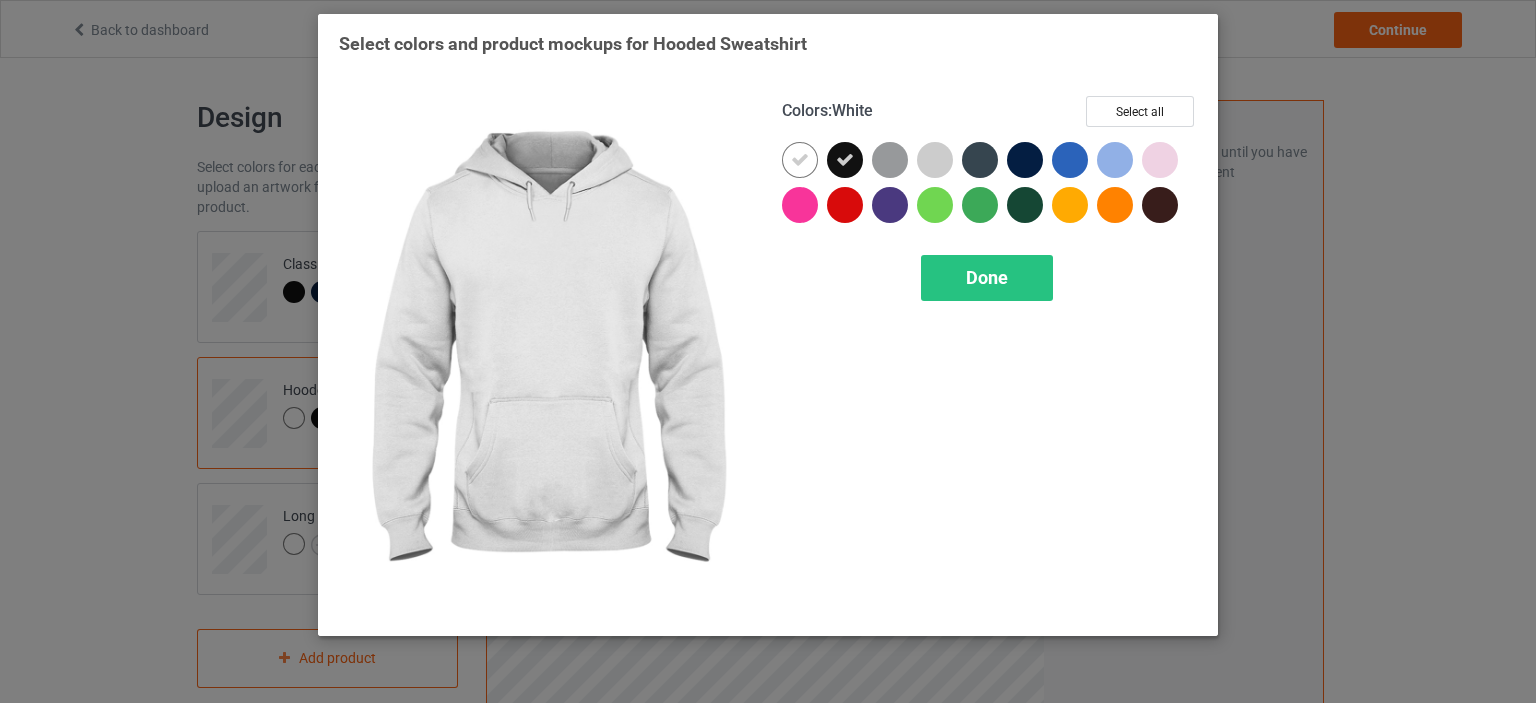 click at bounding box center [800, 160] 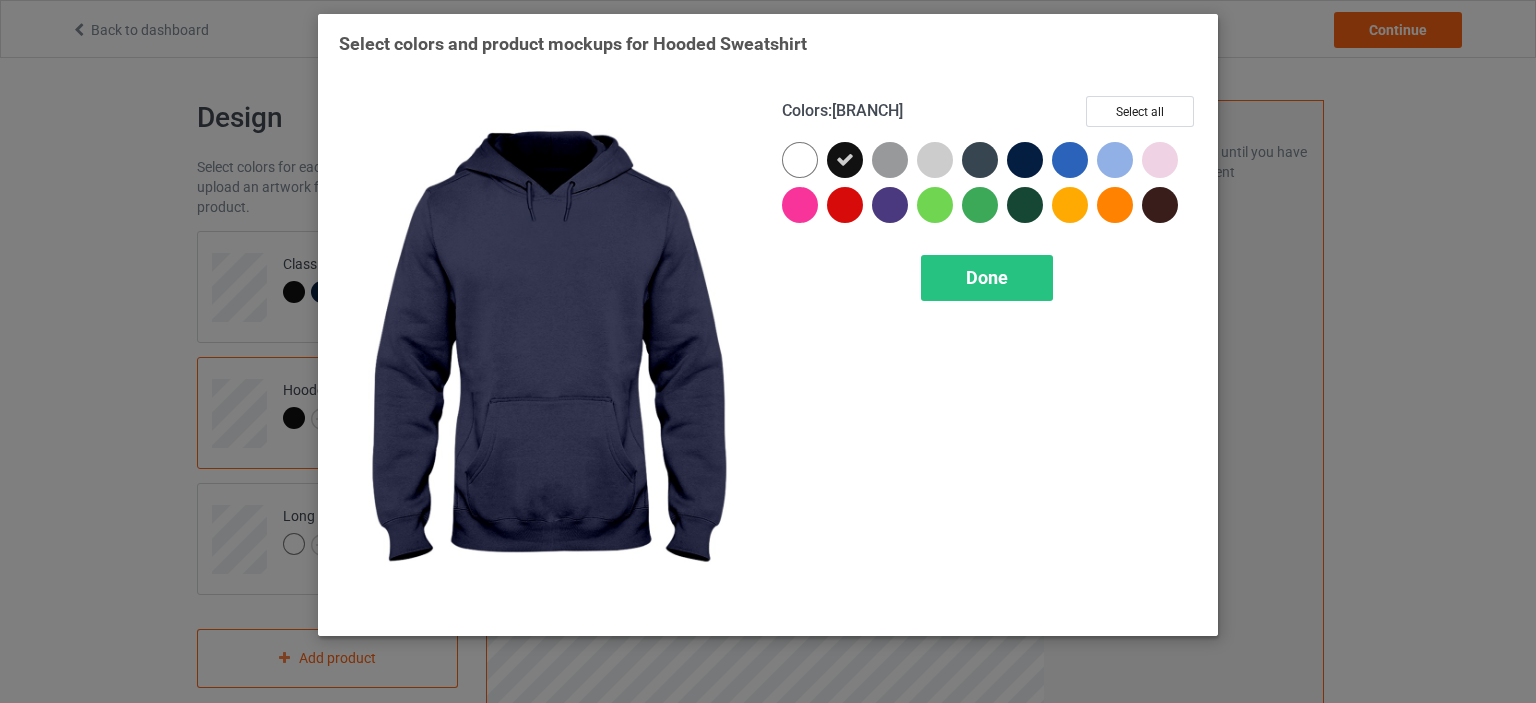click at bounding box center (1025, 160) 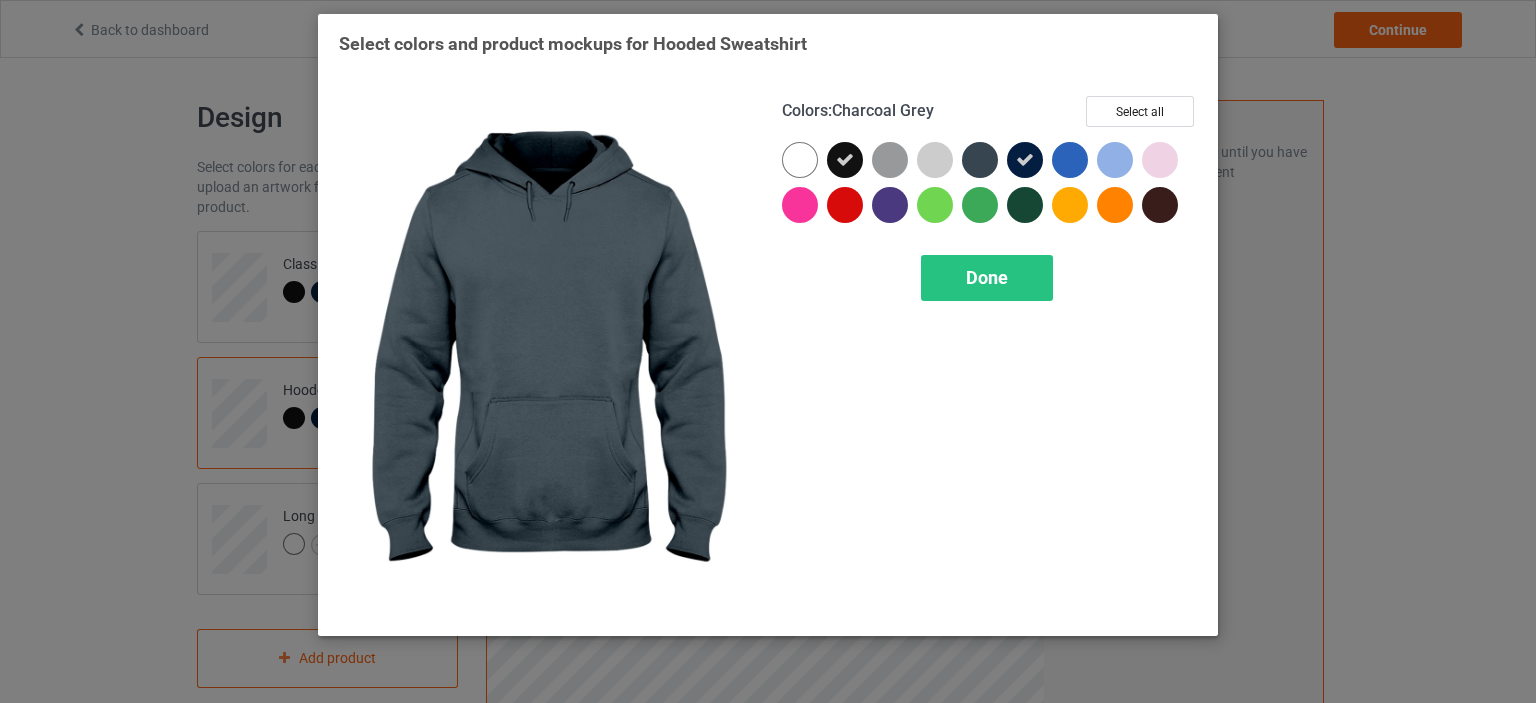 click at bounding box center (980, 160) 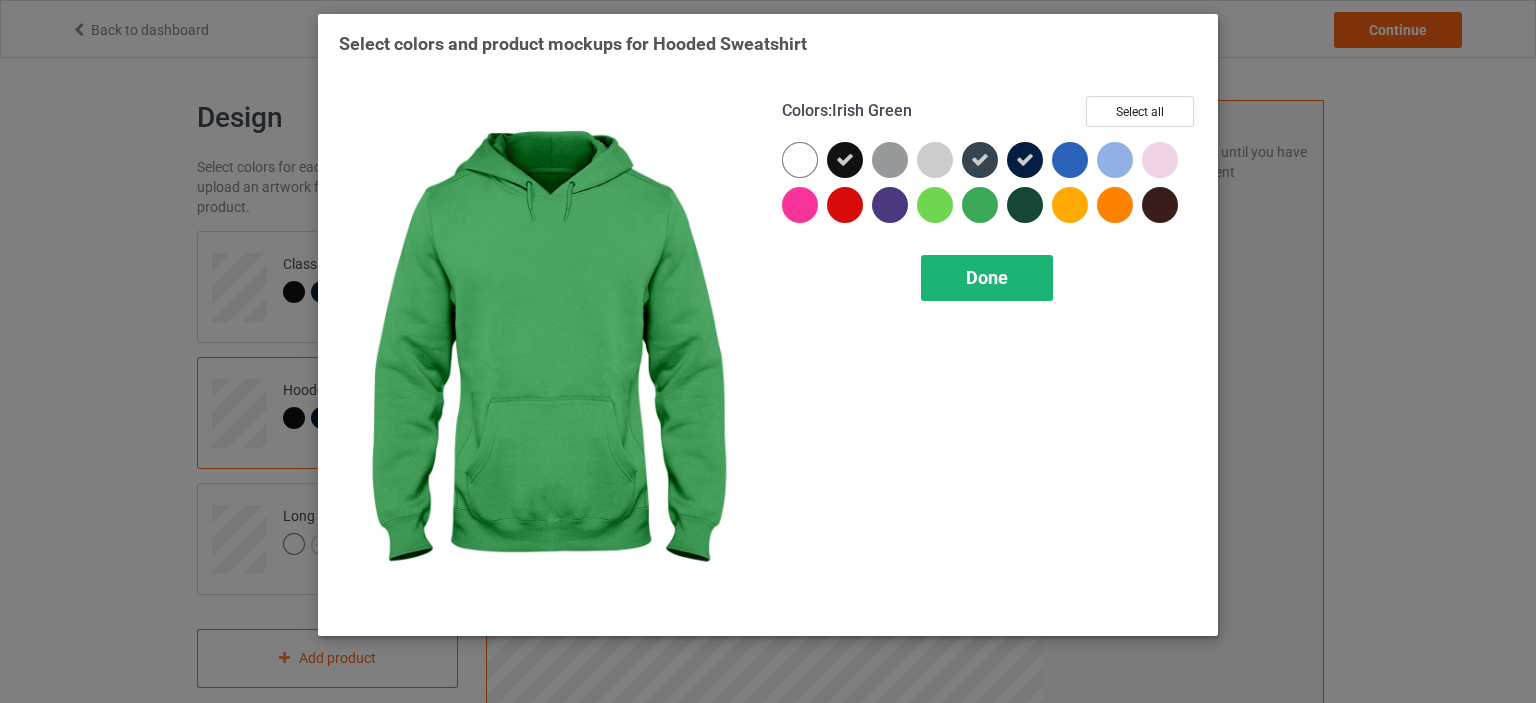 click on "Done" at bounding box center [987, 277] 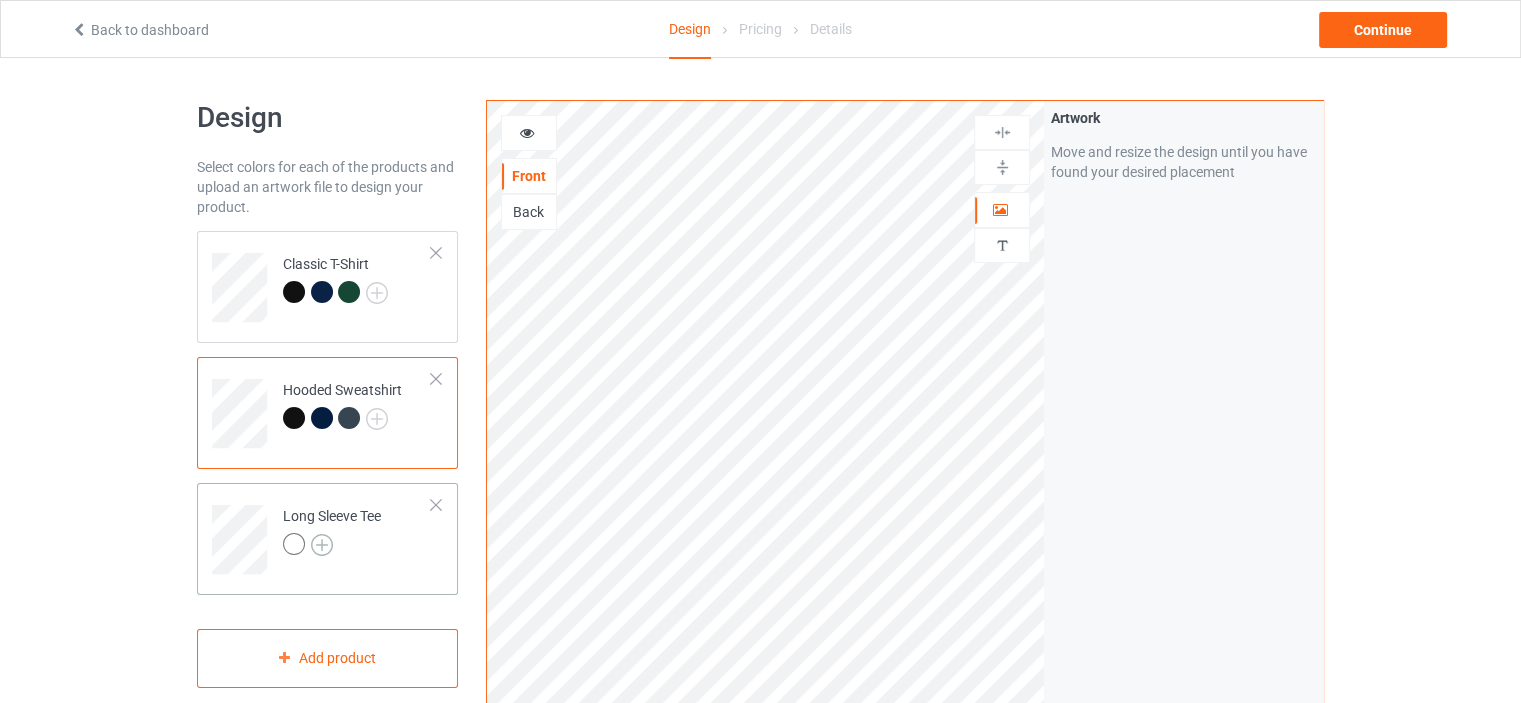 click at bounding box center [322, 545] 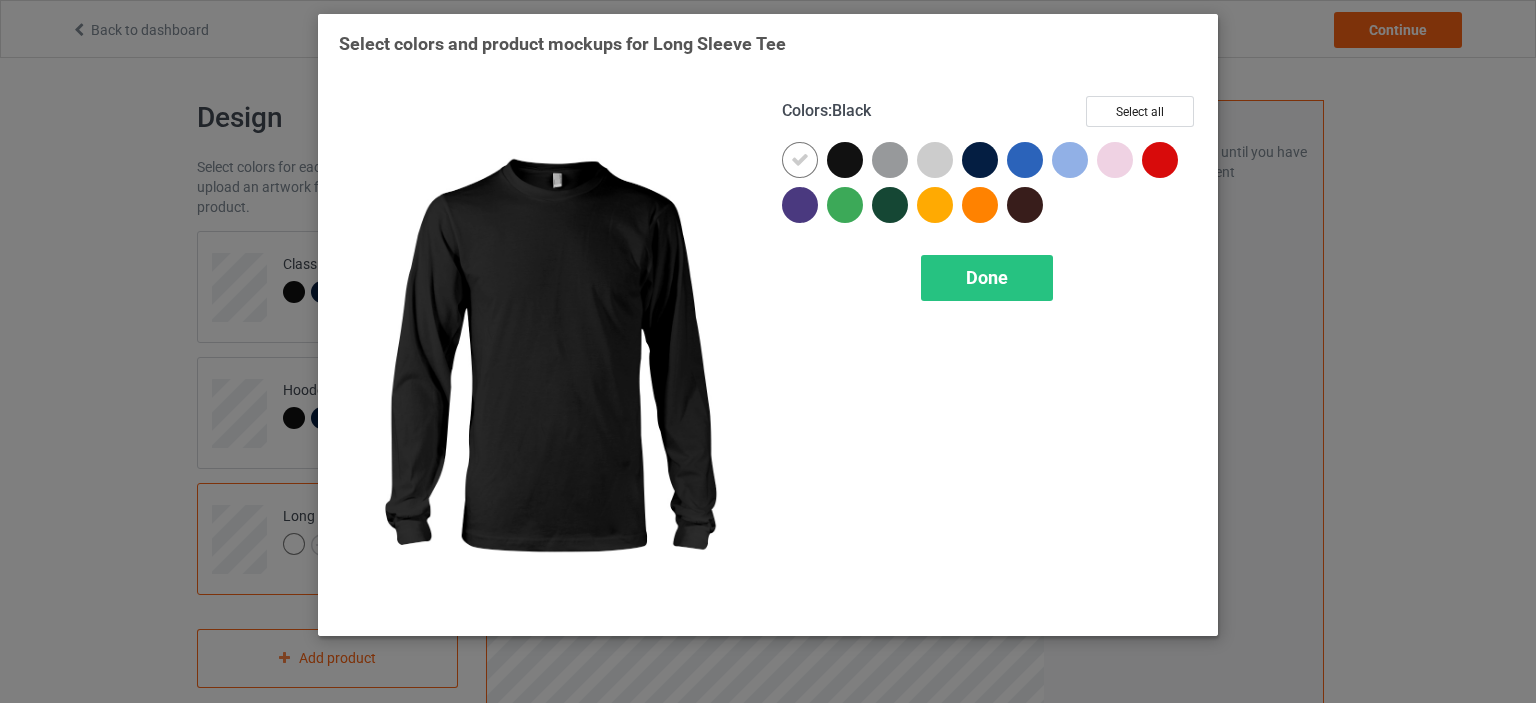 drag, startPoint x: 851, startPoint y: 149, endPoint x: 828, endPoint y: 153, distance: 23.345236 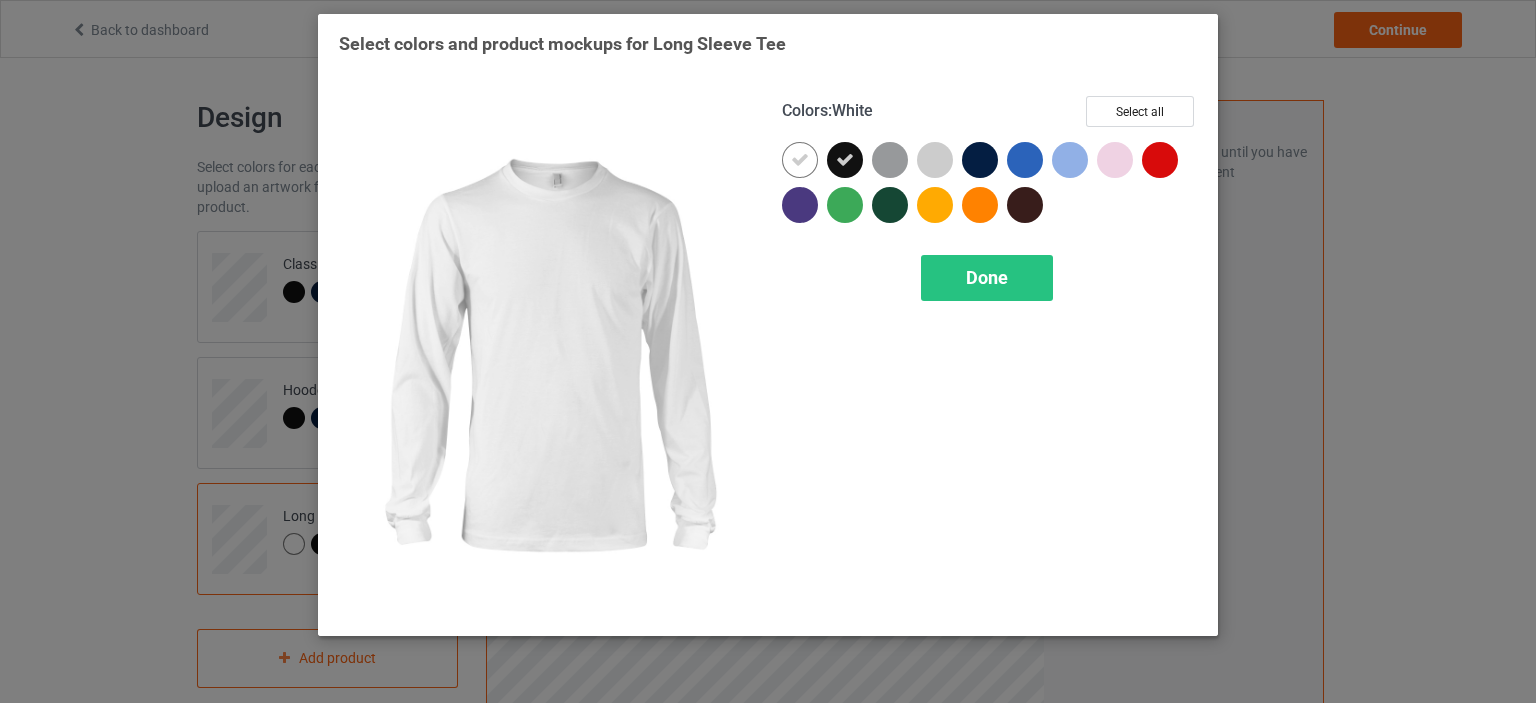 click at bounding box center (800, 160) 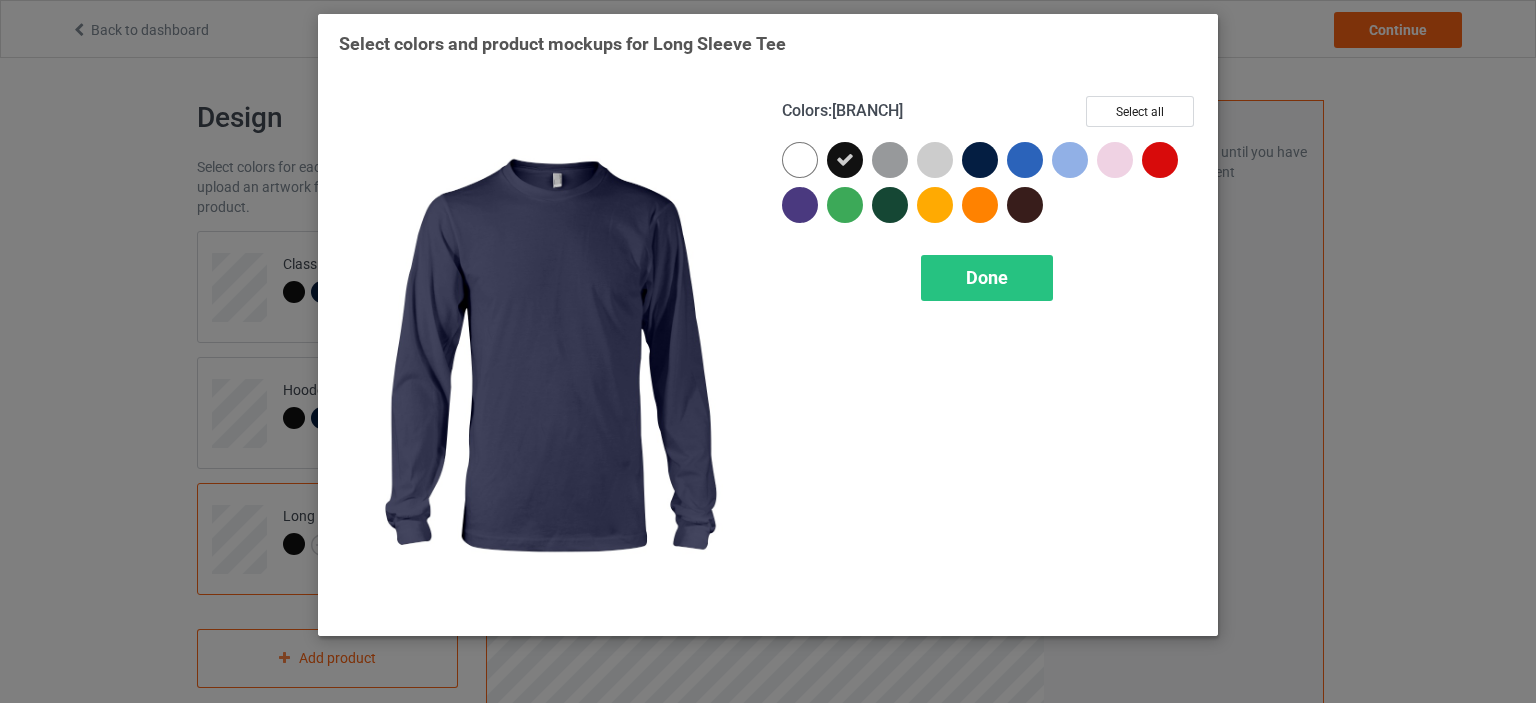 click at bounding box center (980, 160) 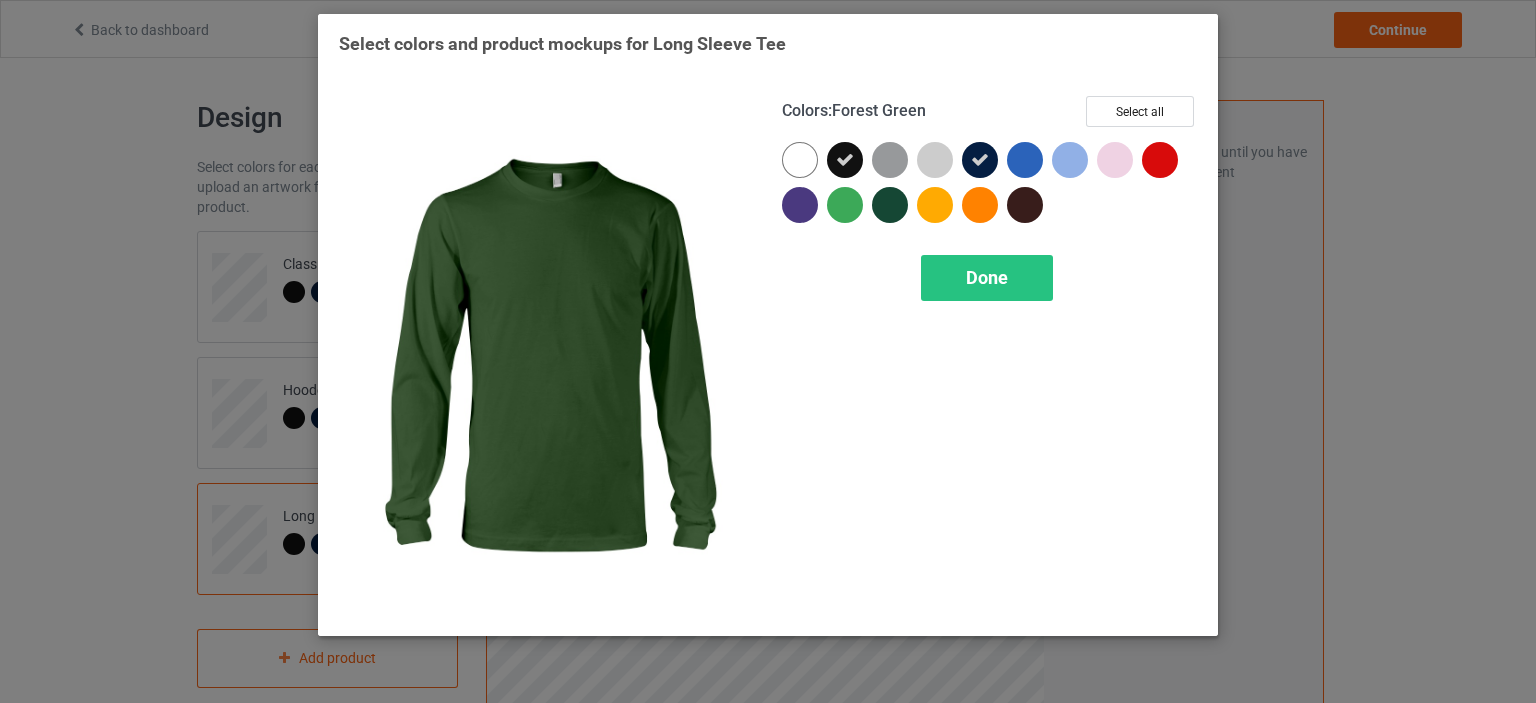 click at bounding box center [890, 205] 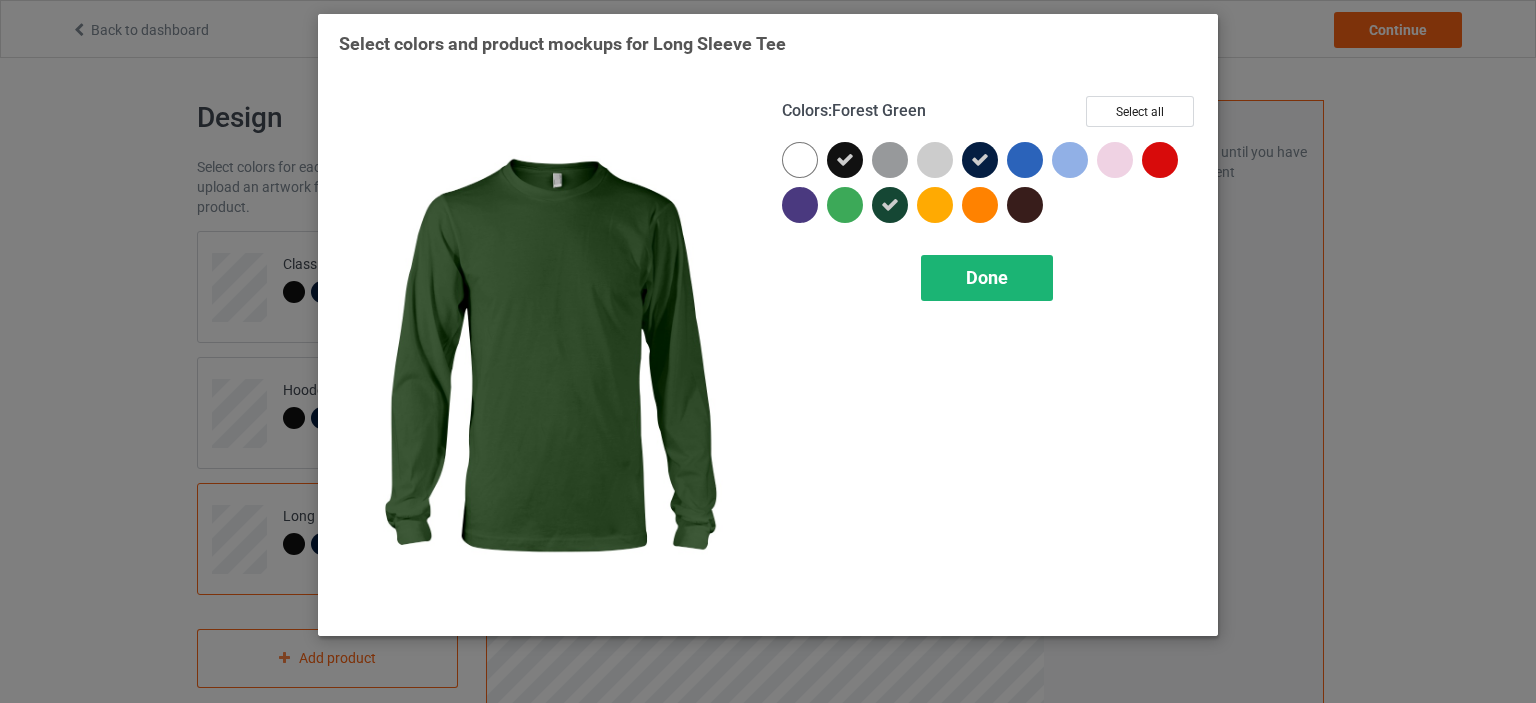 click on "Done" at bounding box center (987, 278) 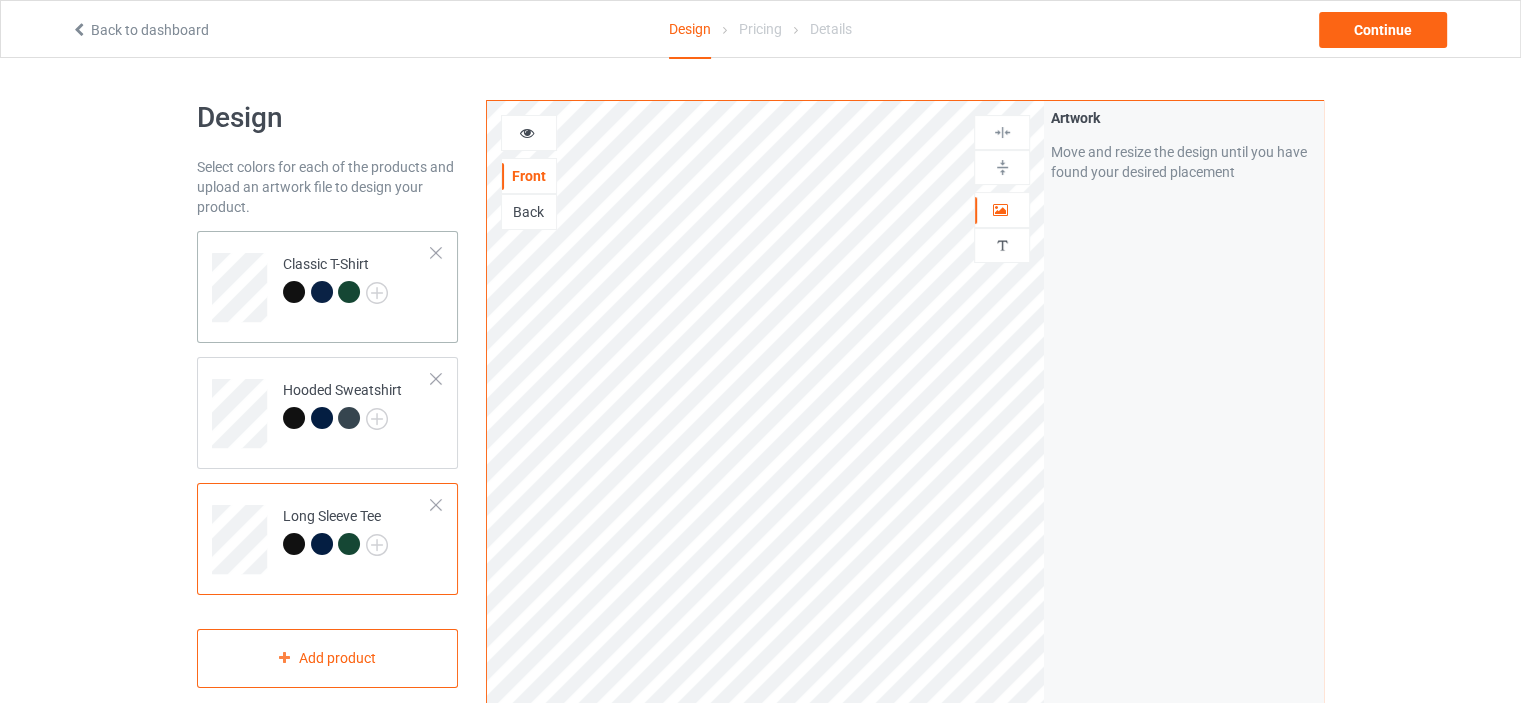 click on "Classic T-Shirt" at bounding box center [327, 287] 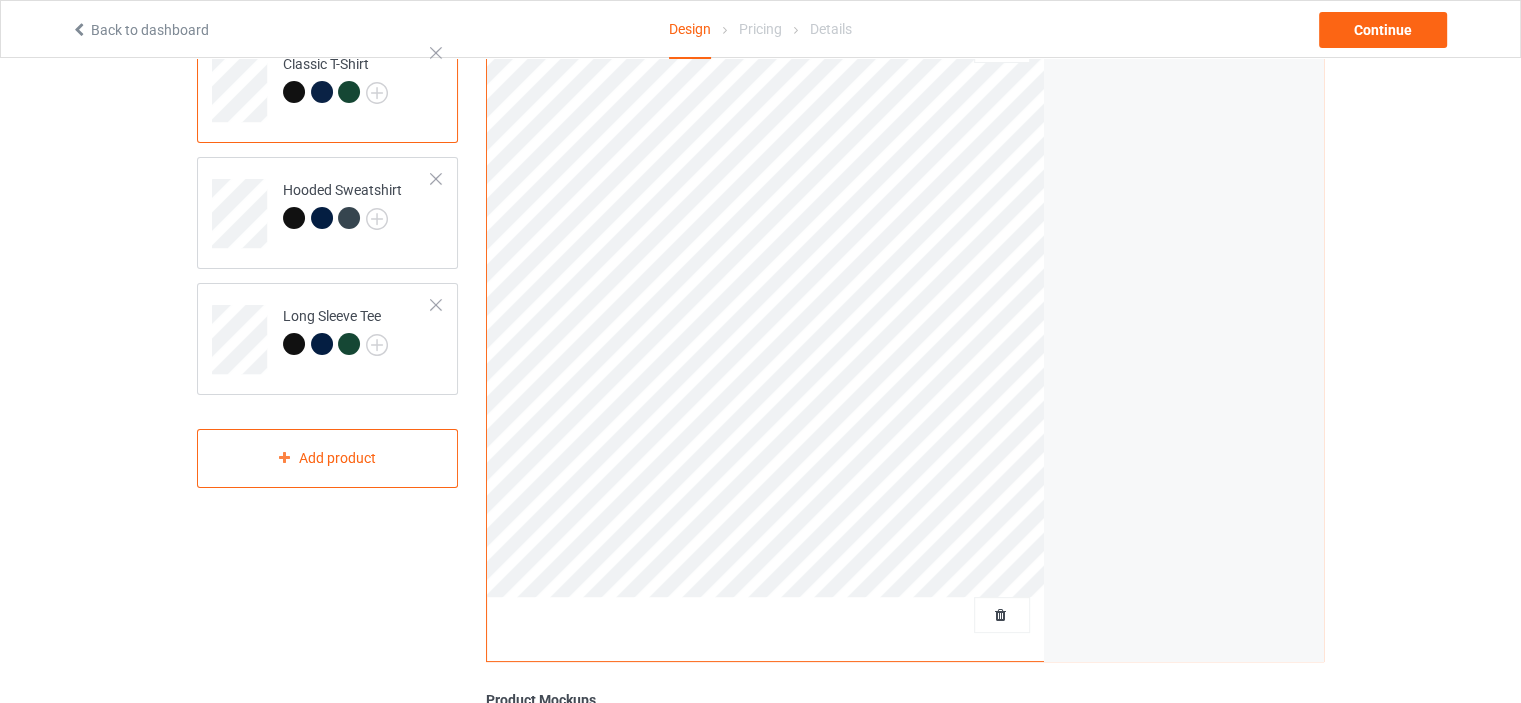 scroll, scrollTop: 0, scrollLeft: 0, axis: both 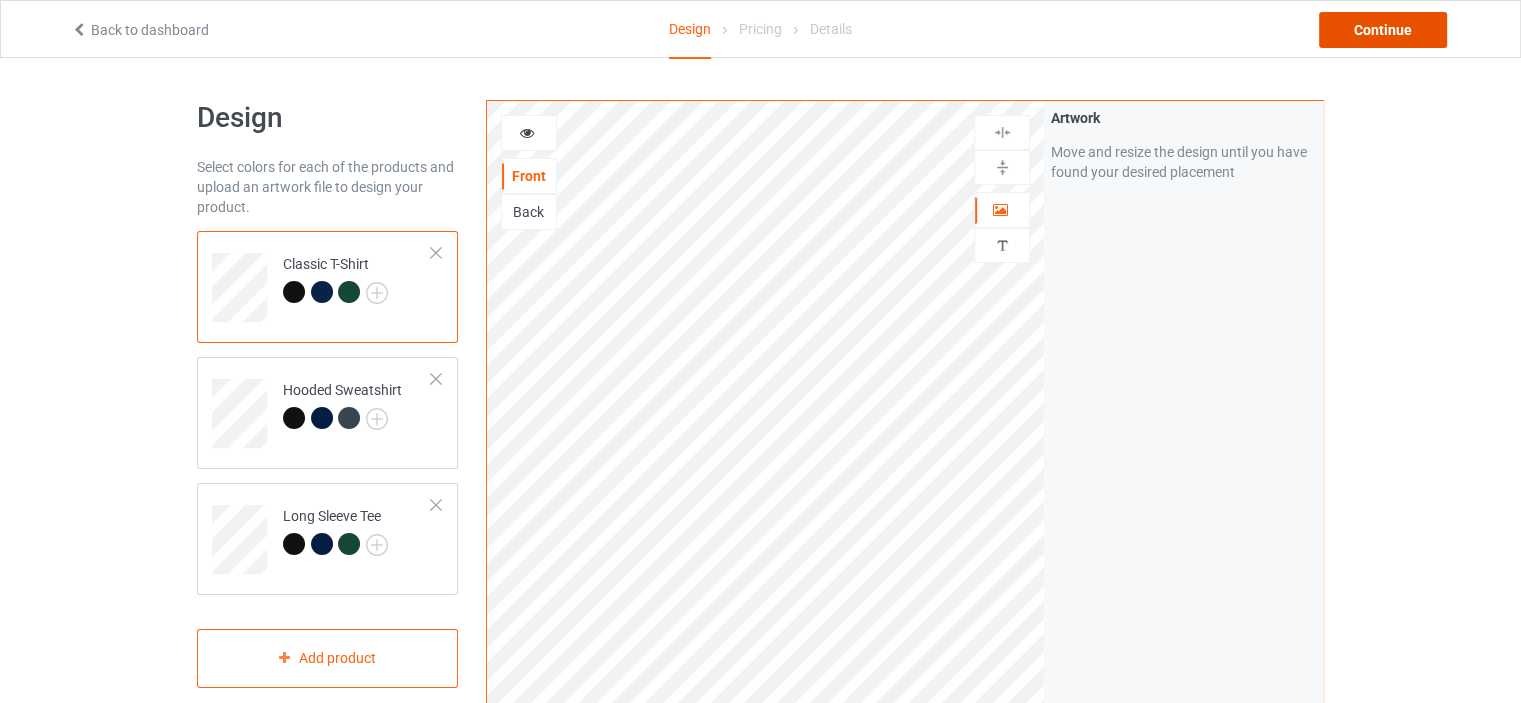 click on "Continue" at bounding box center (1383, 30) 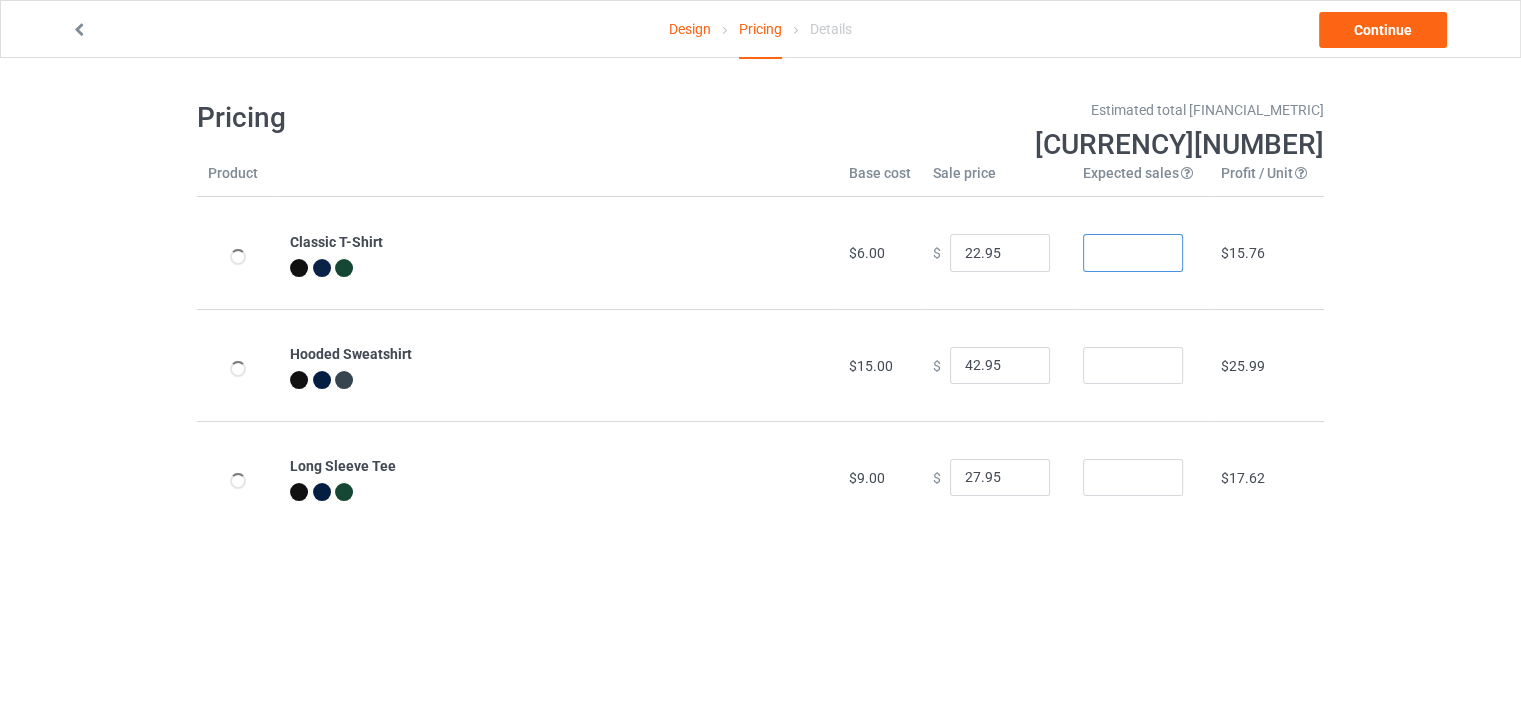 drag, startPoint x: 1105, startPoint y: 244, endPoint x: 1076, endPoint y: 251, distance: 29.832869 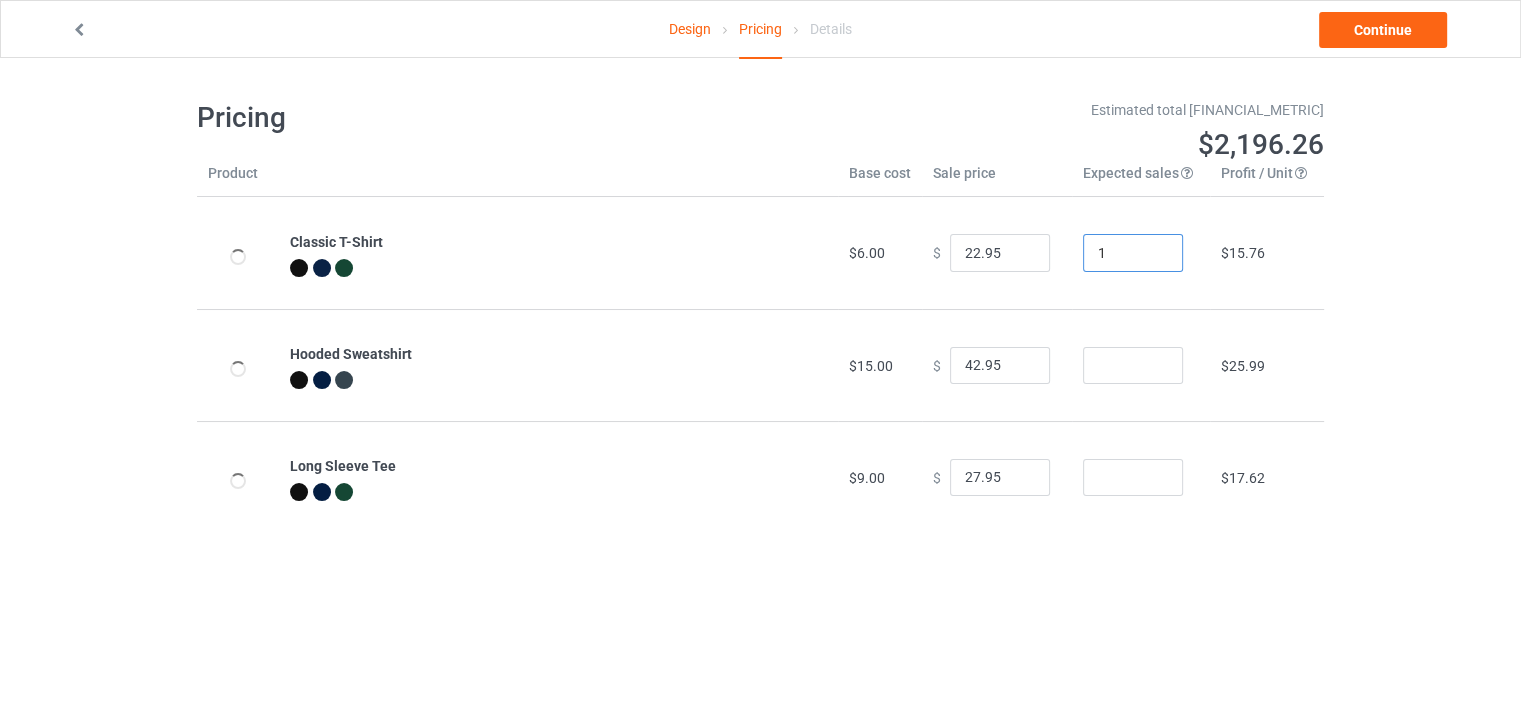 type on "1" 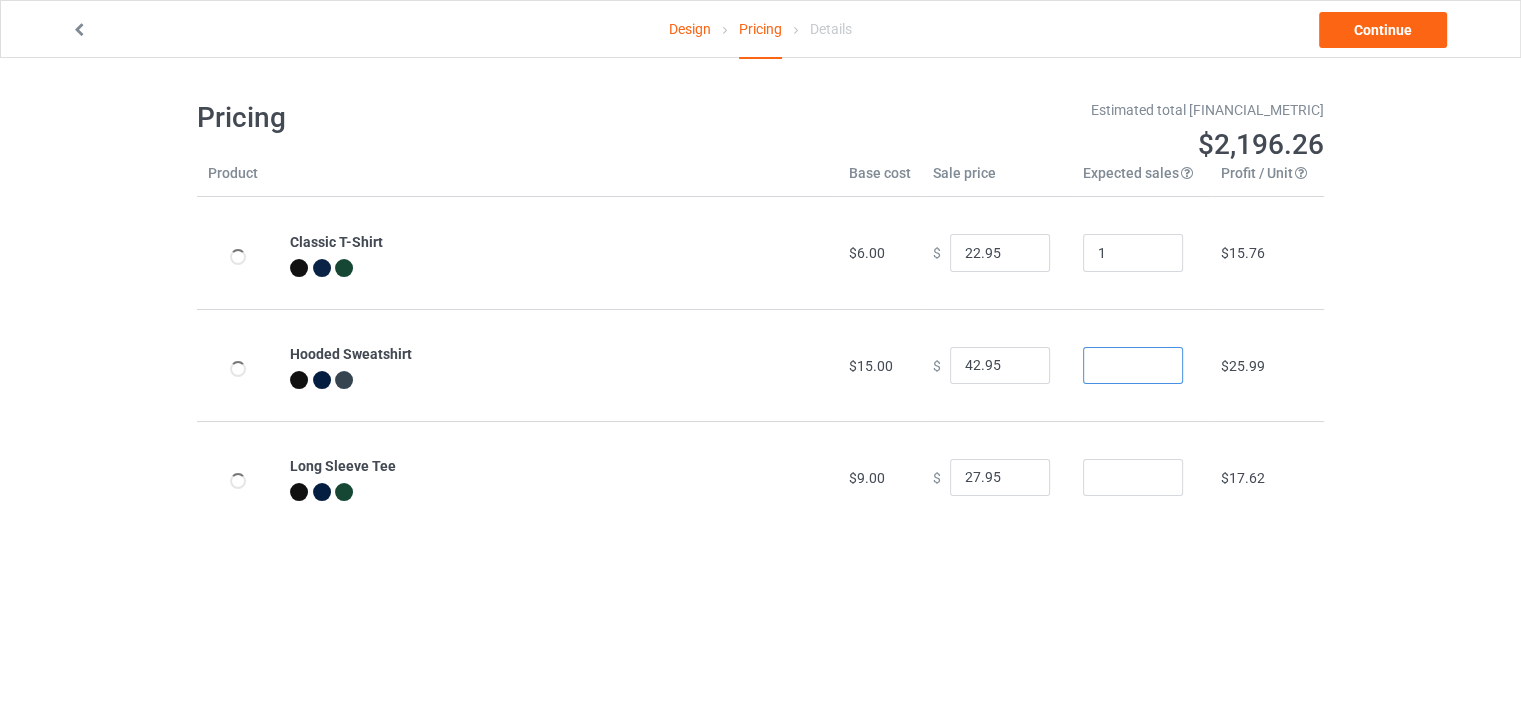 drag, startPoint x: 1085, startPoint y: 371, endPoint x: 1069, endPoint y: 376, distance: 16.763054 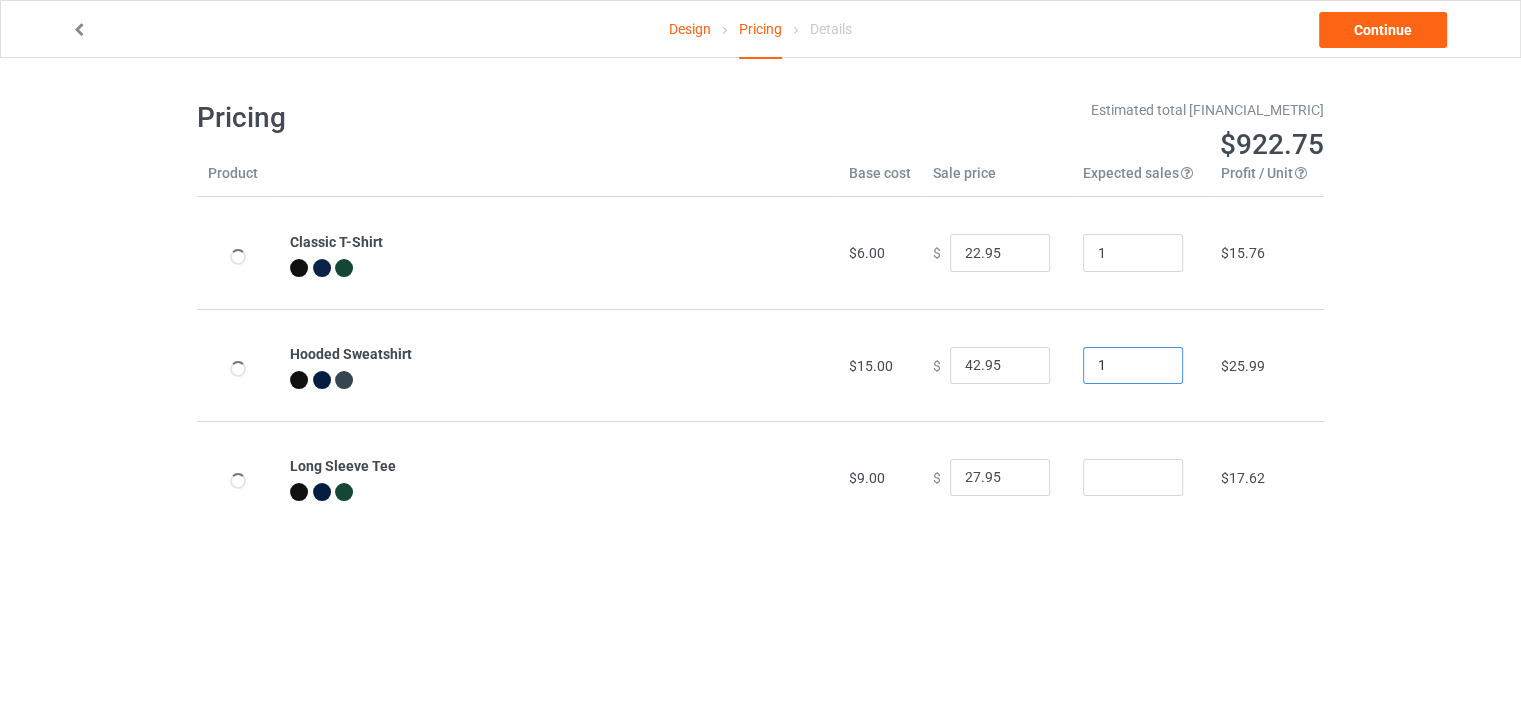 type on "1" 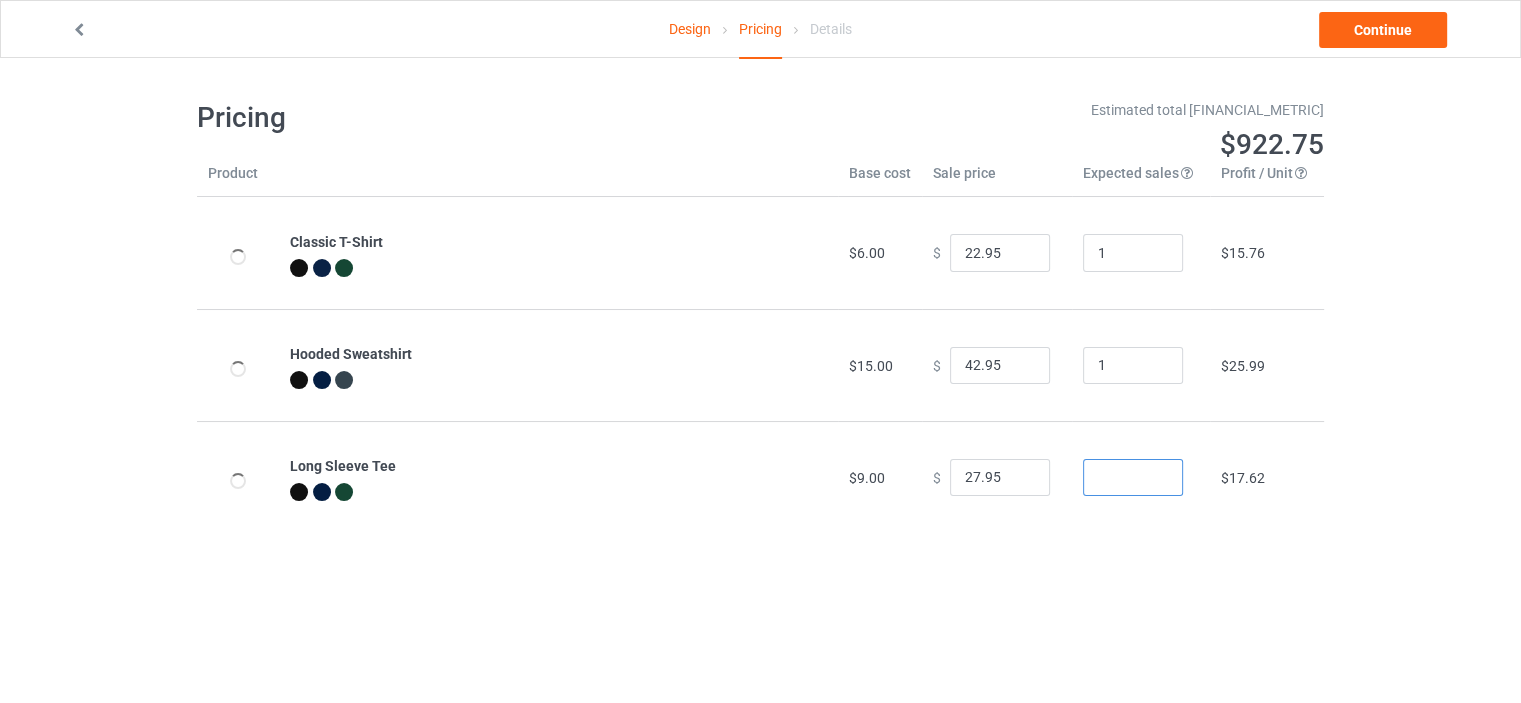 drag, startPoint x: 1098, startPoint y: 484, endPoint x: 1070, endPoint y: 492, distance: 29.12044 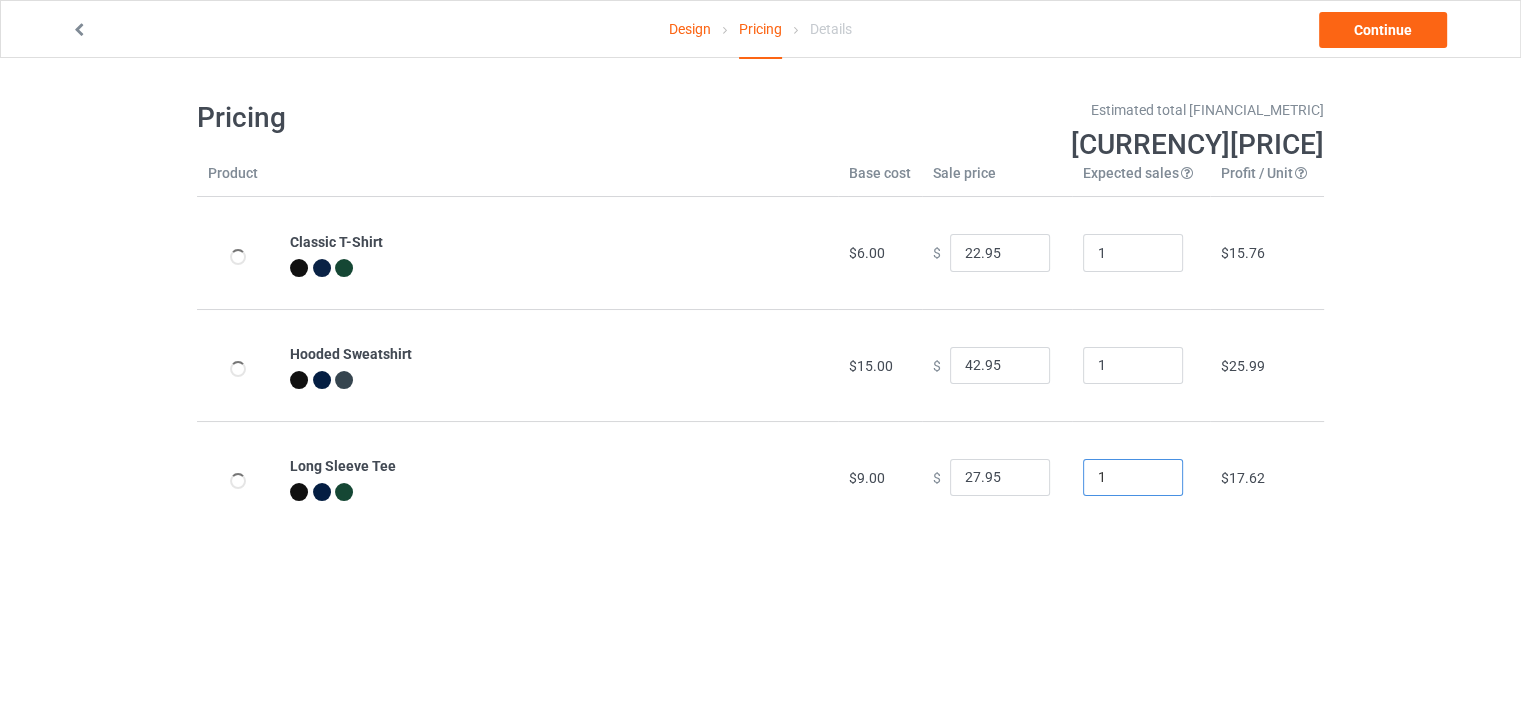type on "1" 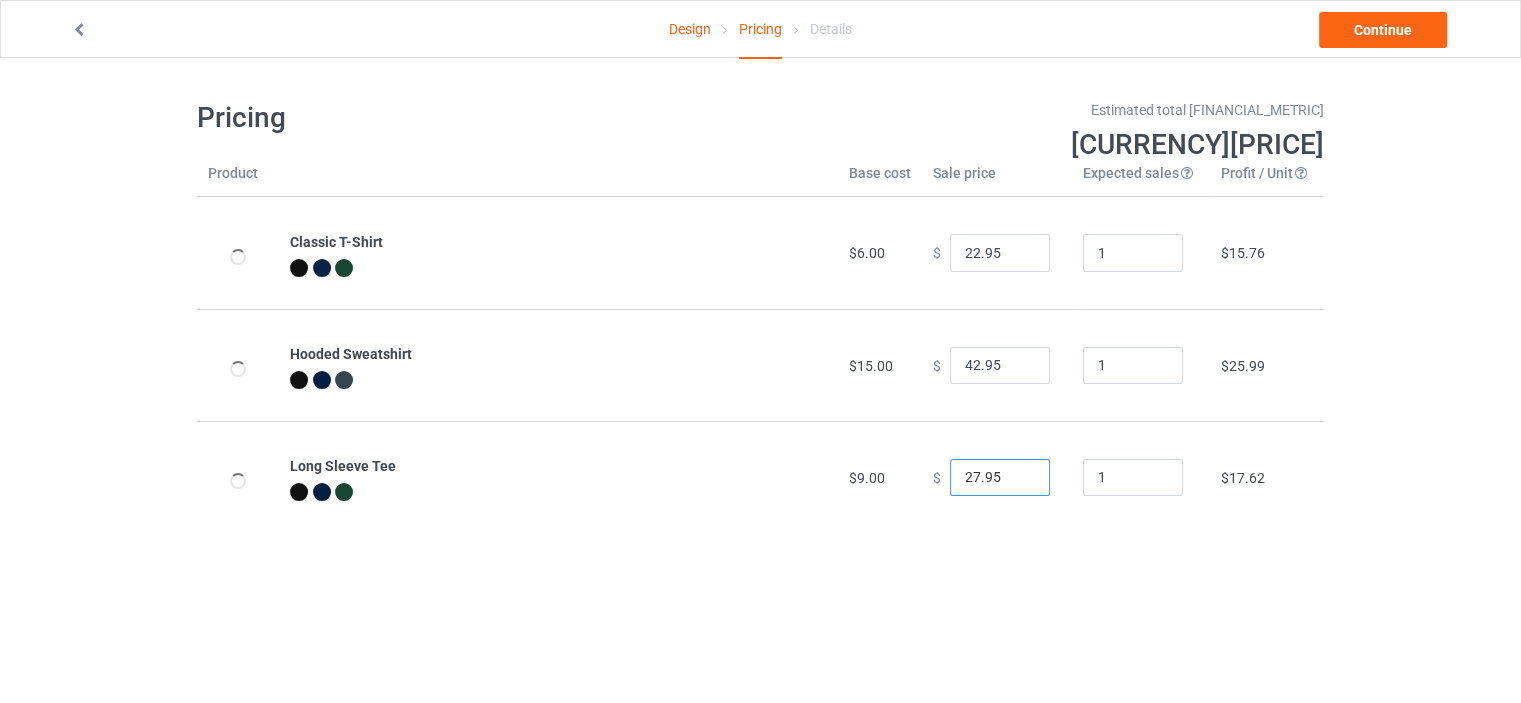 drag, startPoint x: 966, startPoint y: 482, endPoint x: 945, endPoint y: 485, distance: 21.213203 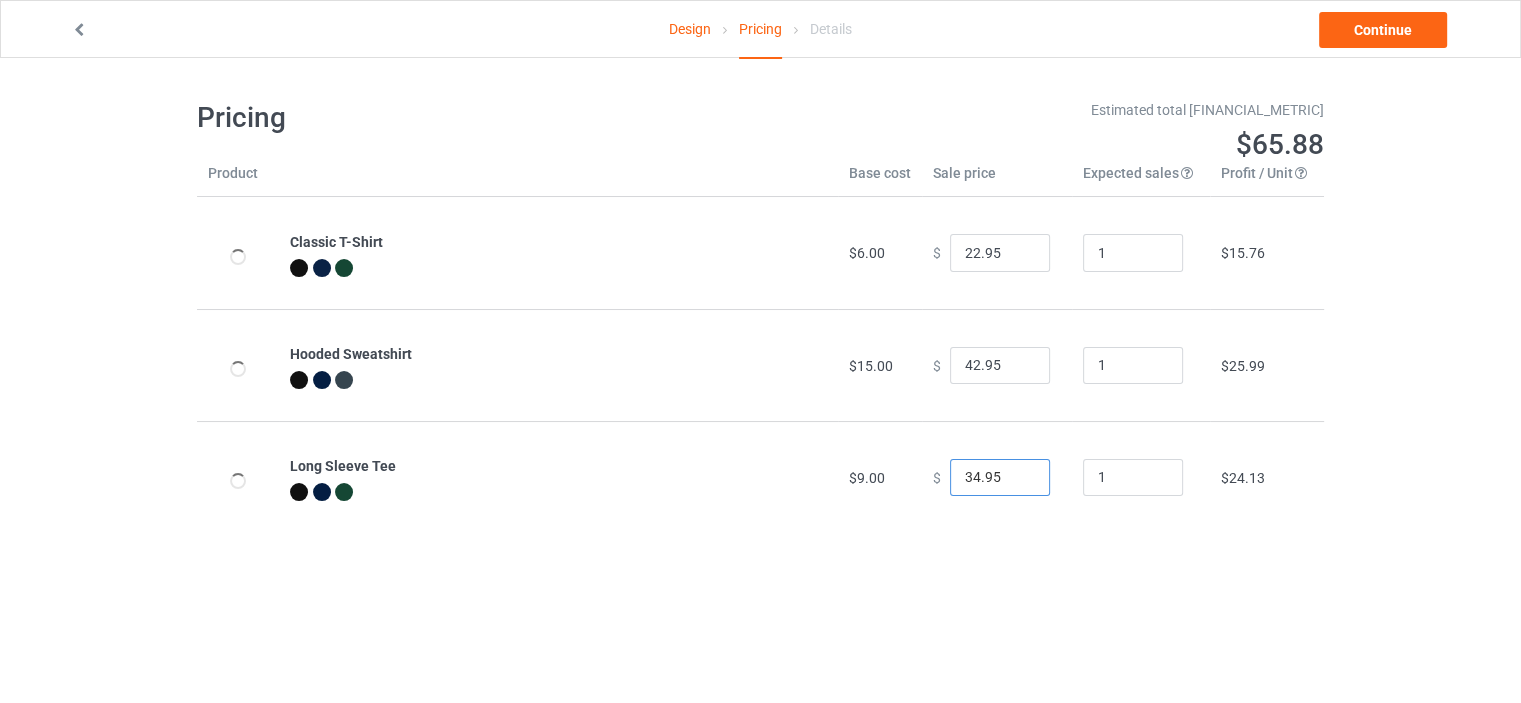 type on "34.95" 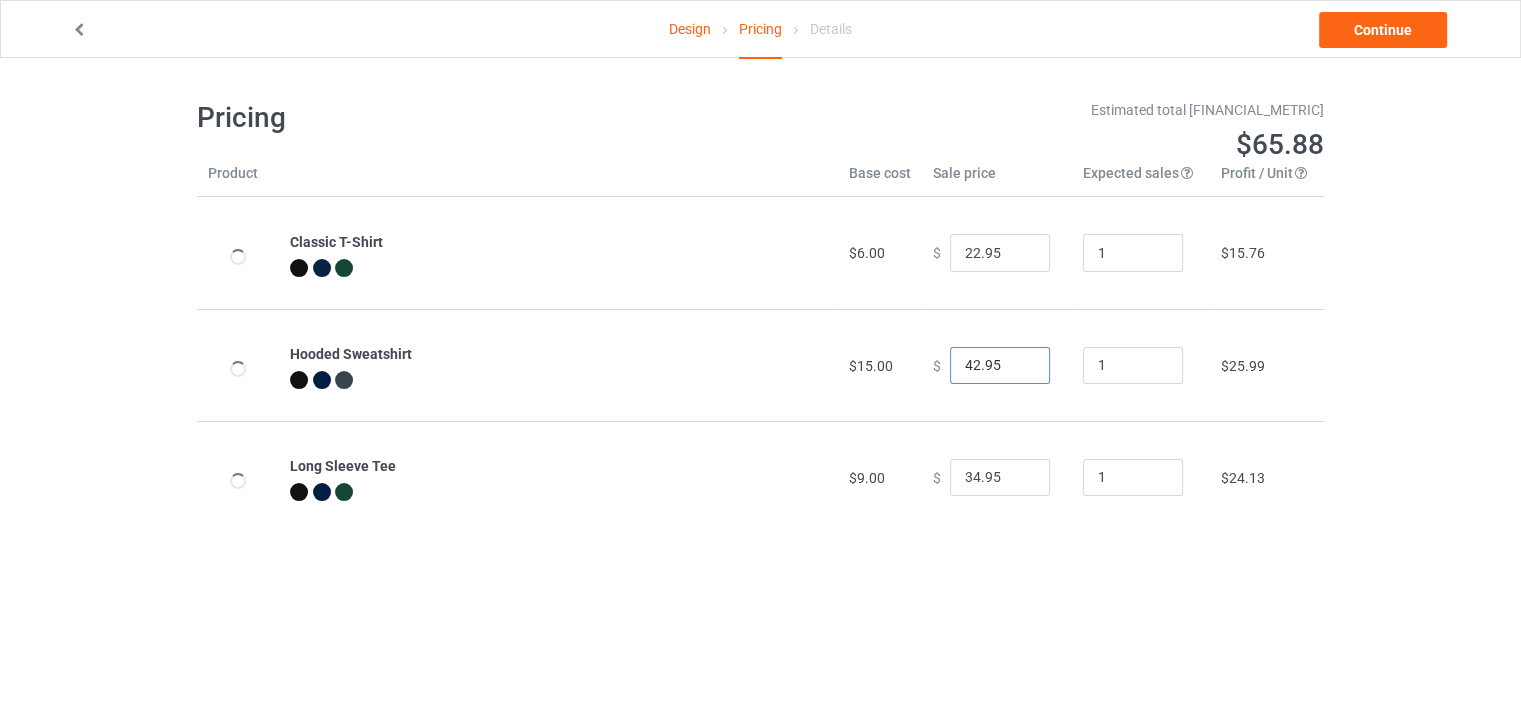 click on "[PRICE]" at bounding box center [1000, 366] 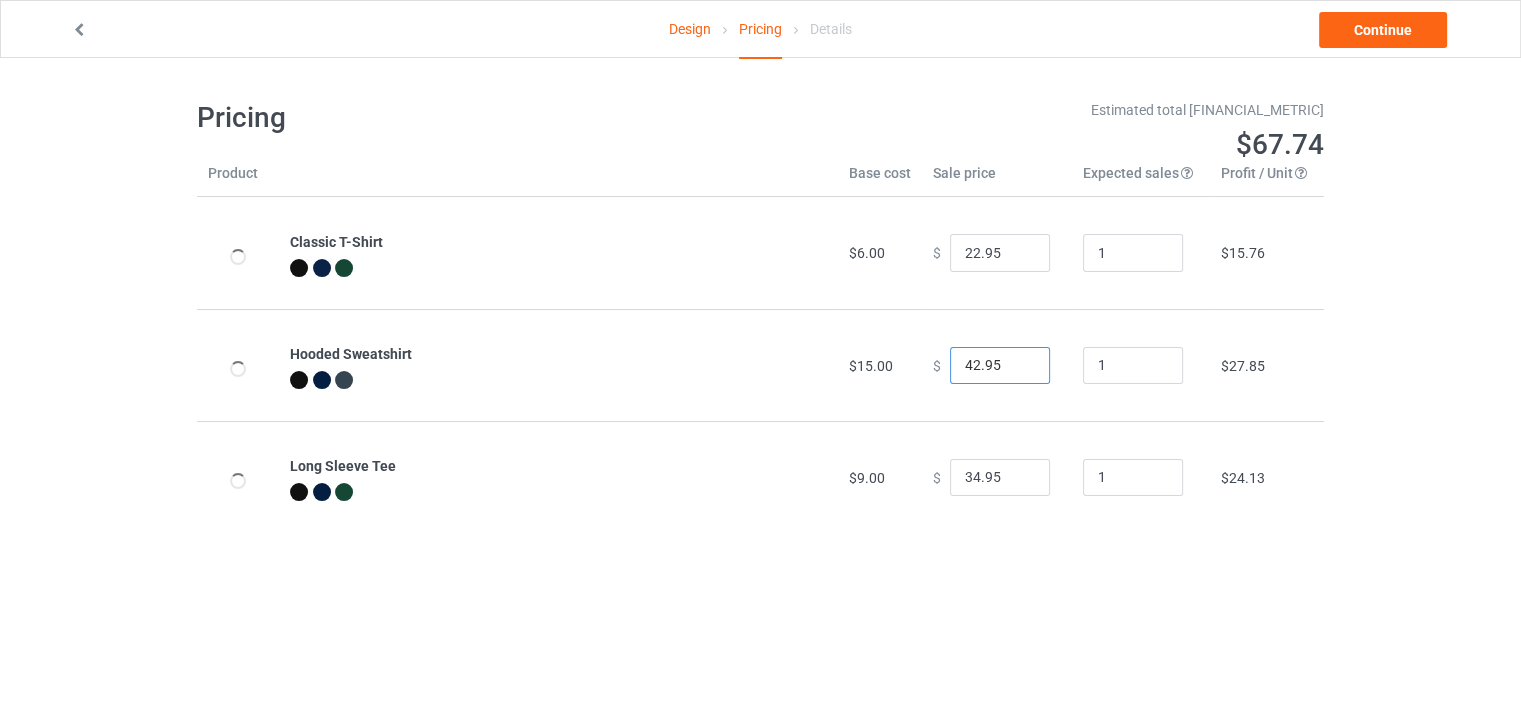 type on "44.95" 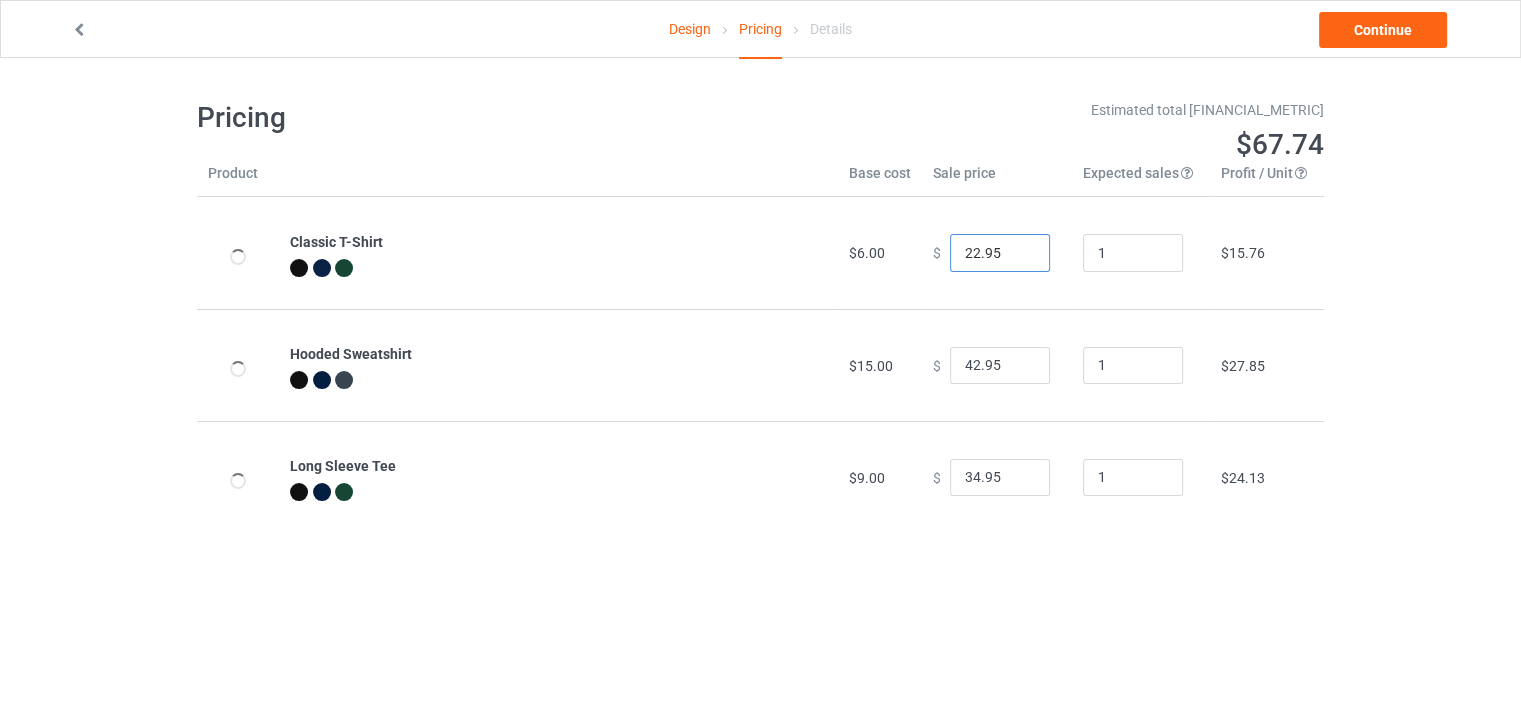 drag, startPoint x: 967, startPoint y: 249, endPoint x: 943, endPoint y: 252, distance: 24.186773 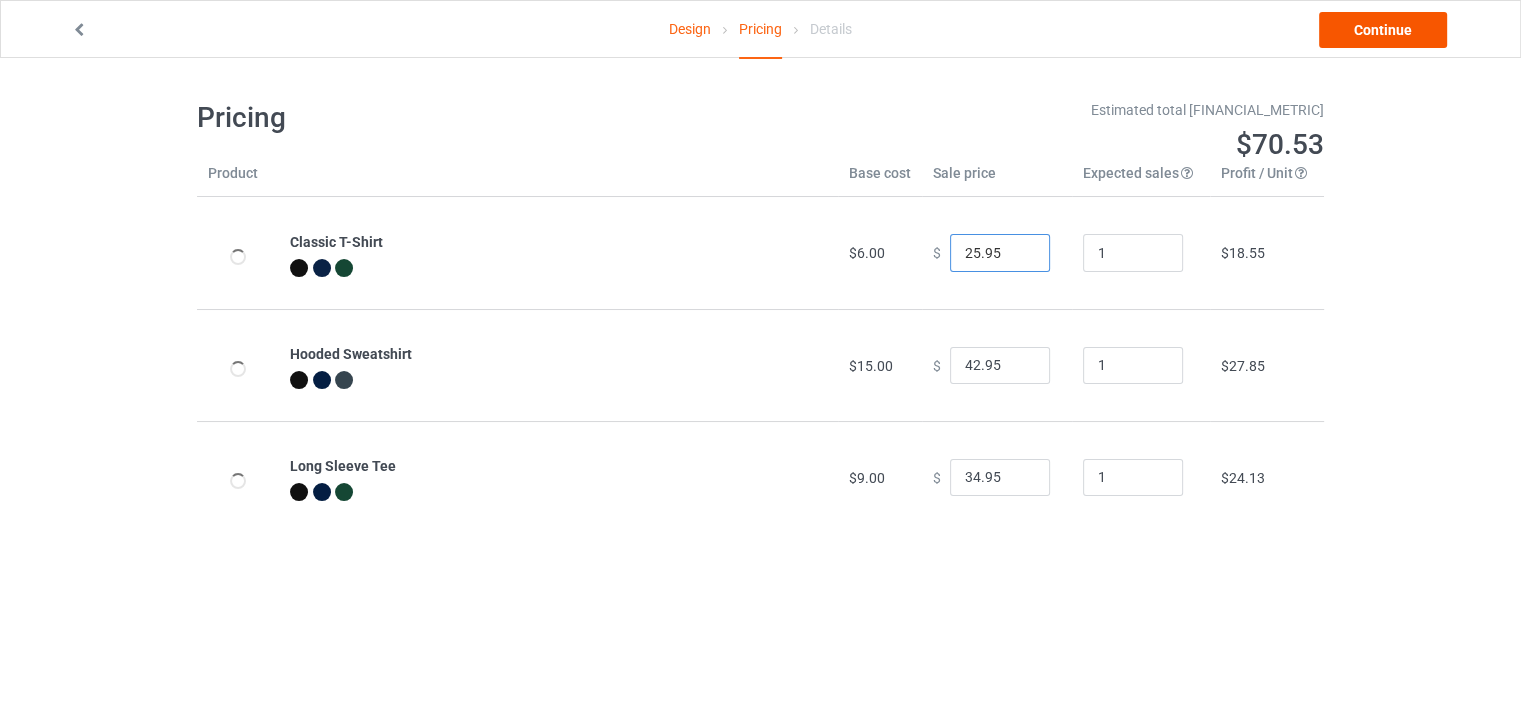 type on "25.95" 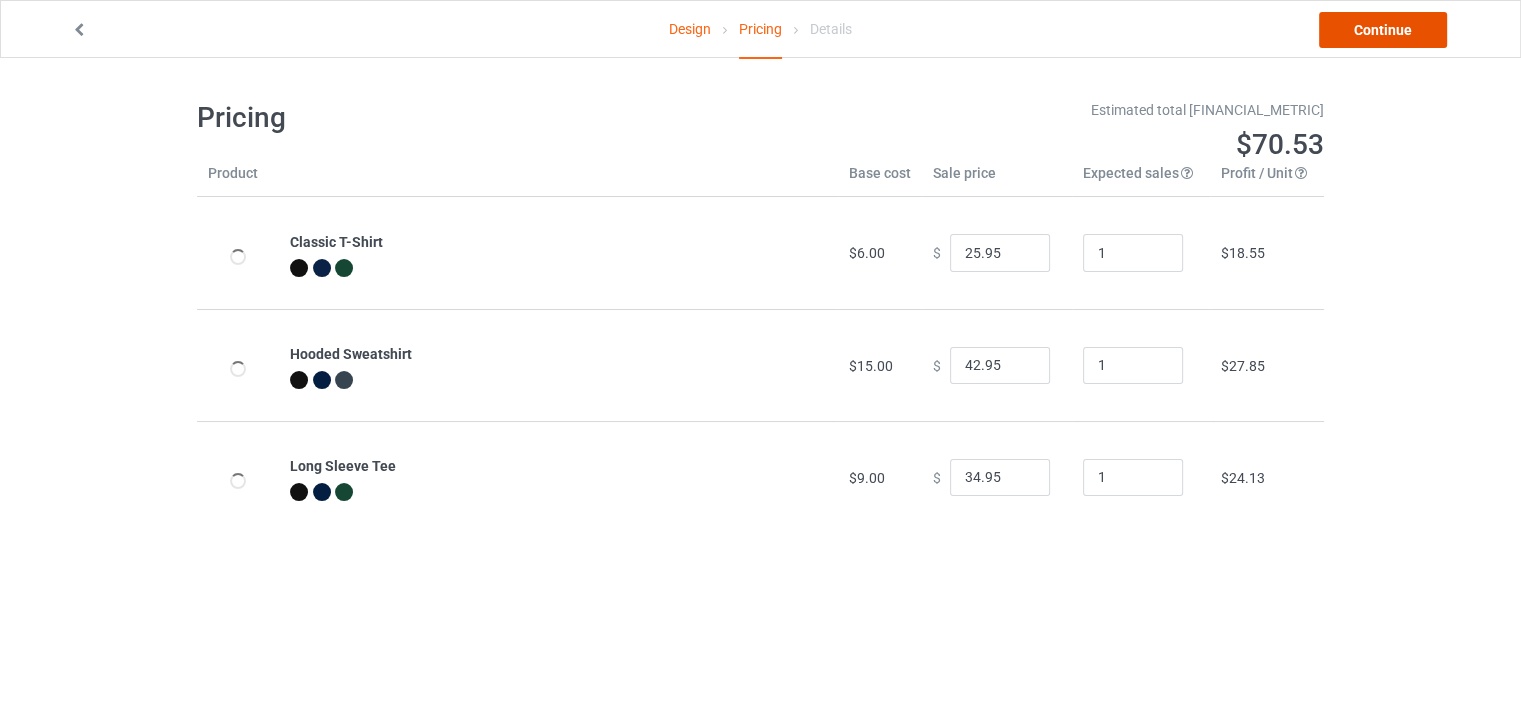 click on "Continue" at bounding box center (1383, 30) 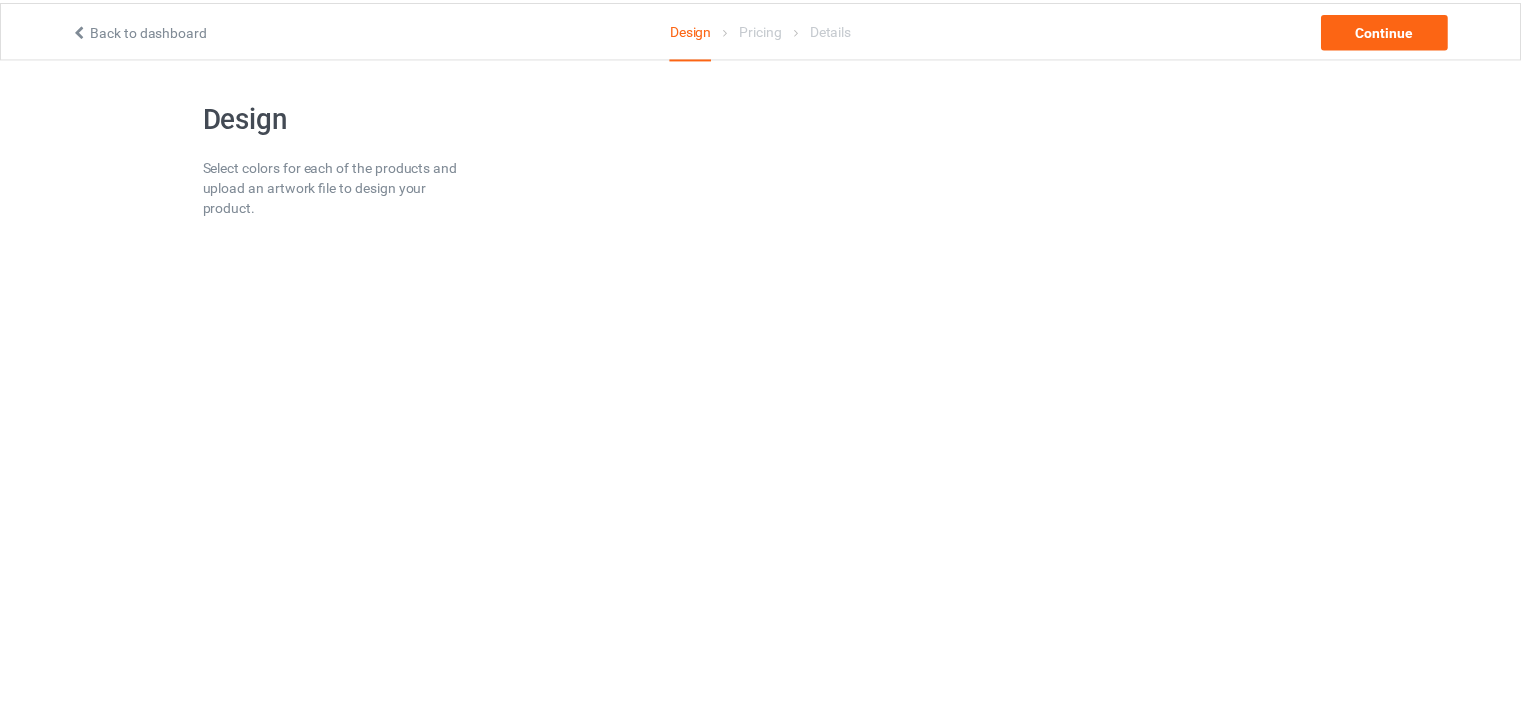 scroll, scrollTop: 0, scrollLeft: 0, axis: both 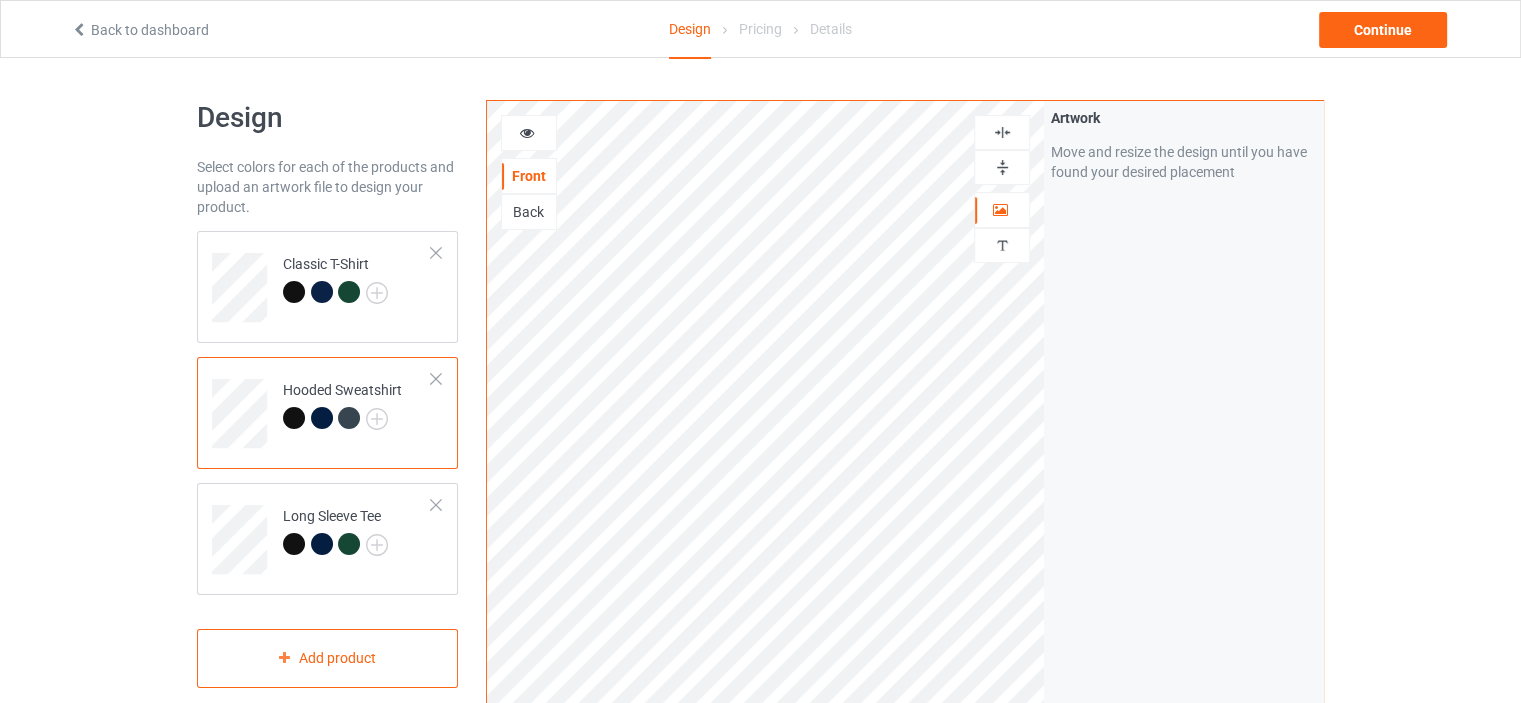 click on "Hooded Sweatshirt" at bounding box center [327, 413] 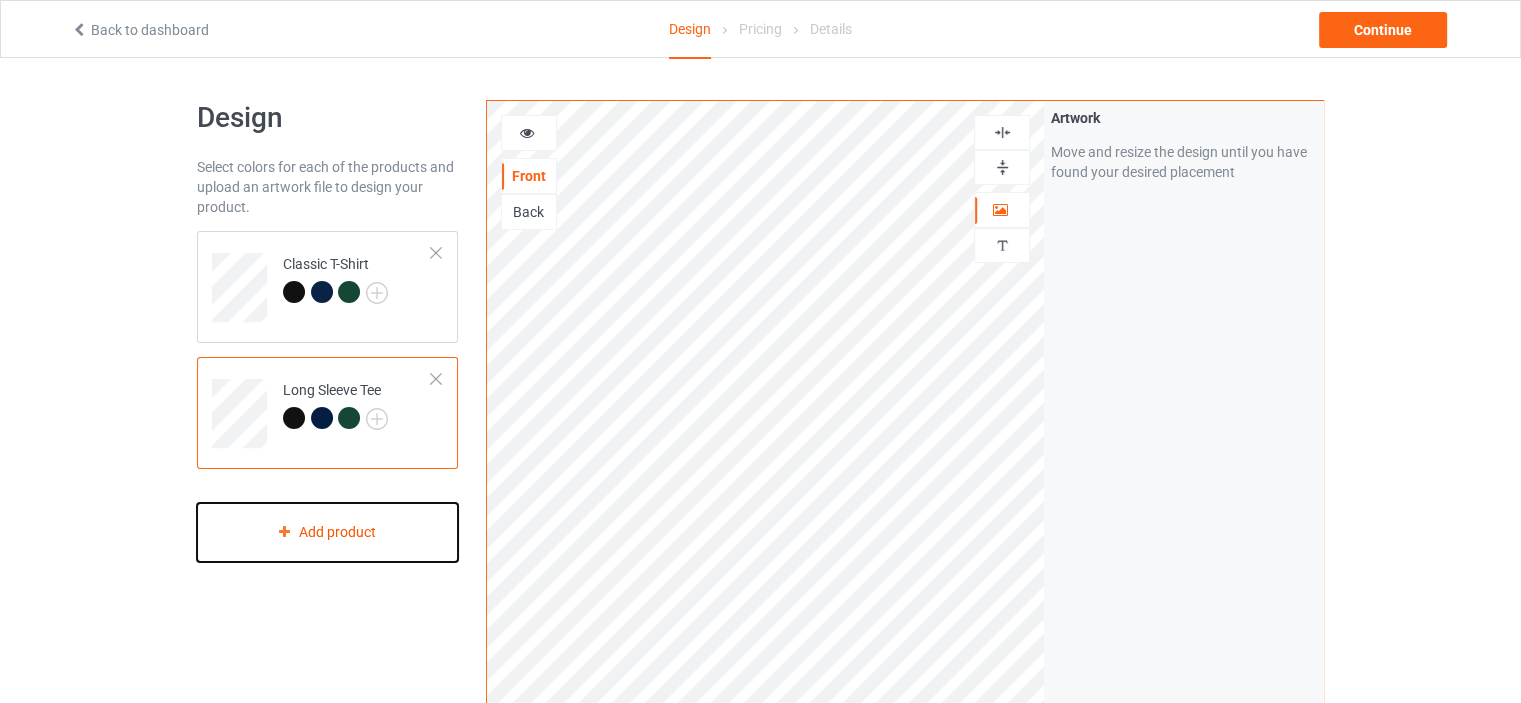 click on "Add product" at bounding box center [327, 532] 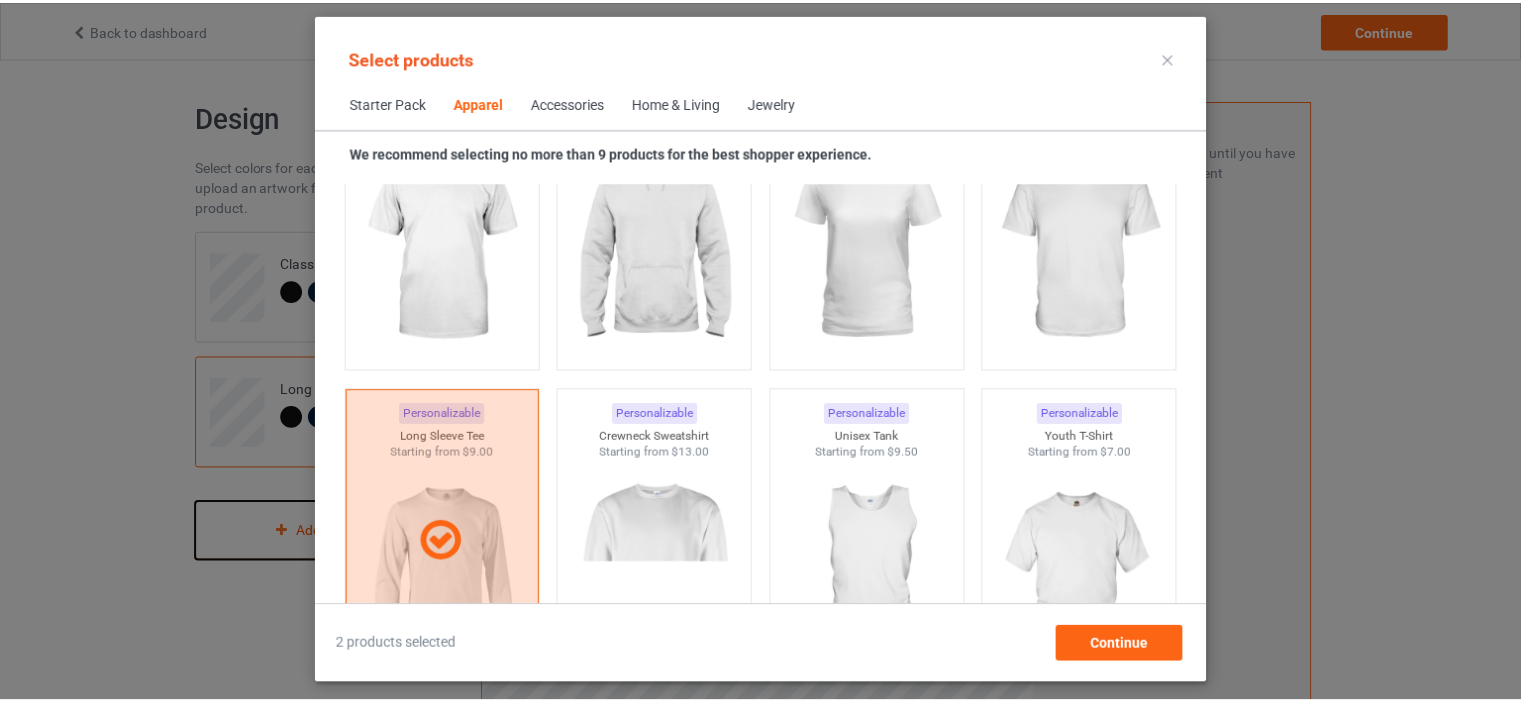 scroll, scrollTop: 1244, scrollLeft: 0, axis: vertical 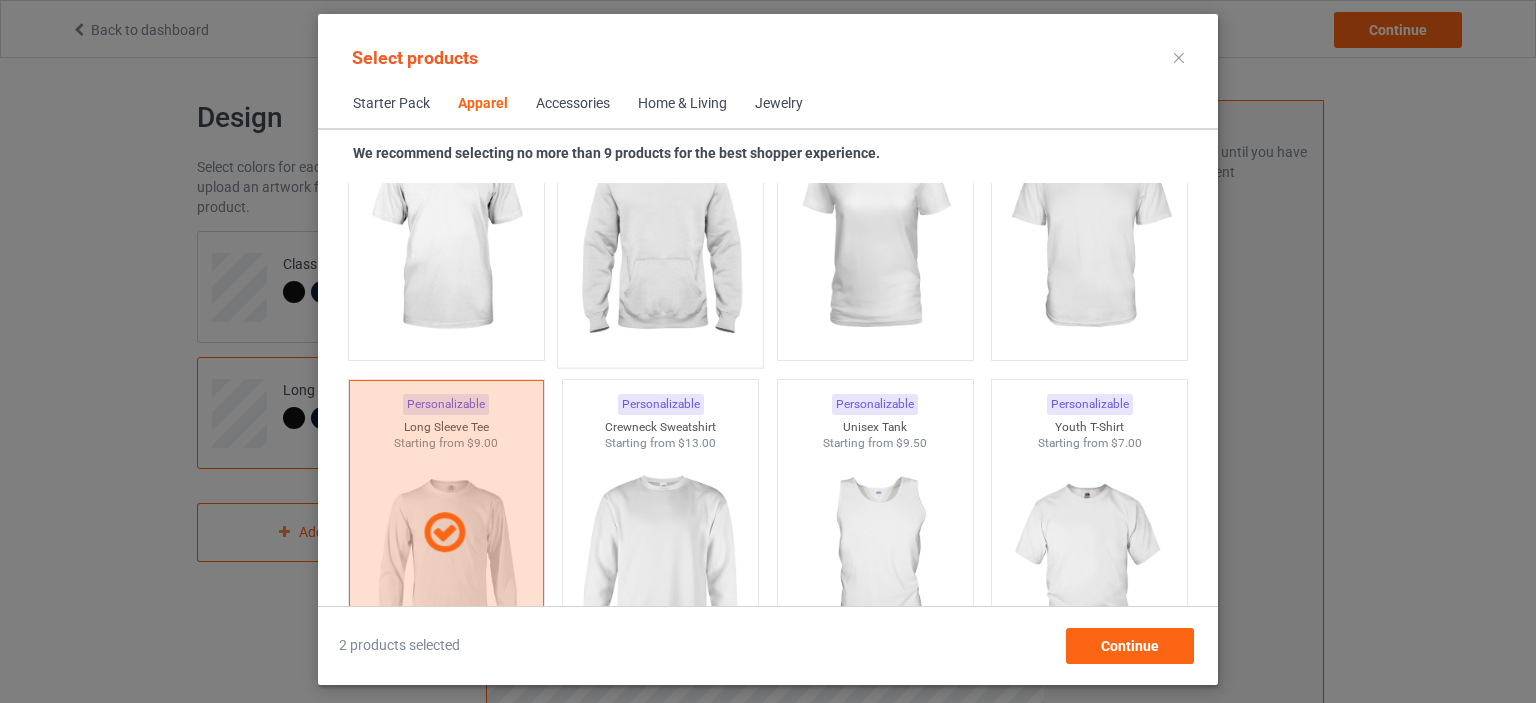click at bounding box center [661, 239] 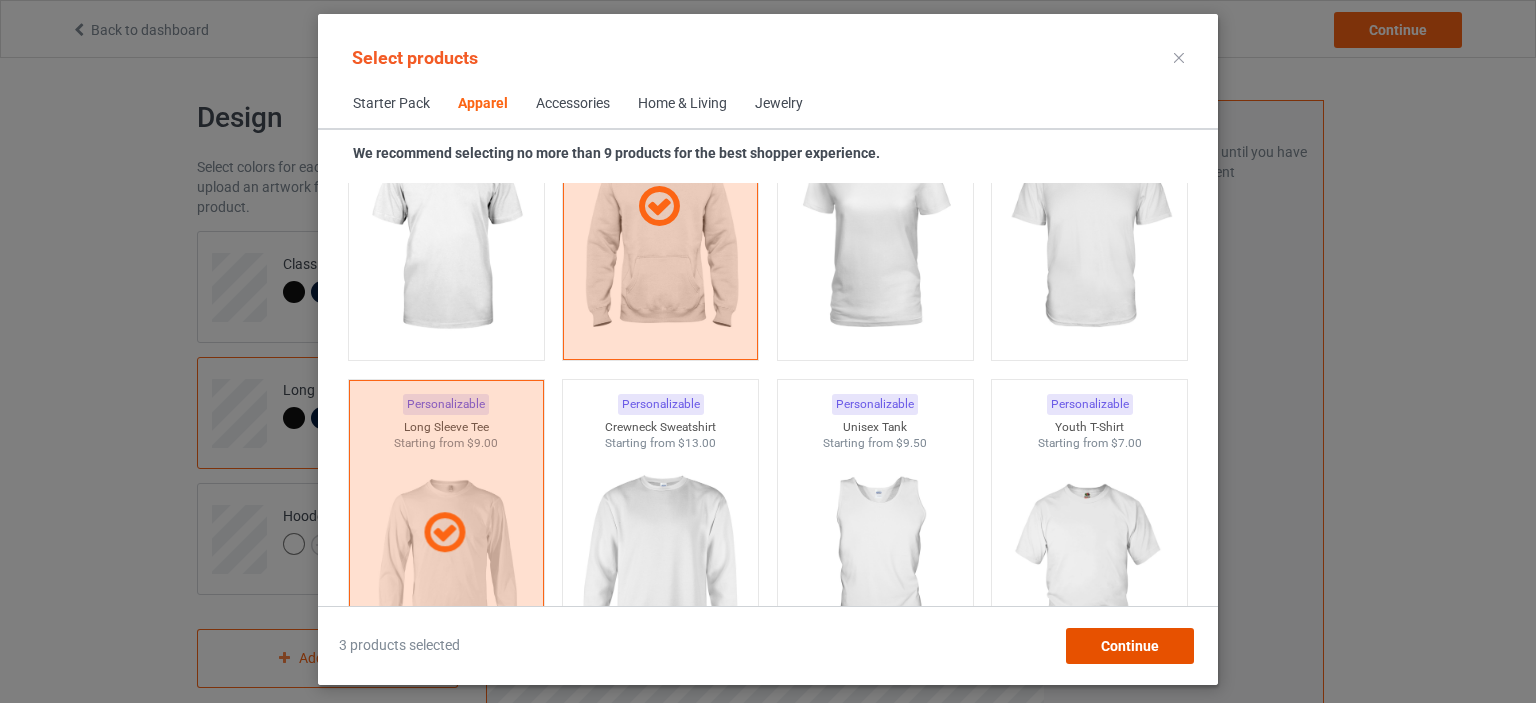 click on "Continue" at bounding box center [1130, 646] 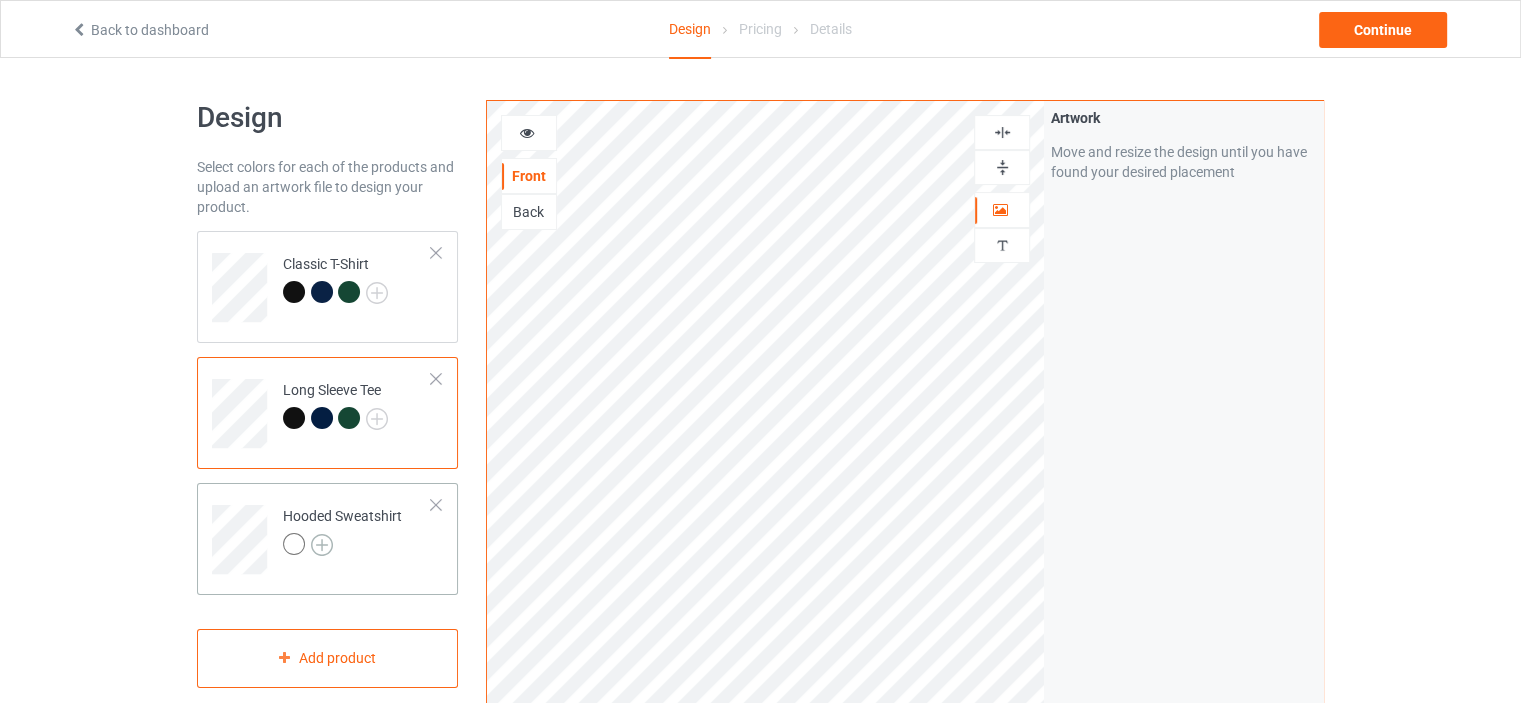 click at bounding box center (322, 545) 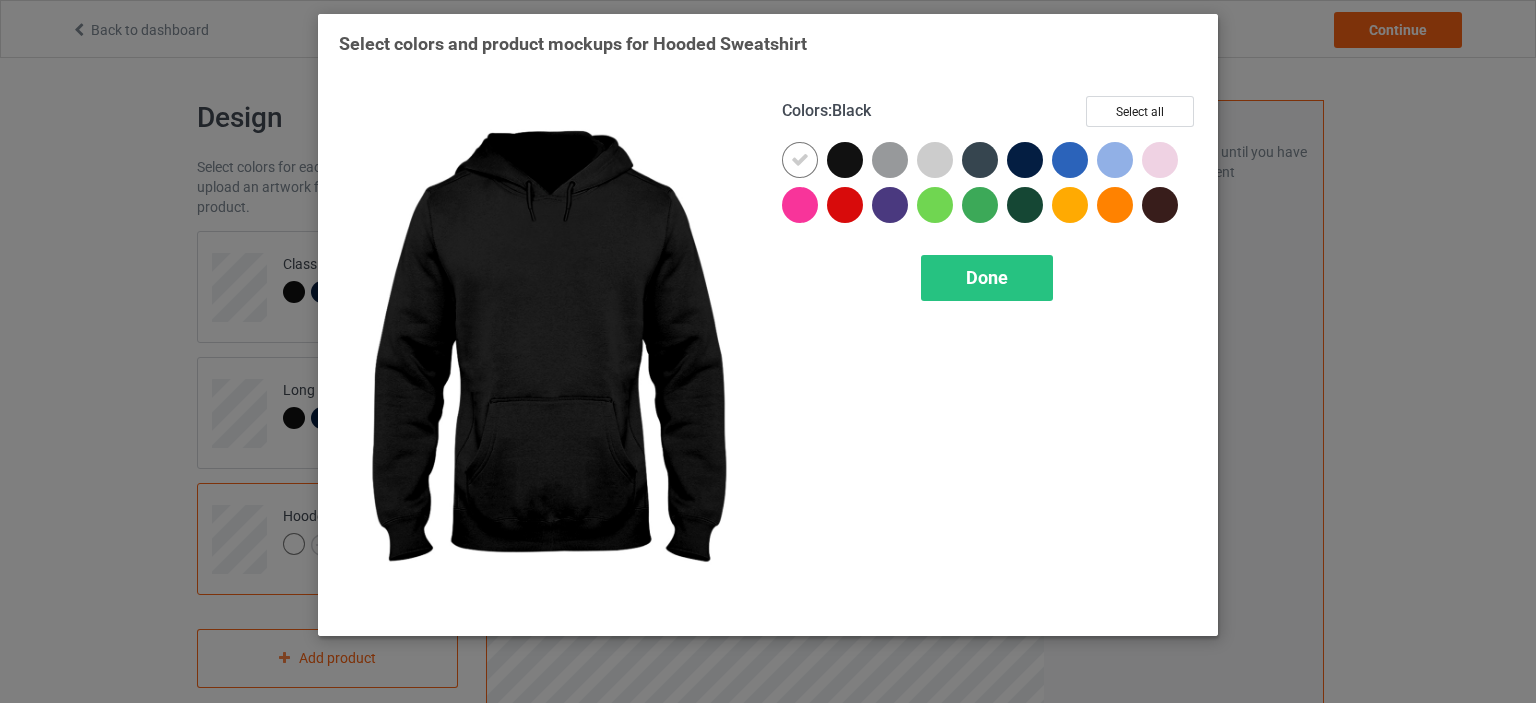 click at bounding box center [845, 160] 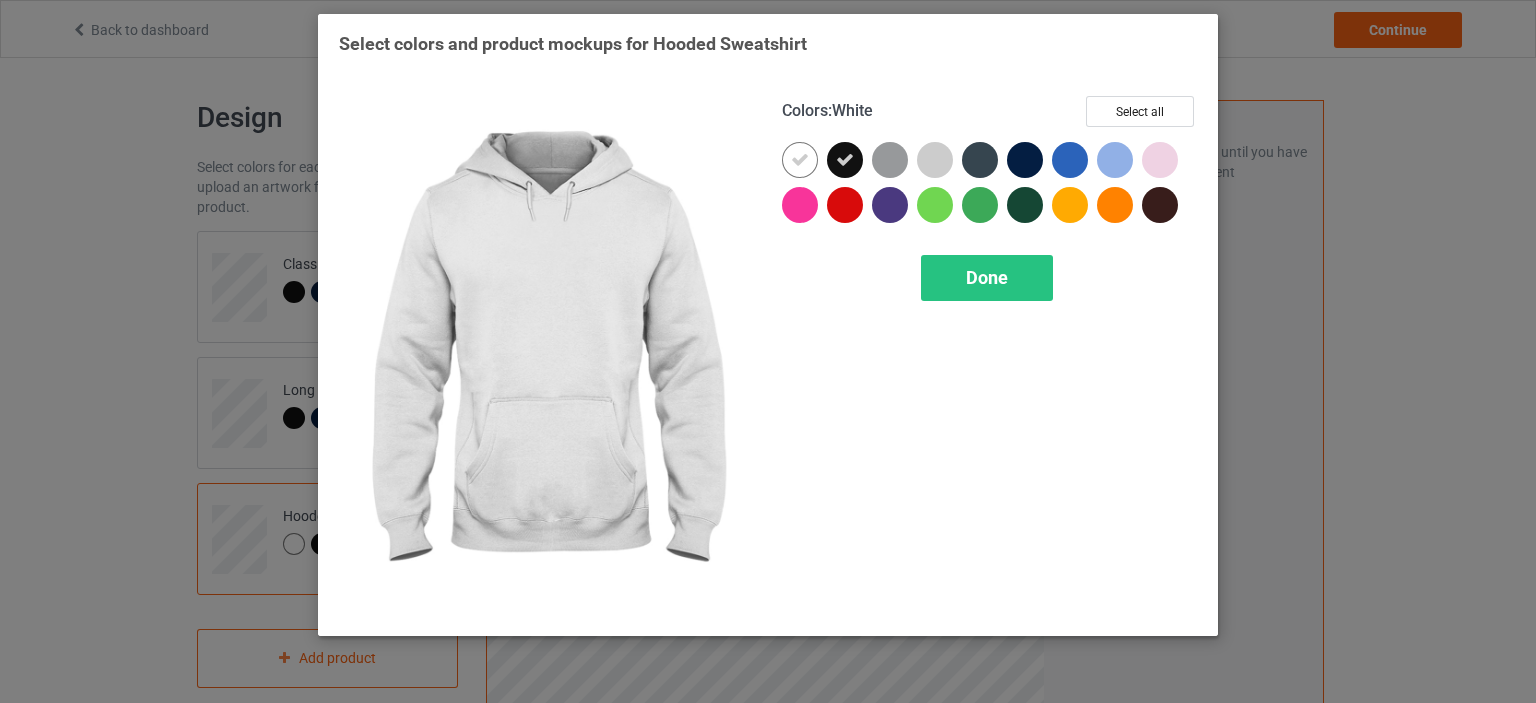 click at bounding box center [800, 160] 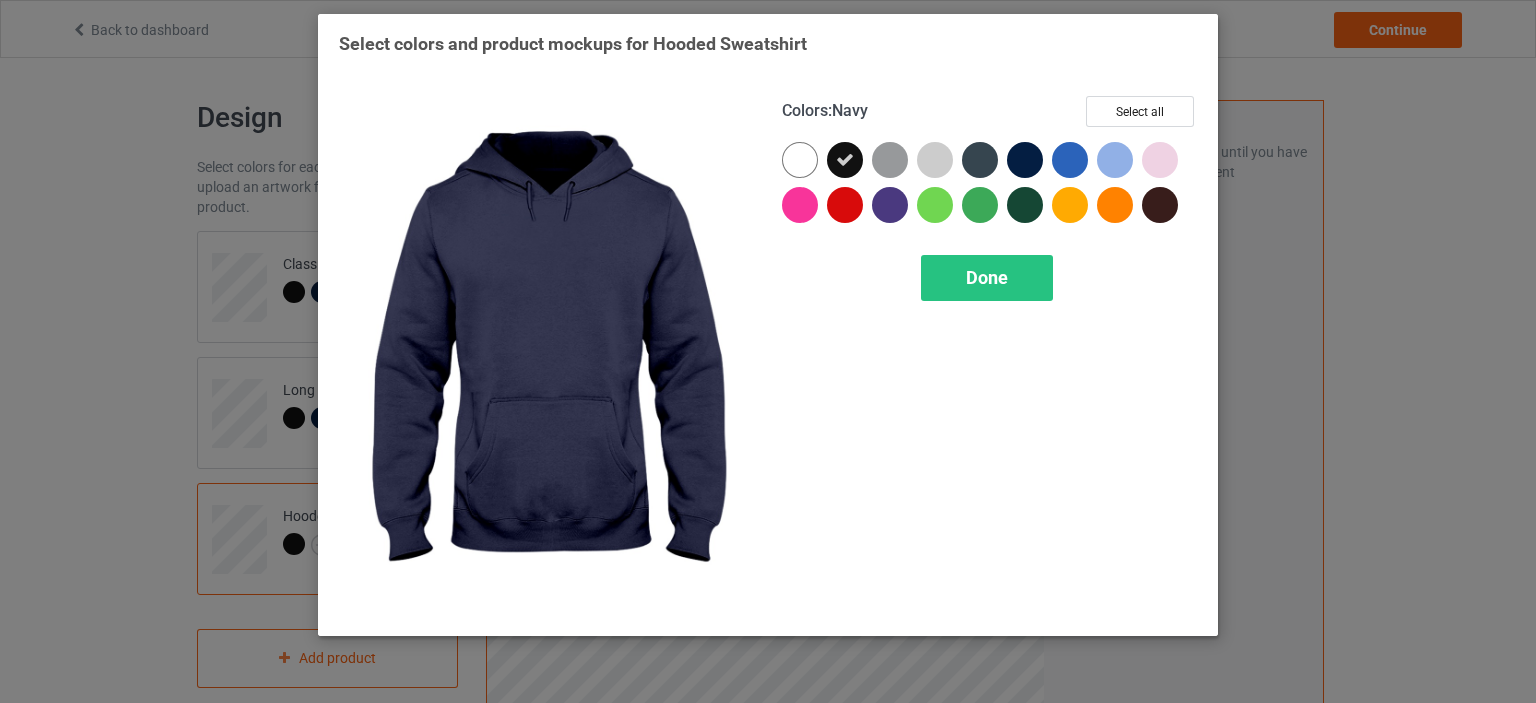 click at bounding box center [1025, 160] 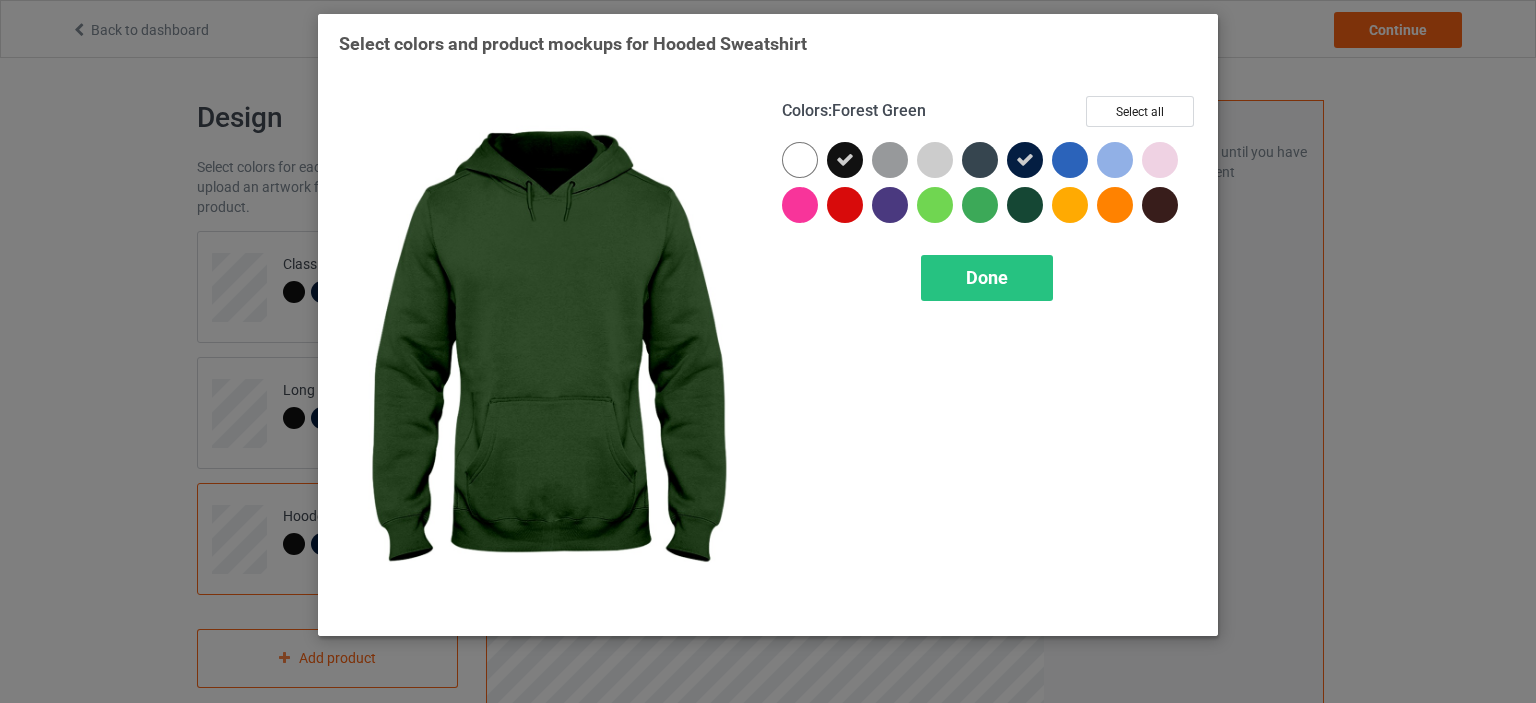 click at bounding box center [1025, 205] 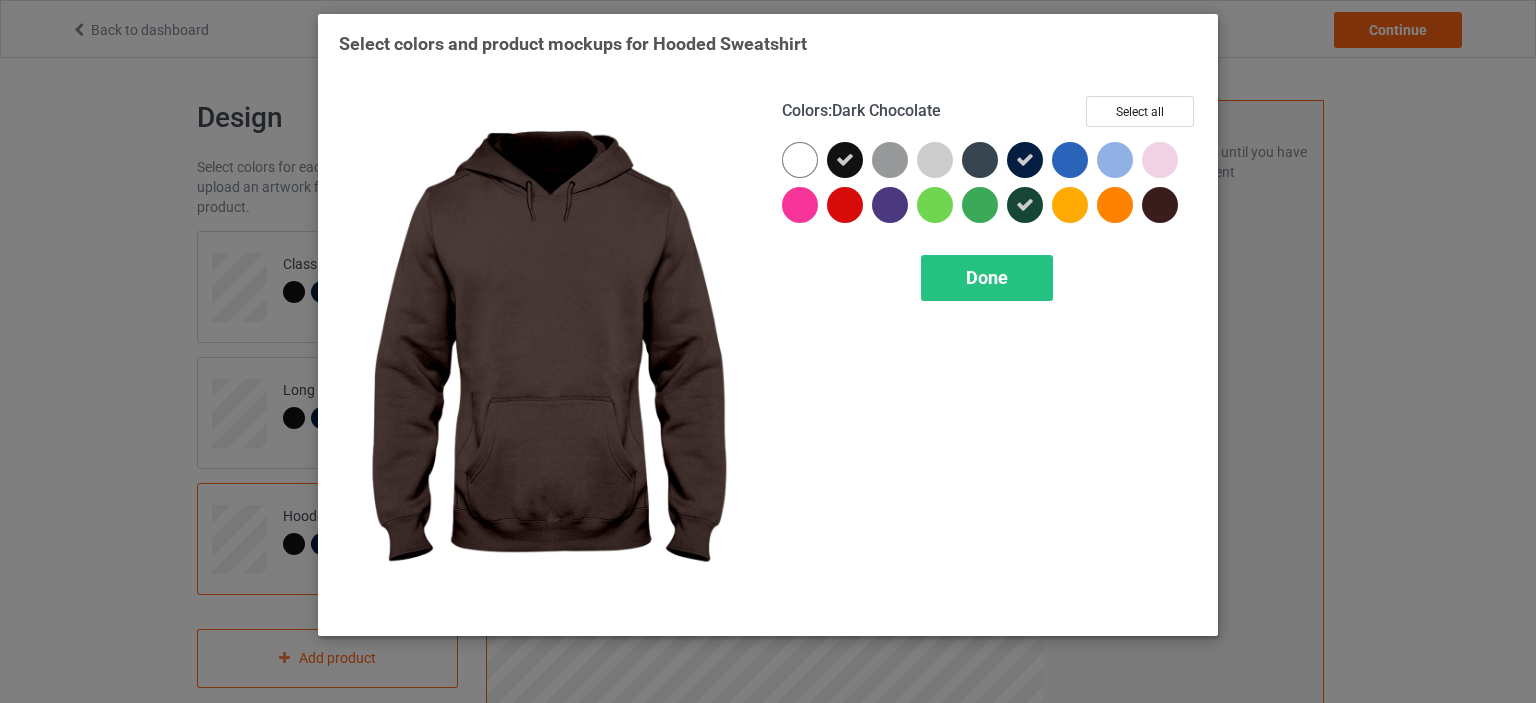 click at bounding box center [1160, 205] 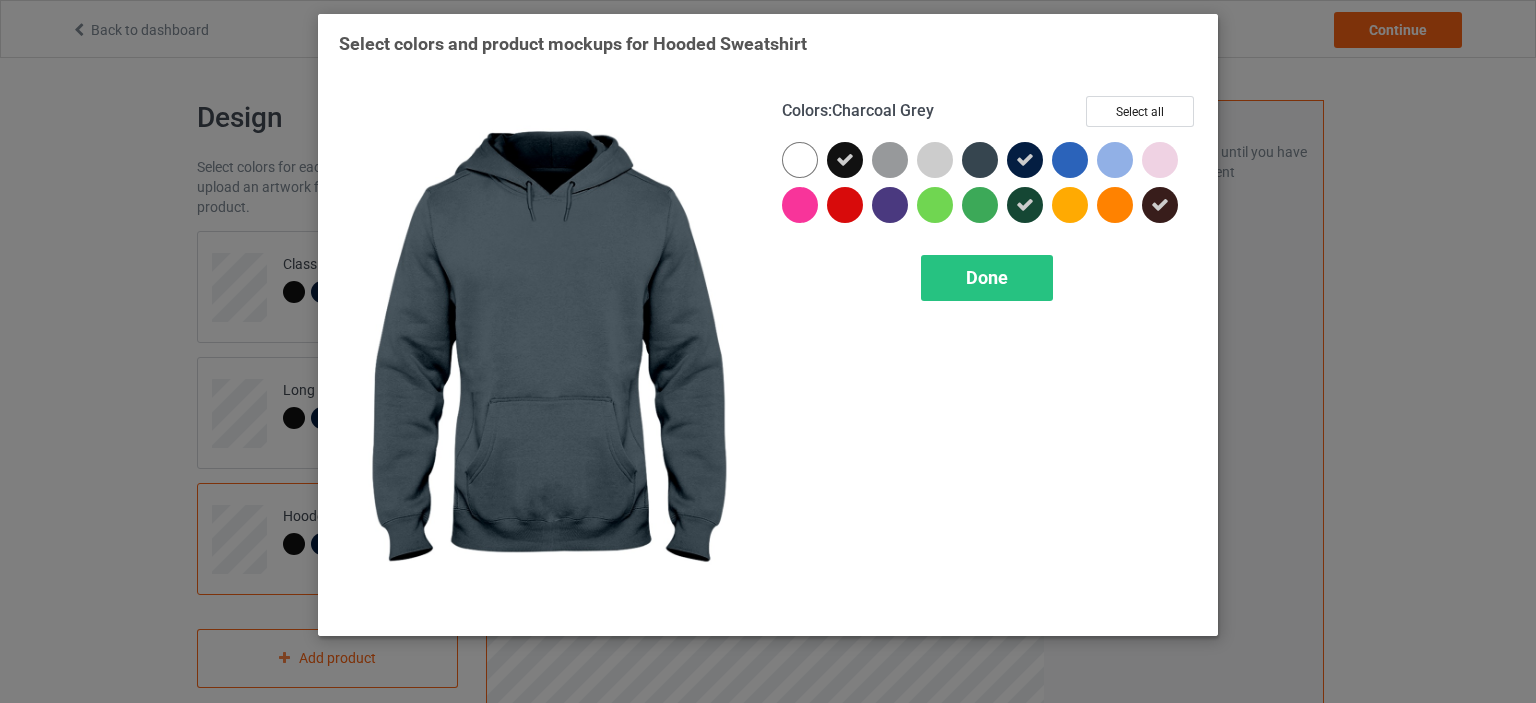 click at bounding box center [980, 160] 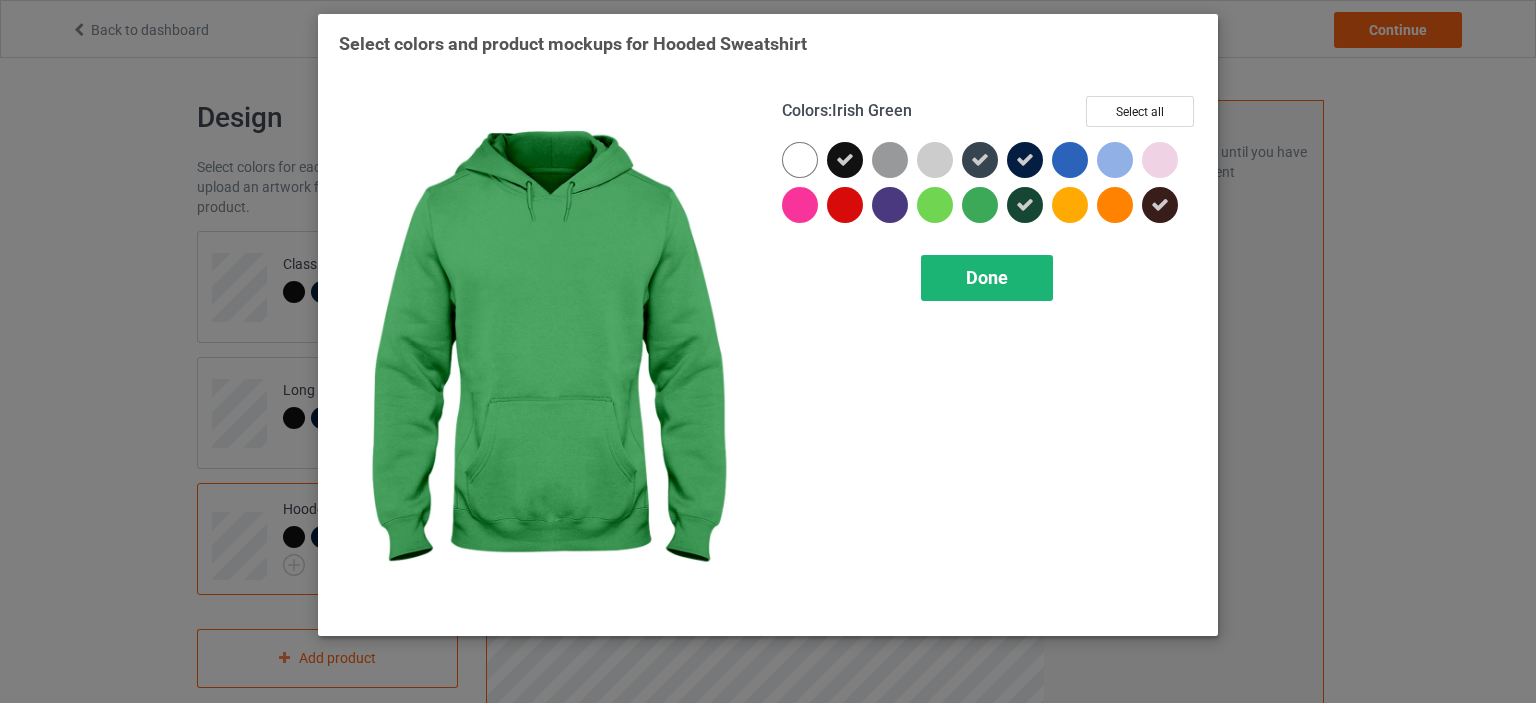 click on "Done" at bounding box center [987, 277] 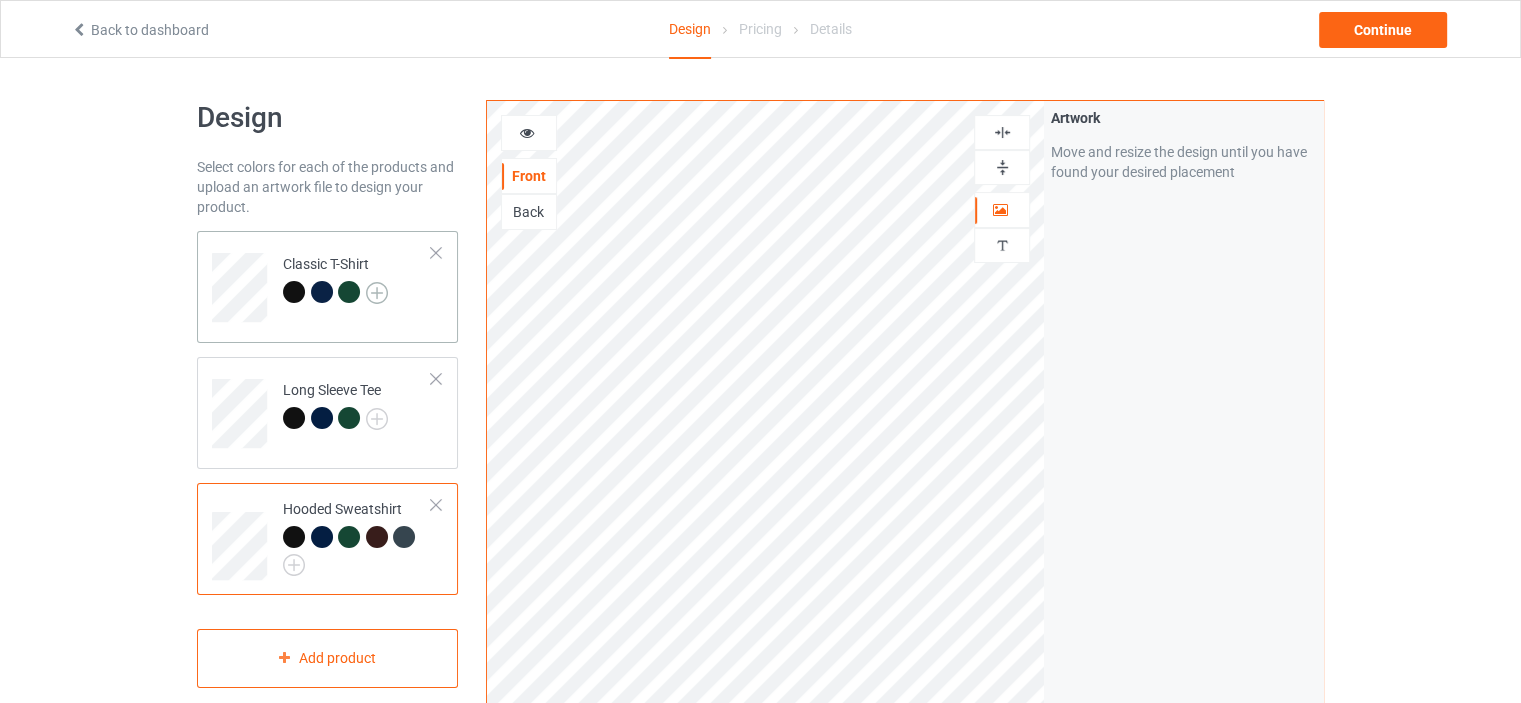click at bounding box center [377, 293] 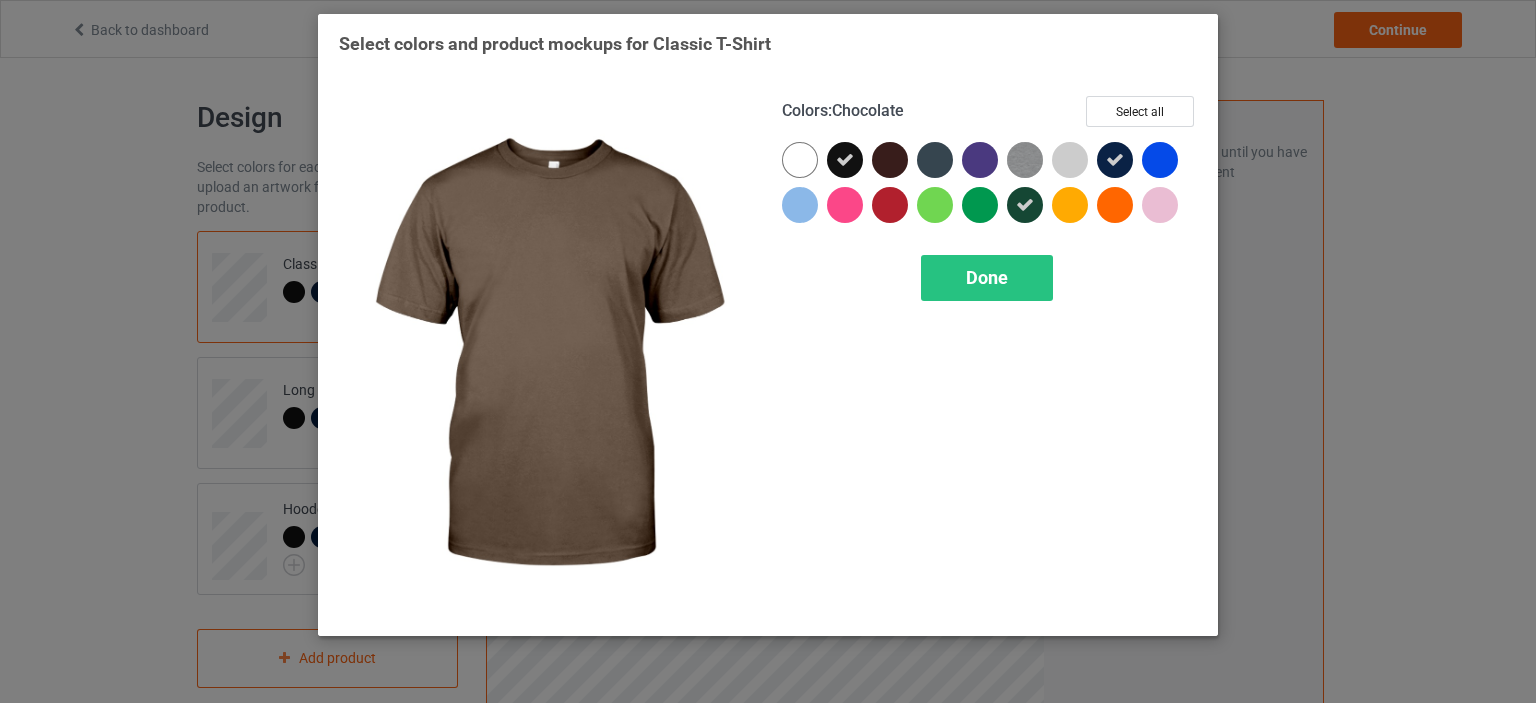 click at bounding box center [890, 160] 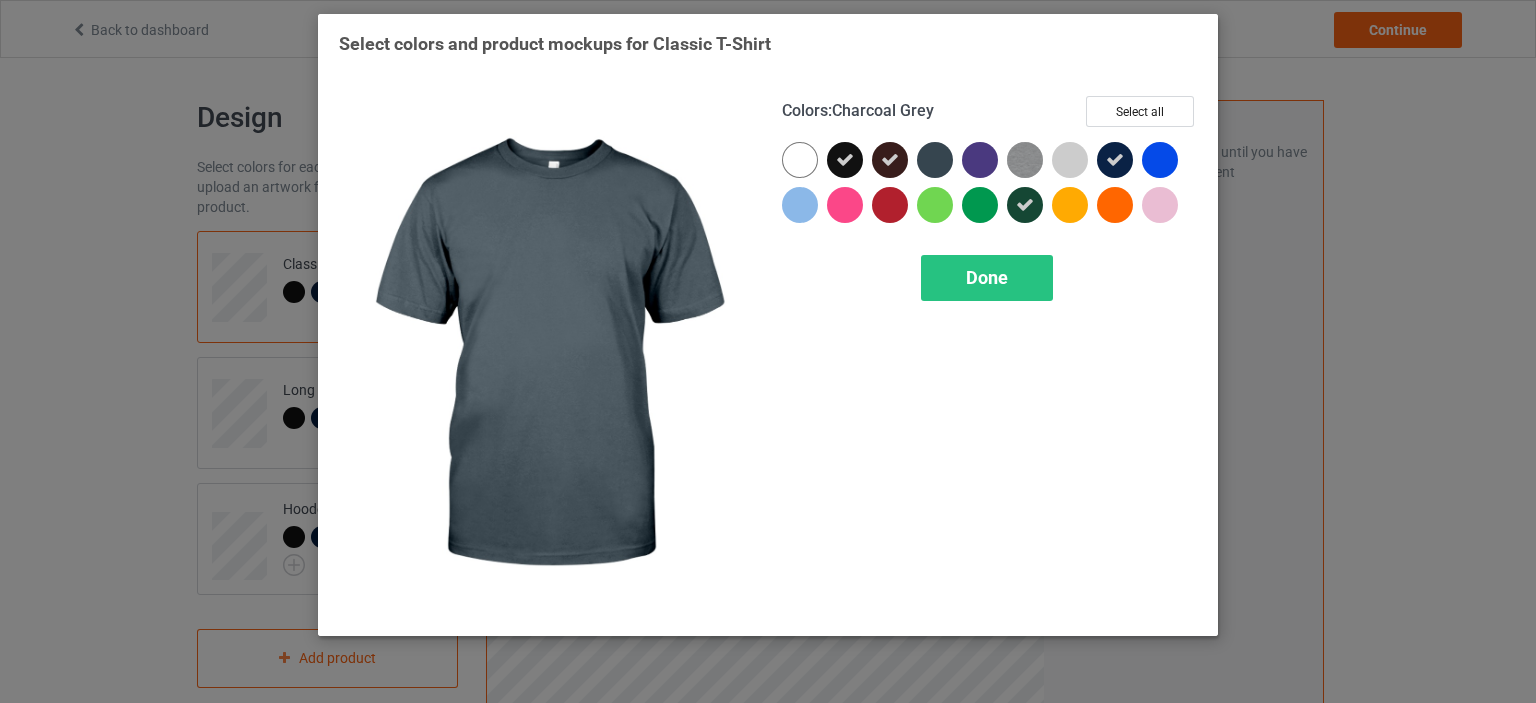 click at bounding box center [935, 160] 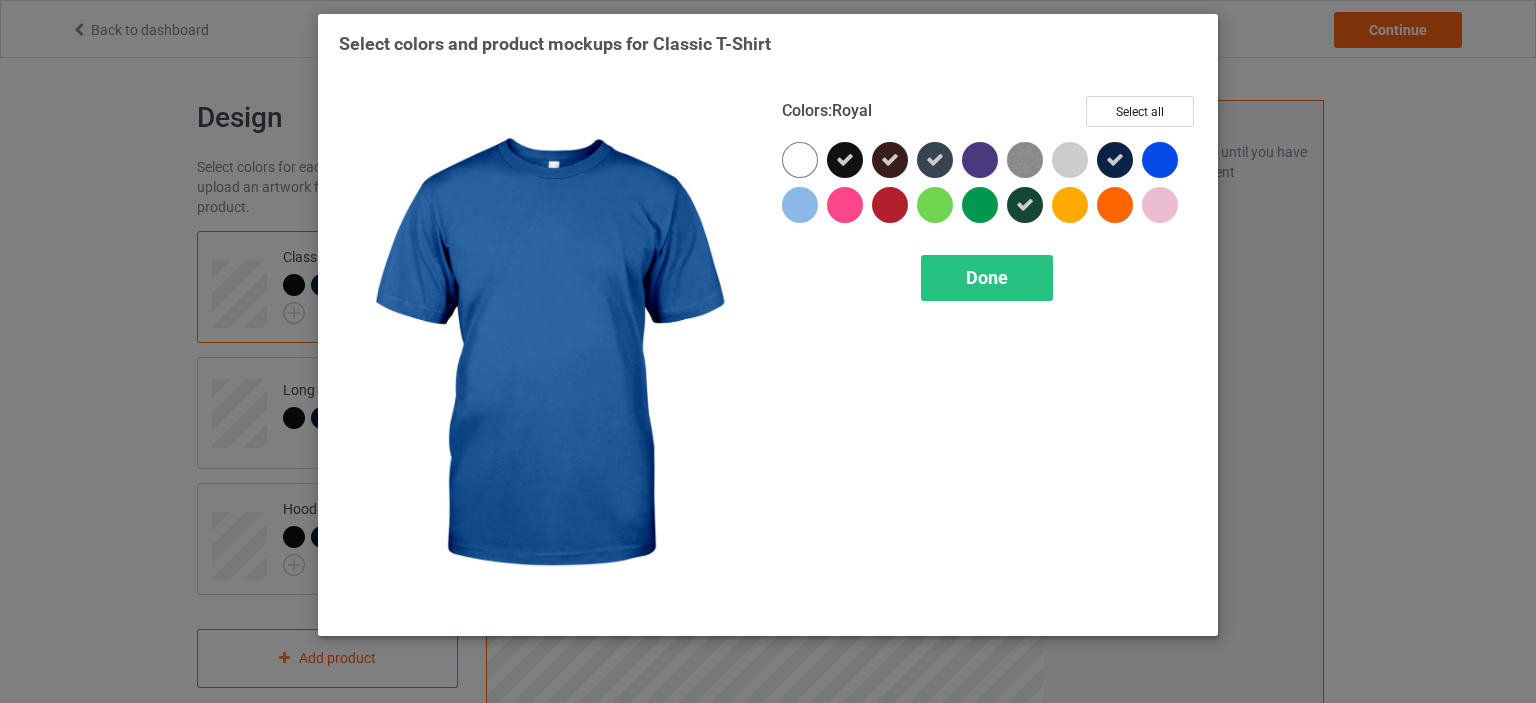 click at bounding box center (1160, 160) 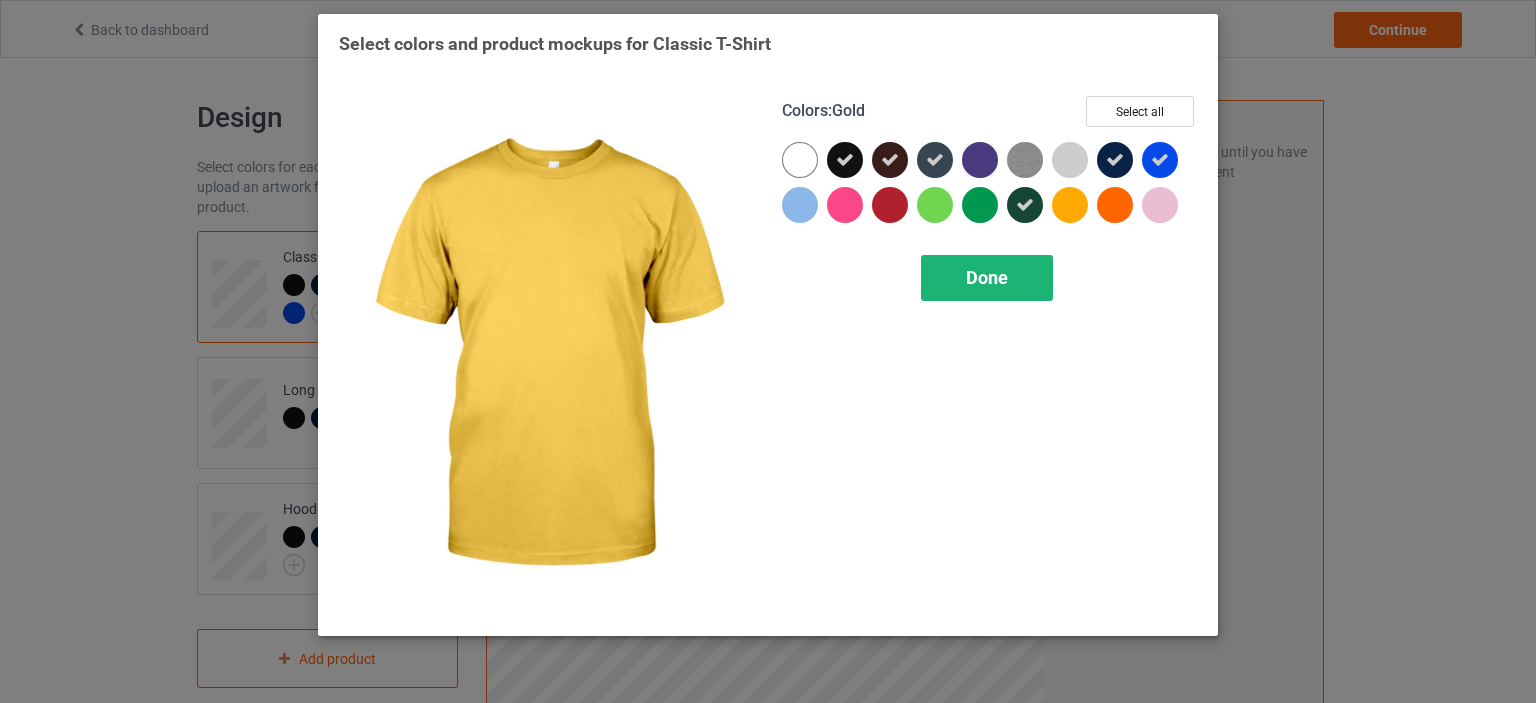 click on "Done" at bounding box center [987, 278] 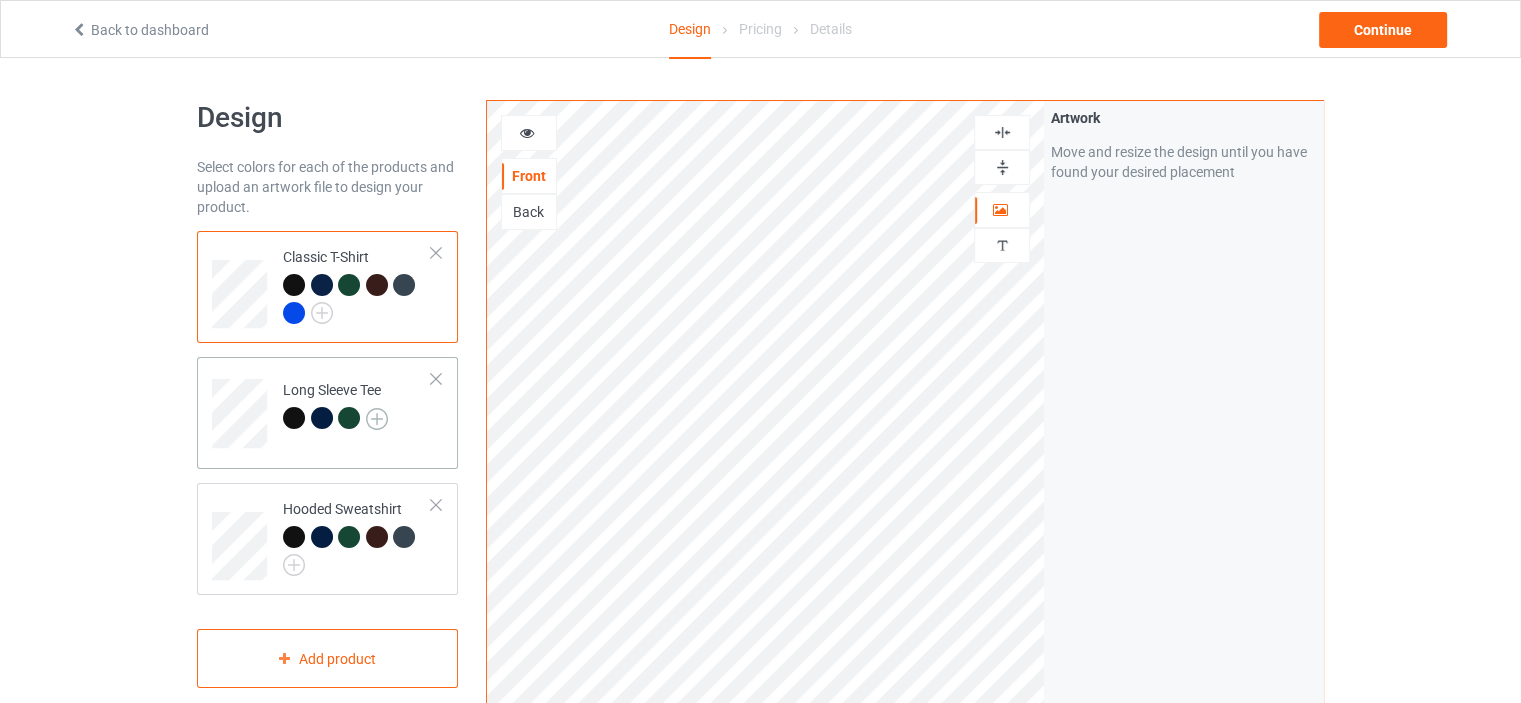 click at bounding box center [377, 419] 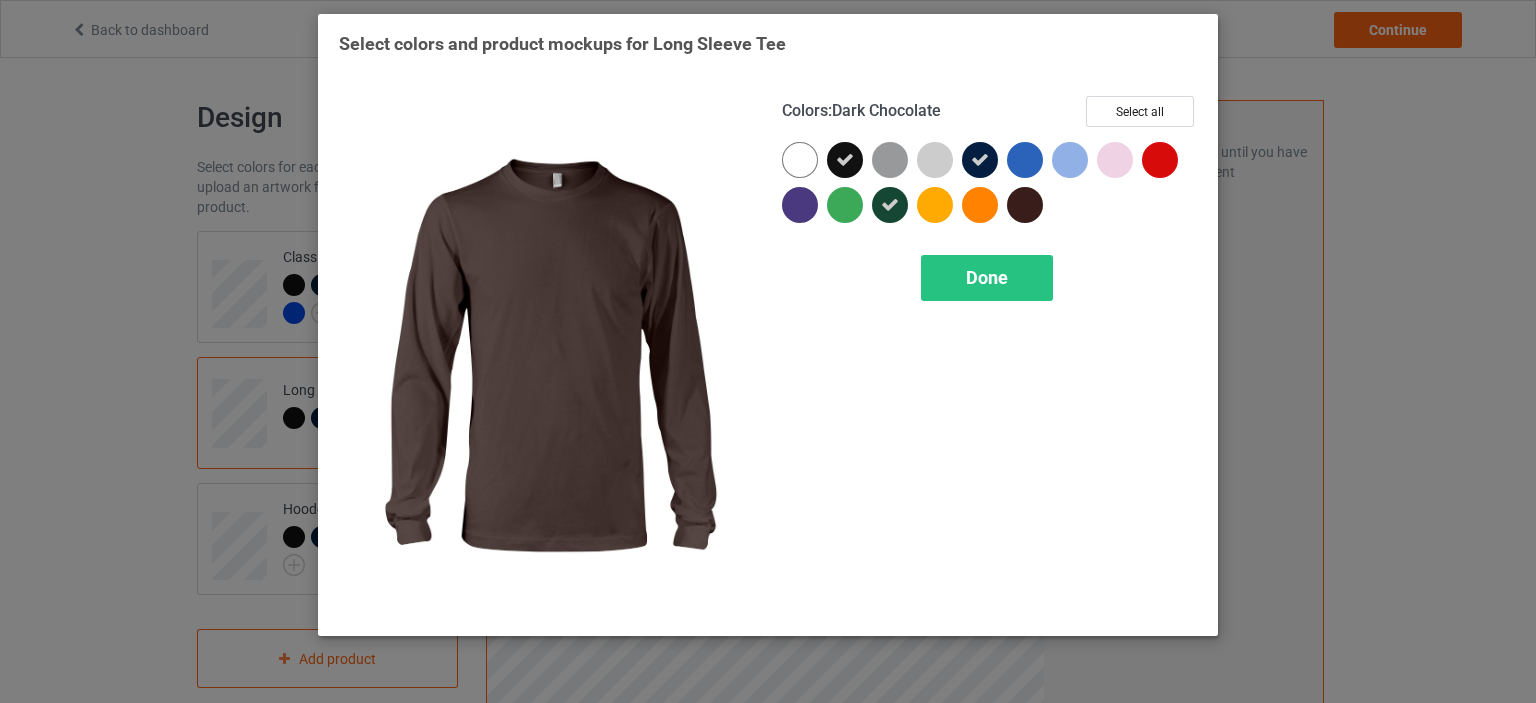 click at bounding box center (1025, 205) 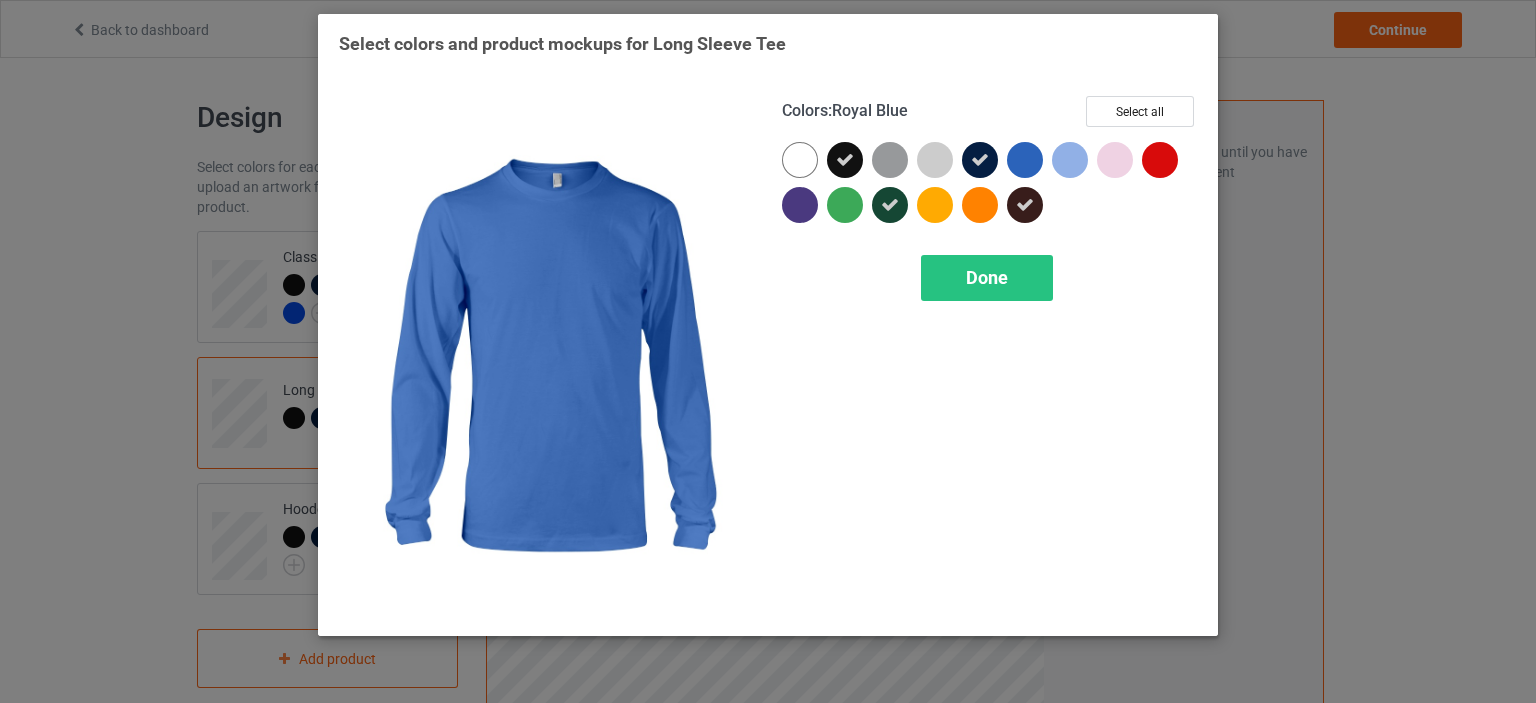 click at bounding box center [1025, 160] 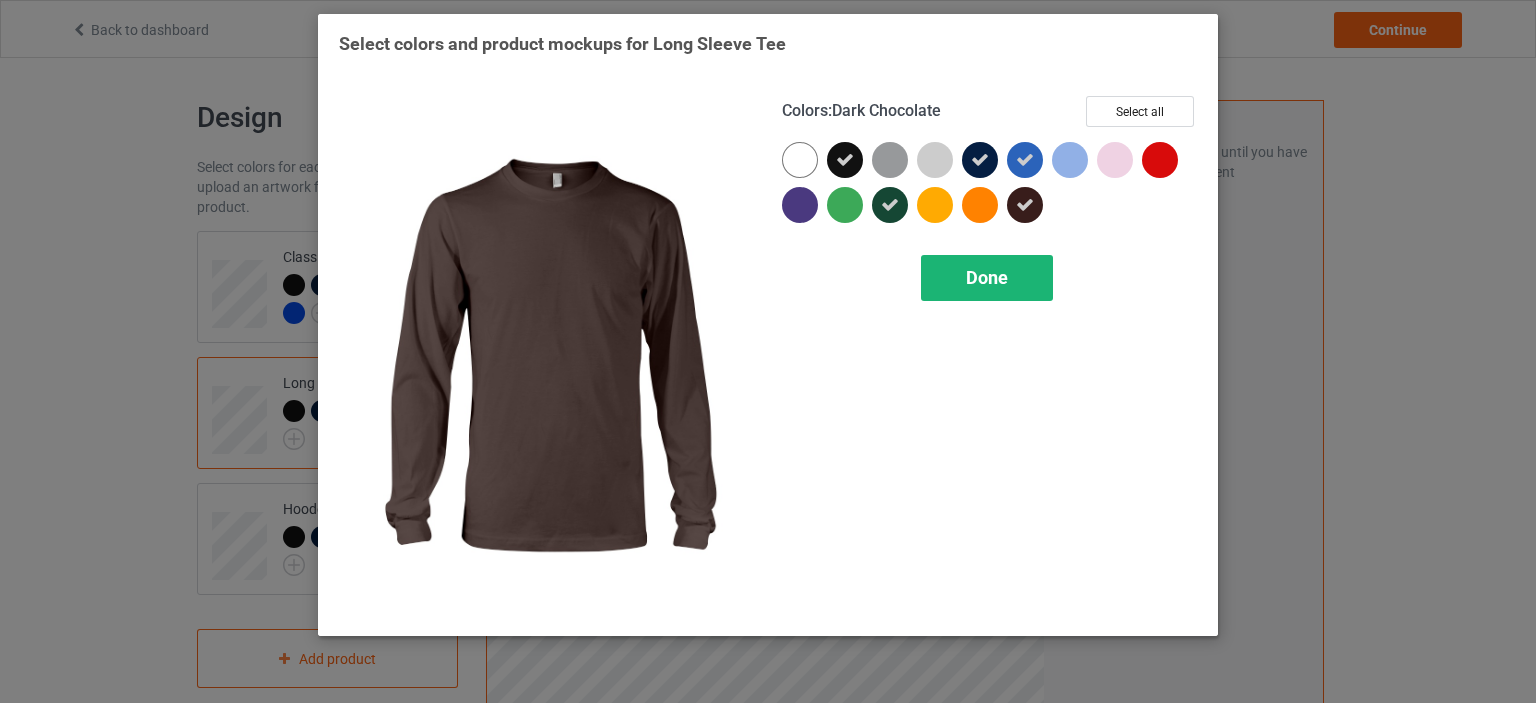 click on "Done" at bounding box center [987, 277] 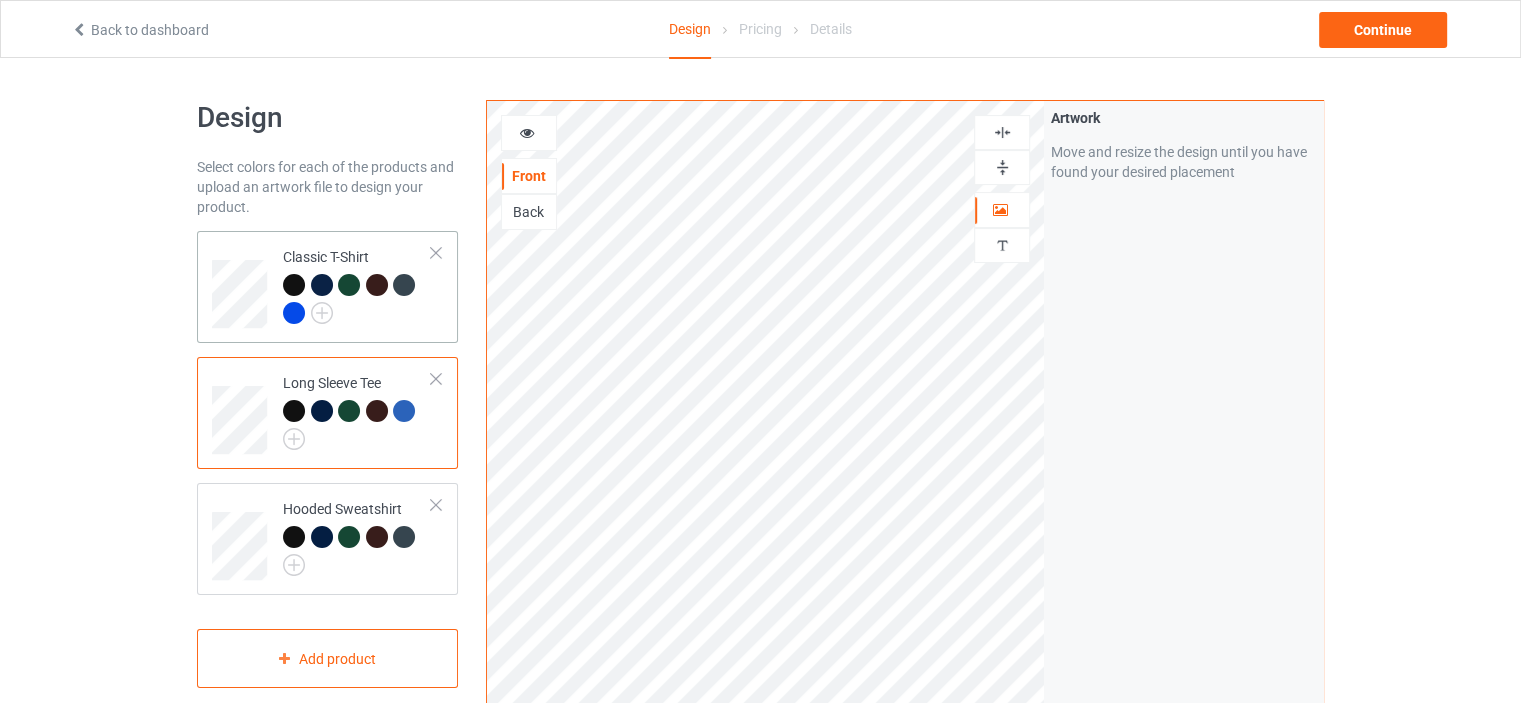 click on "Classic T-Shirt" at bounding box center [357, 287] 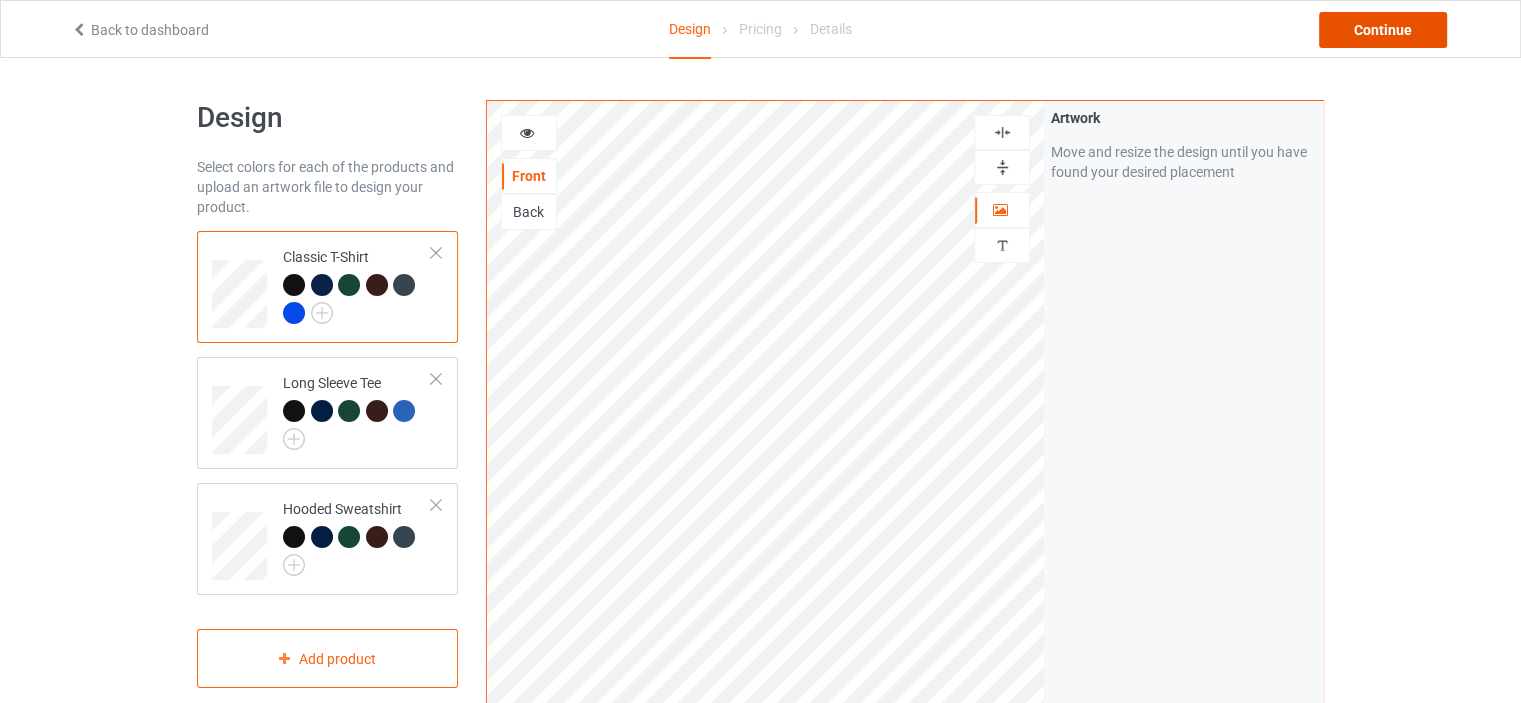 click on "Continue" at bounding box center [1383, 30] 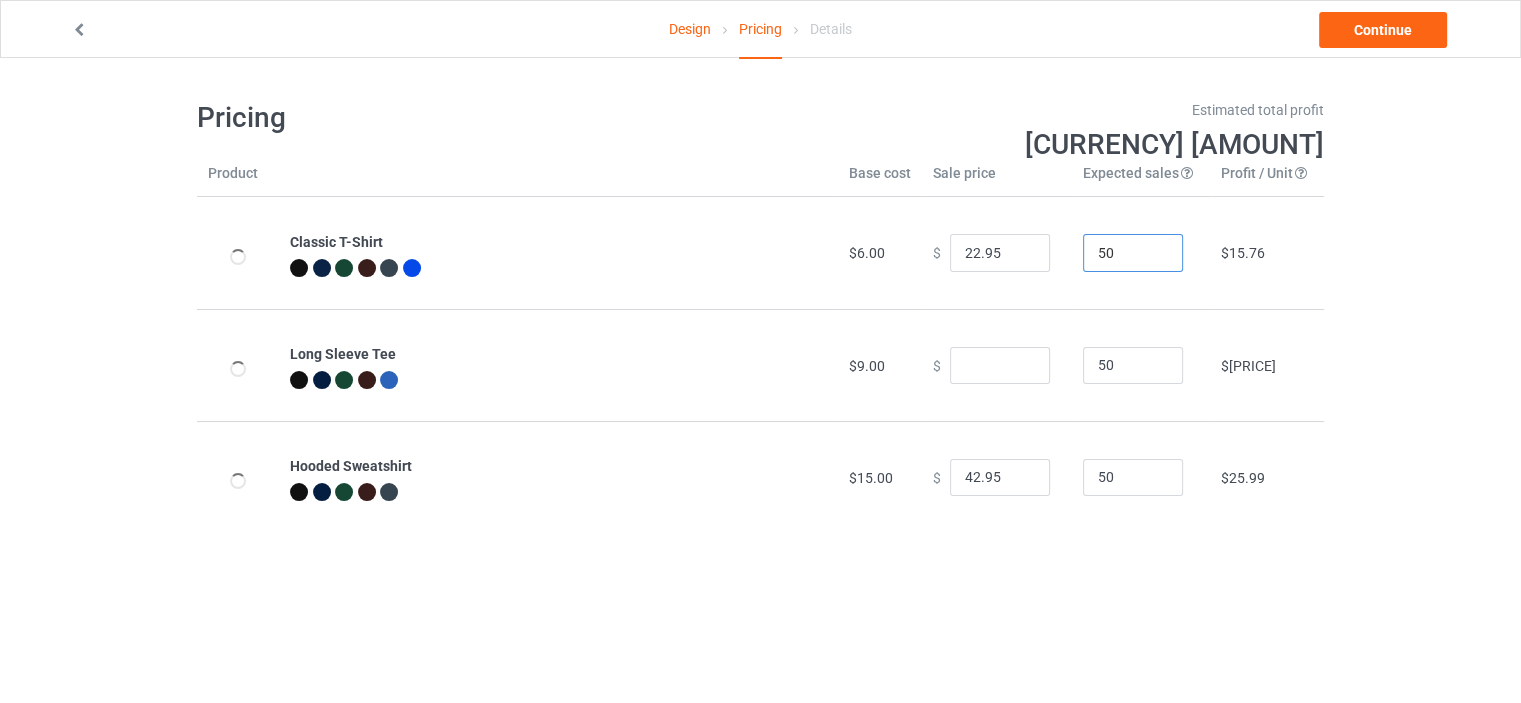 drag, startPoint x: 1106, startPoint y: 250, endPoint x: 1061, endPoint y: 265, distance: 47.434166 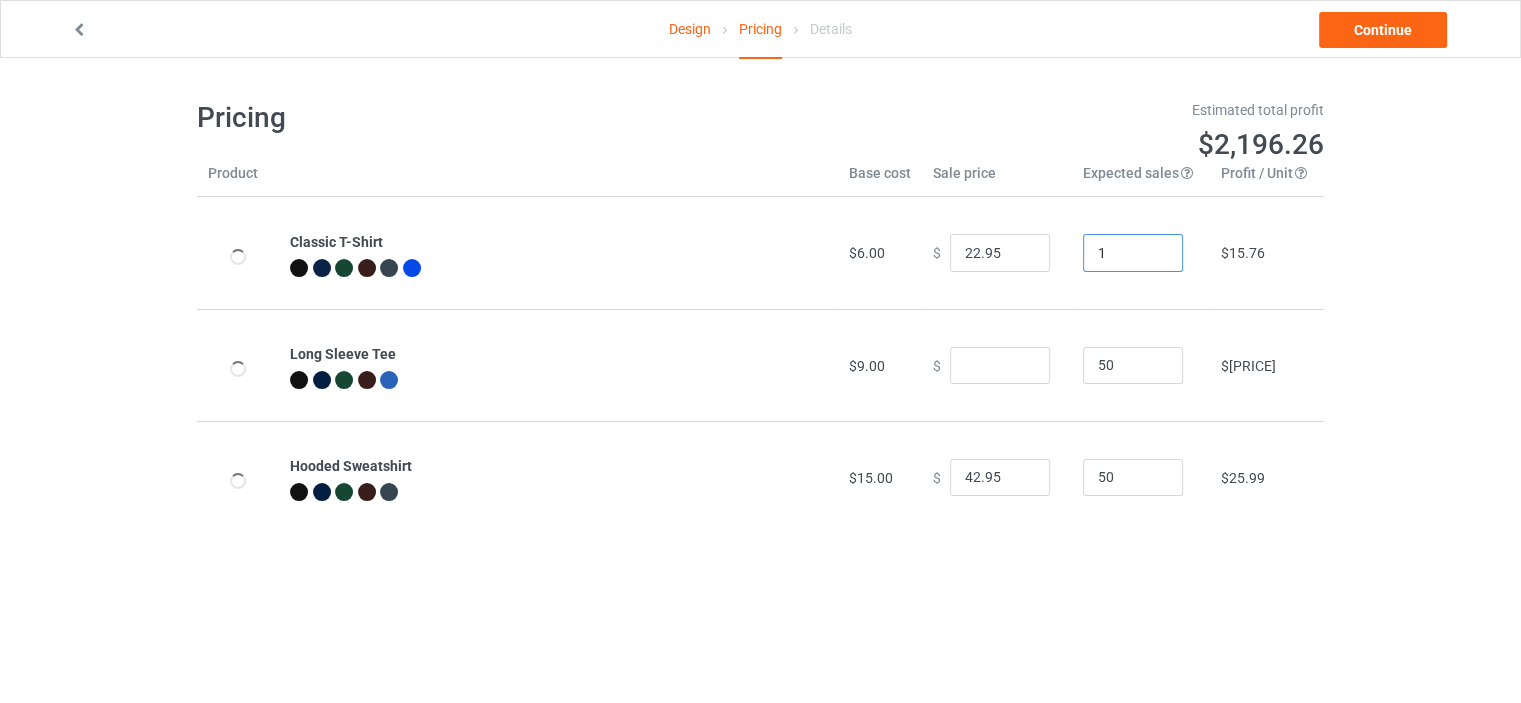 type on "1" 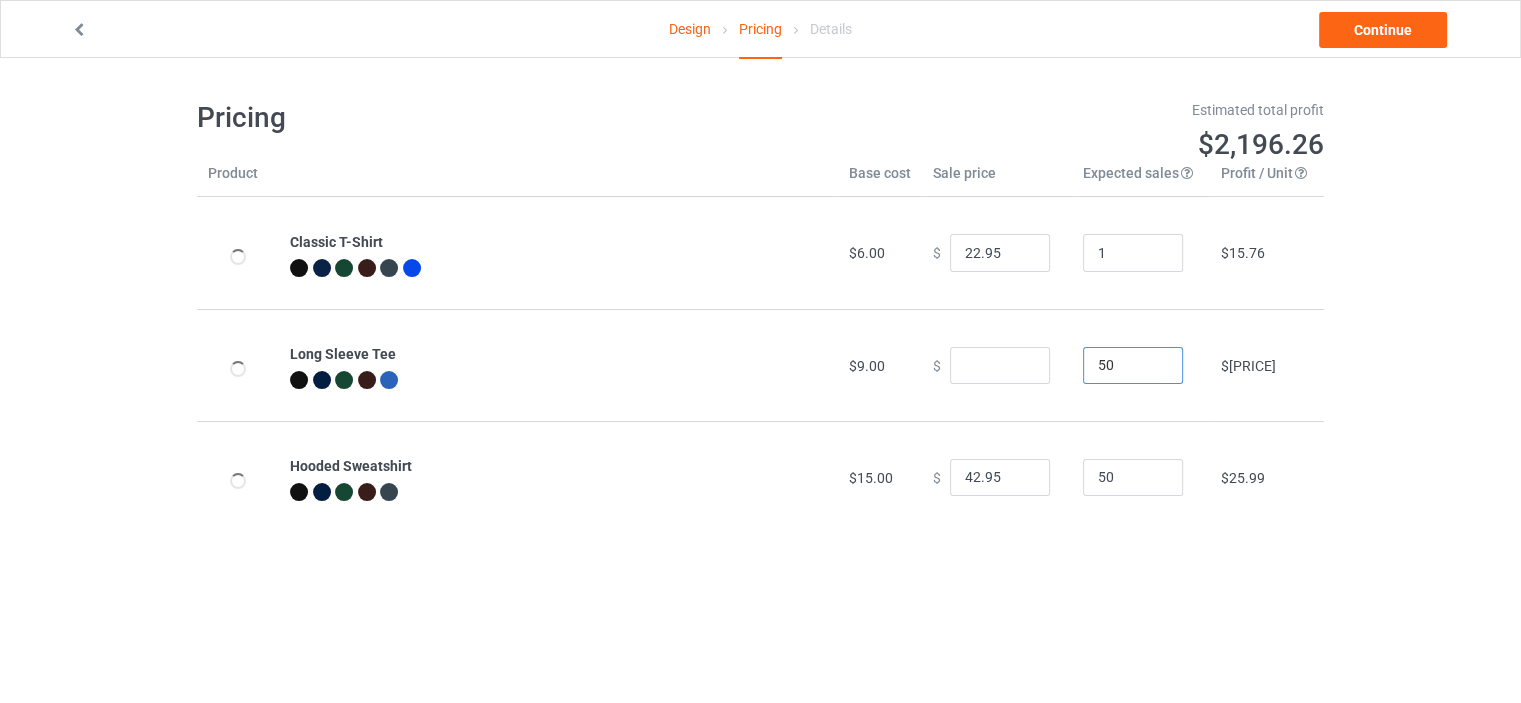 drag, startPoint x: 1112, startPoint y: 363, endPoint x: 1068, endPoint y: 402, distance: 58.796257 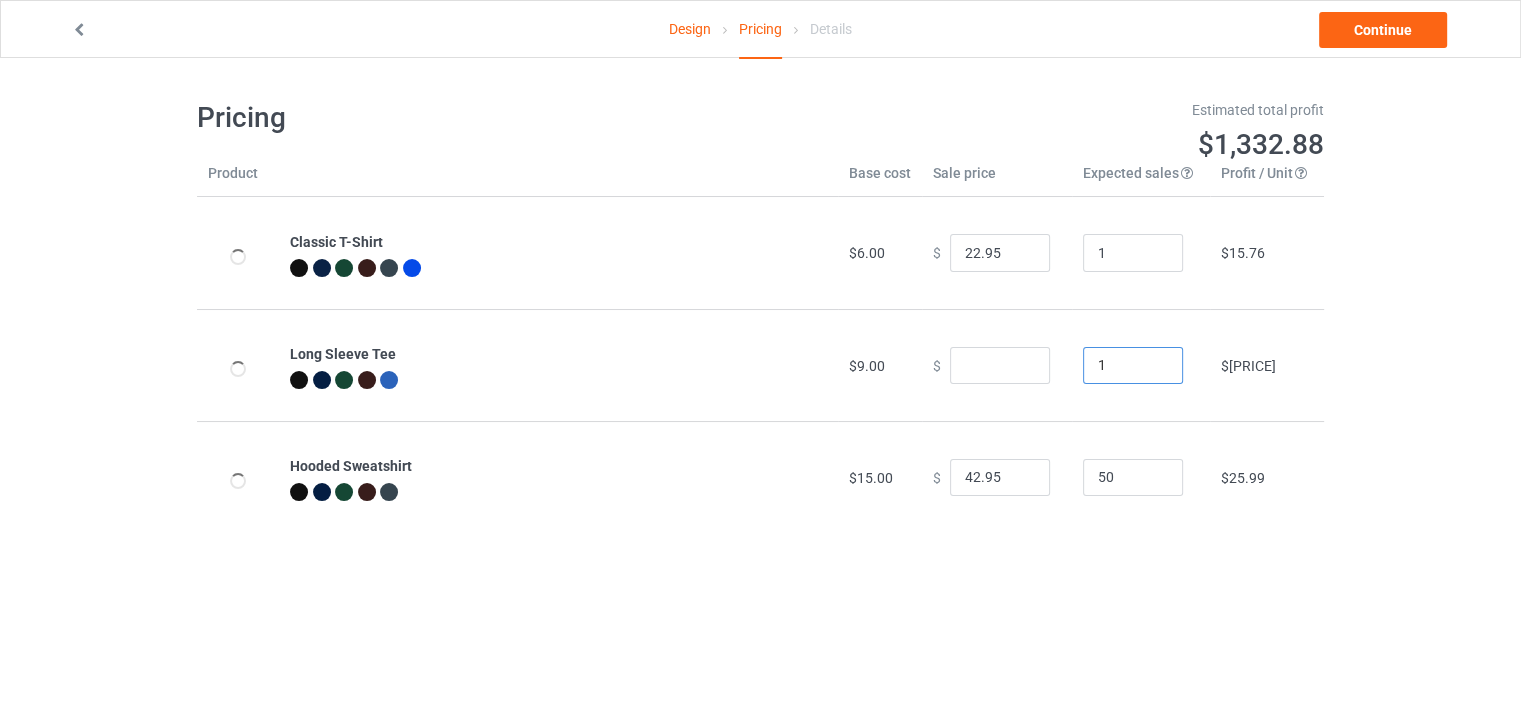 type on "1" 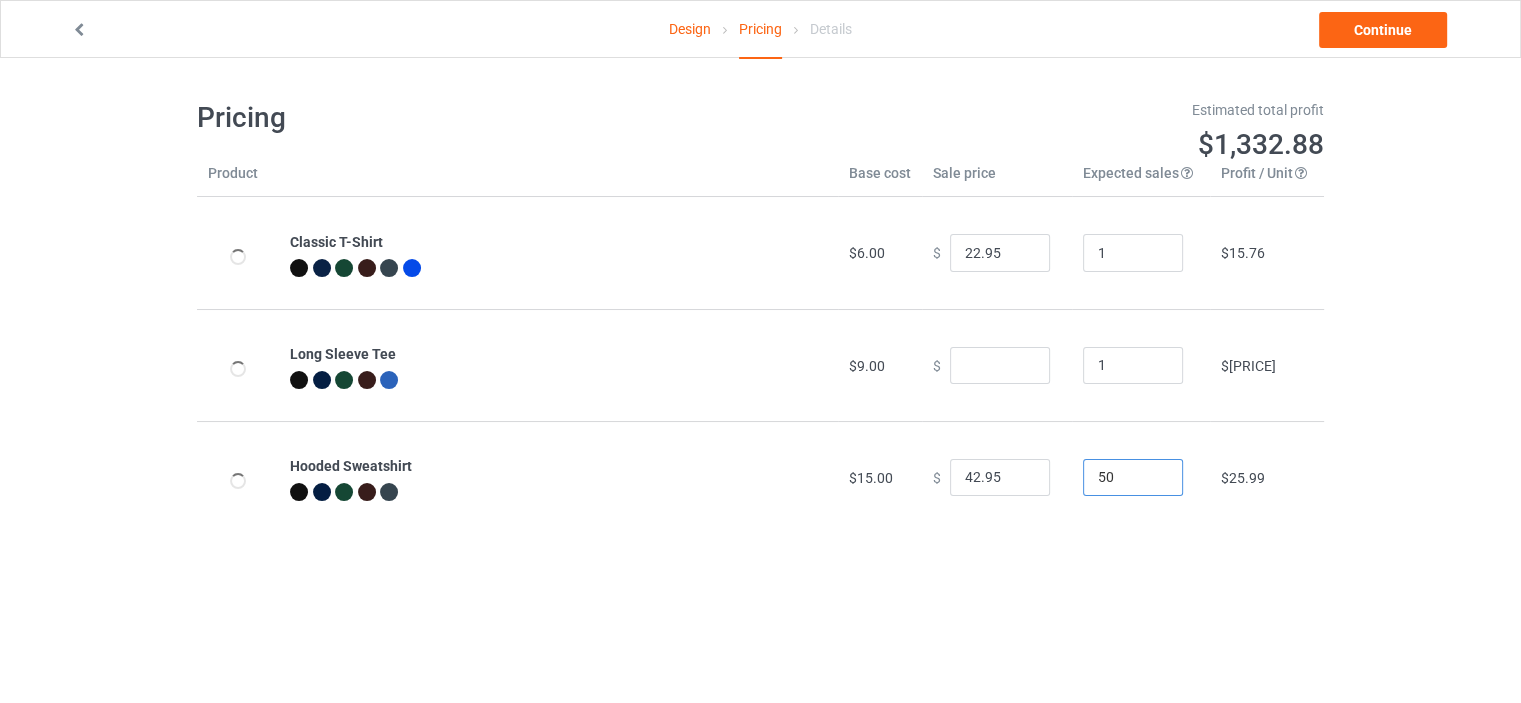drag, startPoint x: 1110, startPoint y: 476, endPoint x: 1051, endPoint y: 489, distance: 60.41523 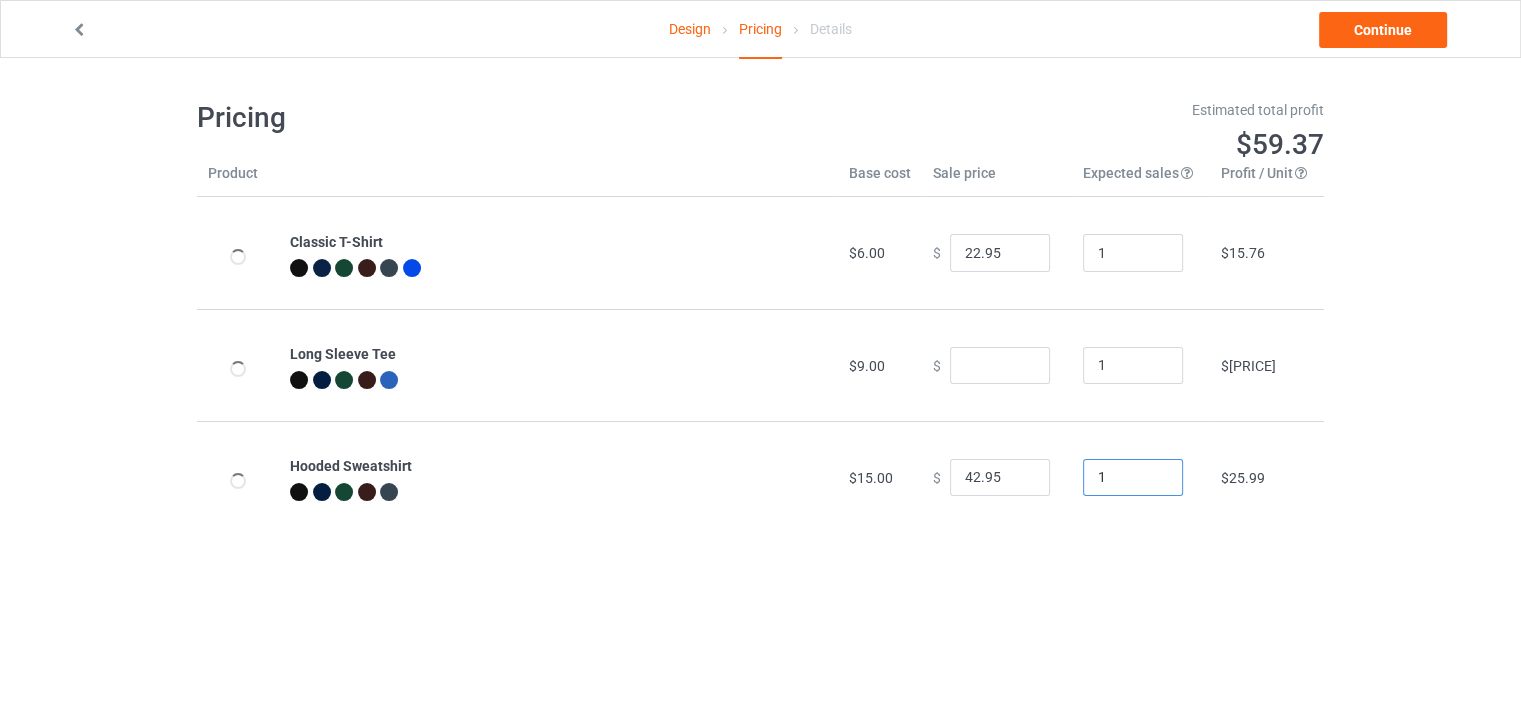 type on "1" 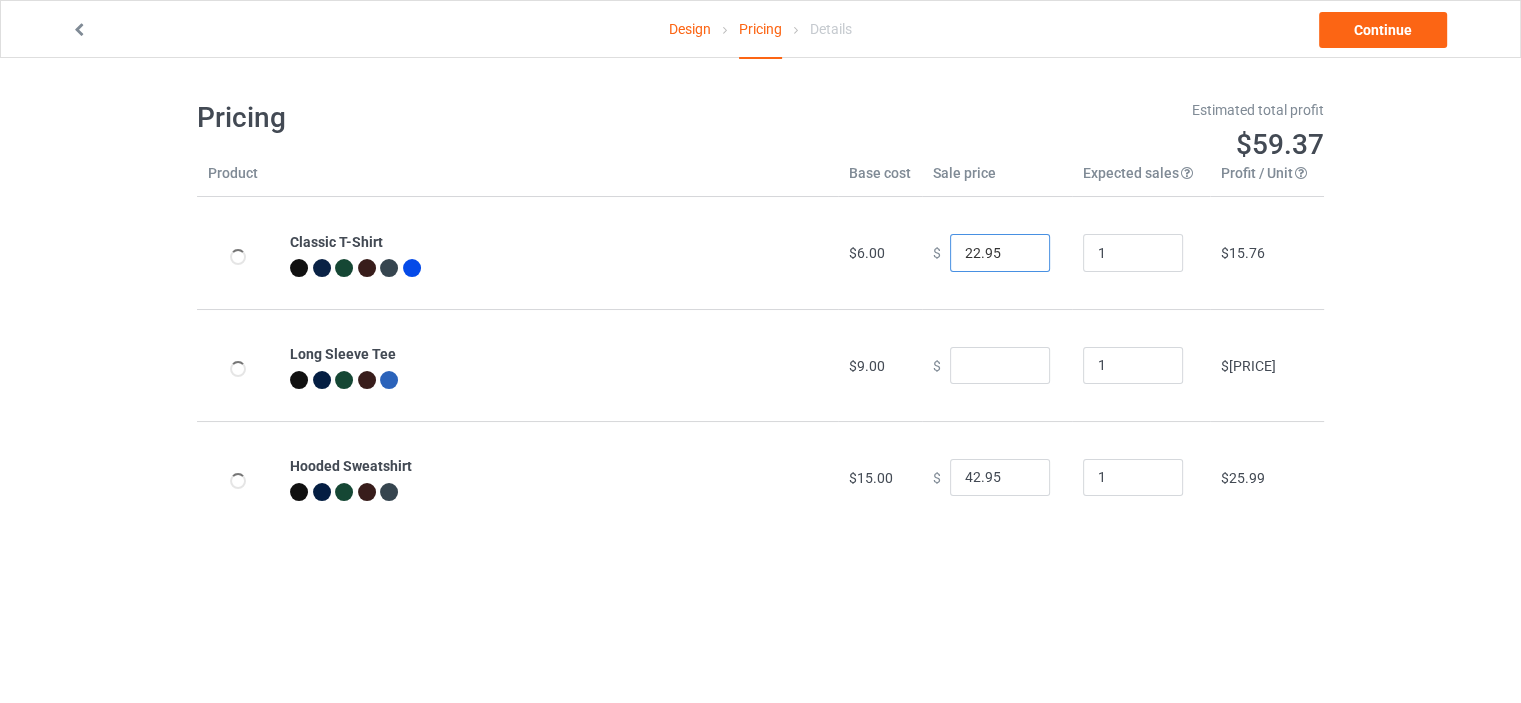 click on "22.95" at bounding box center [1000, 253] 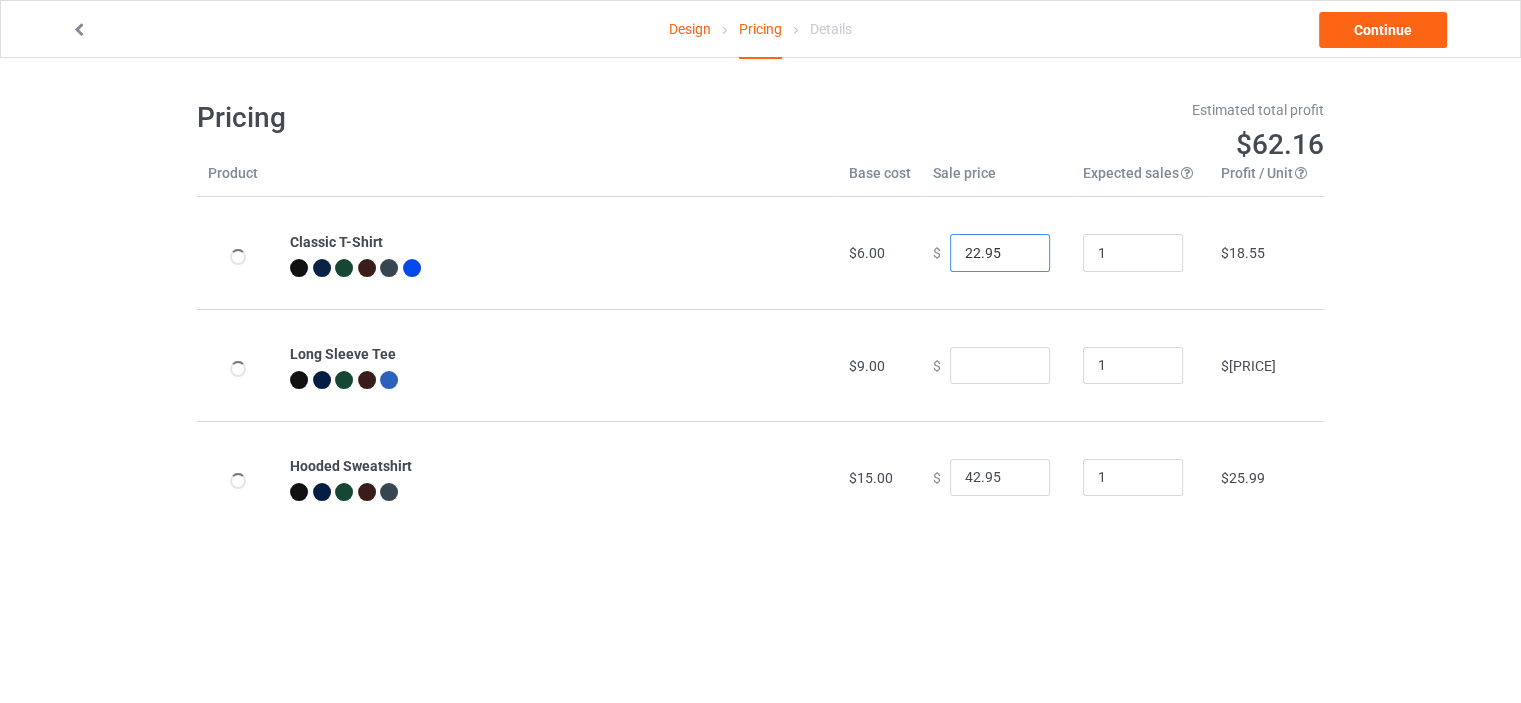 type on "25.95" 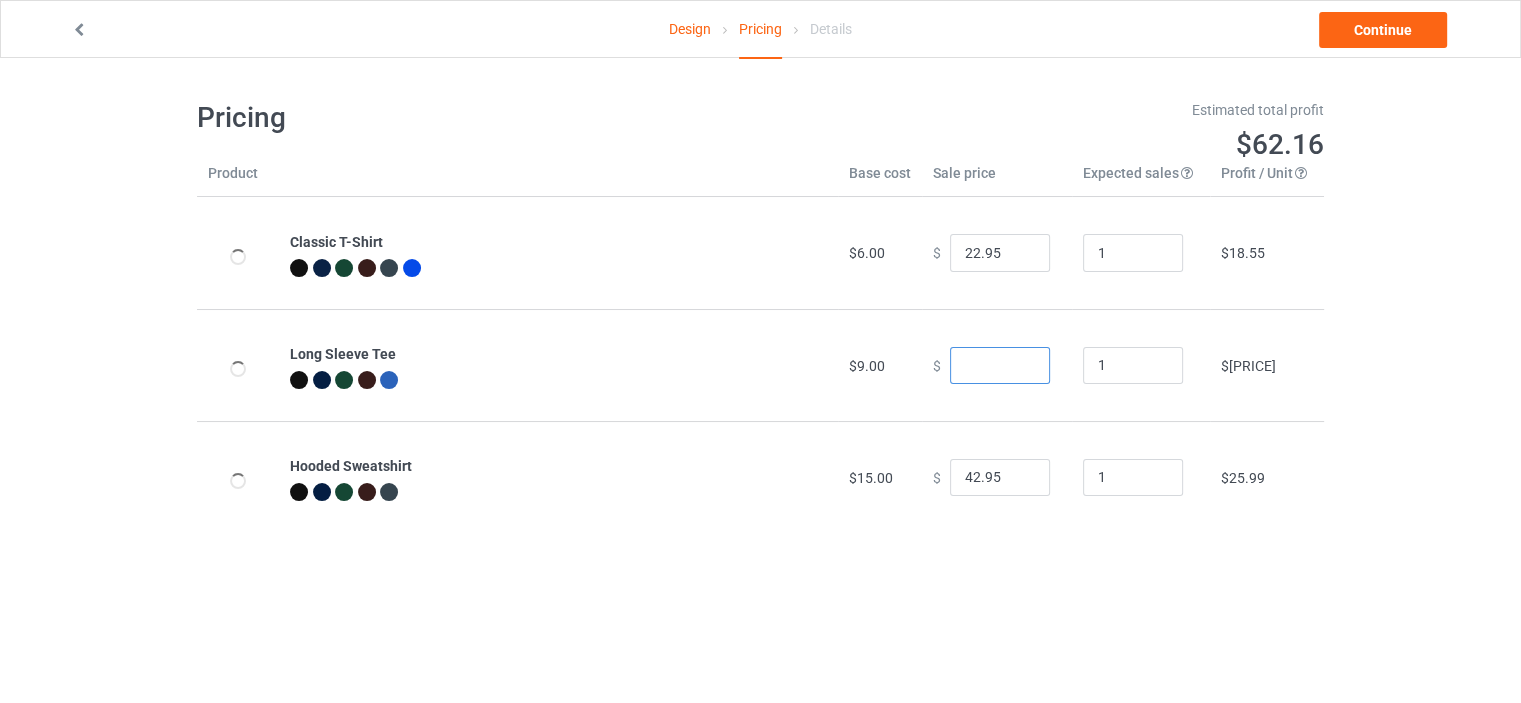drag, startPoint x: 965, startPoint y: 363, endPoint x: 946, endPoint y: 367, distance: 19.416489 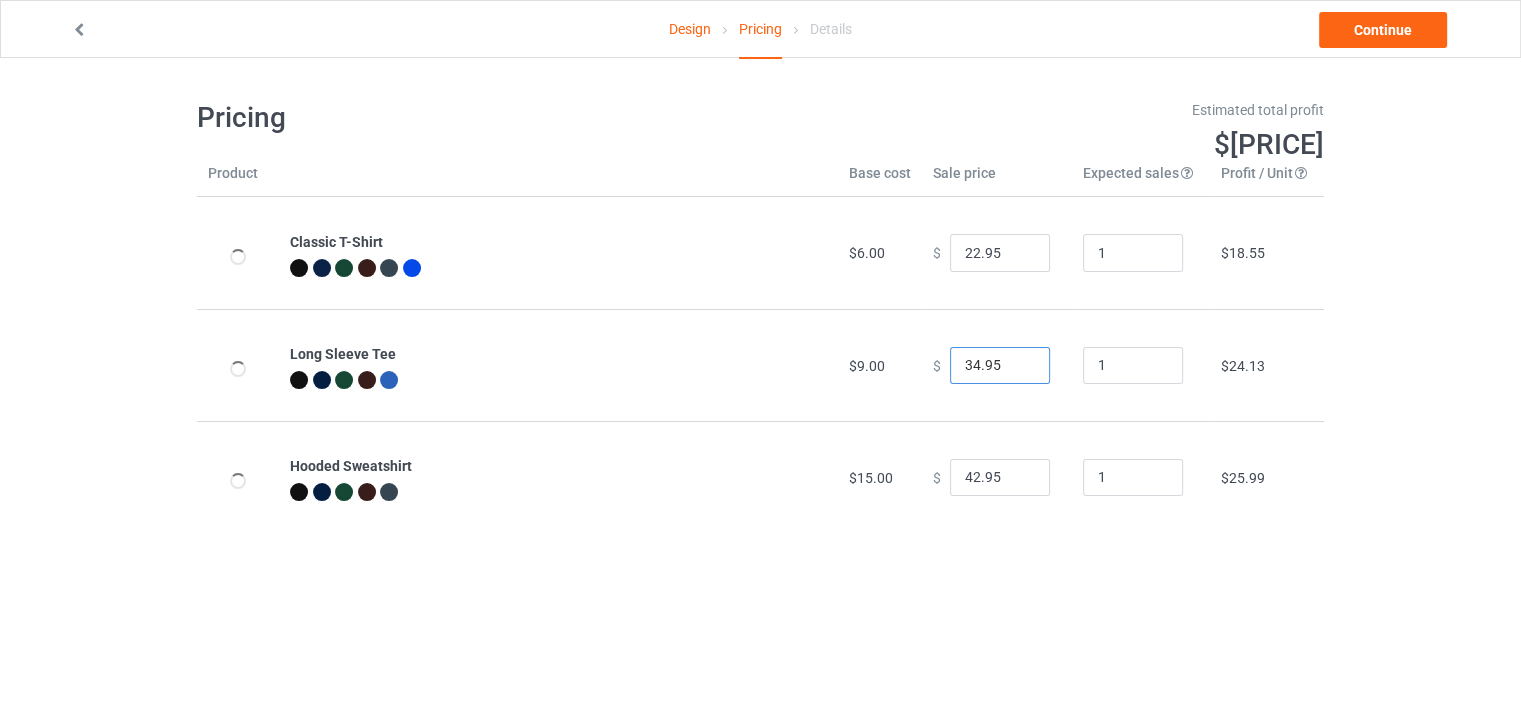 type on "34.95" 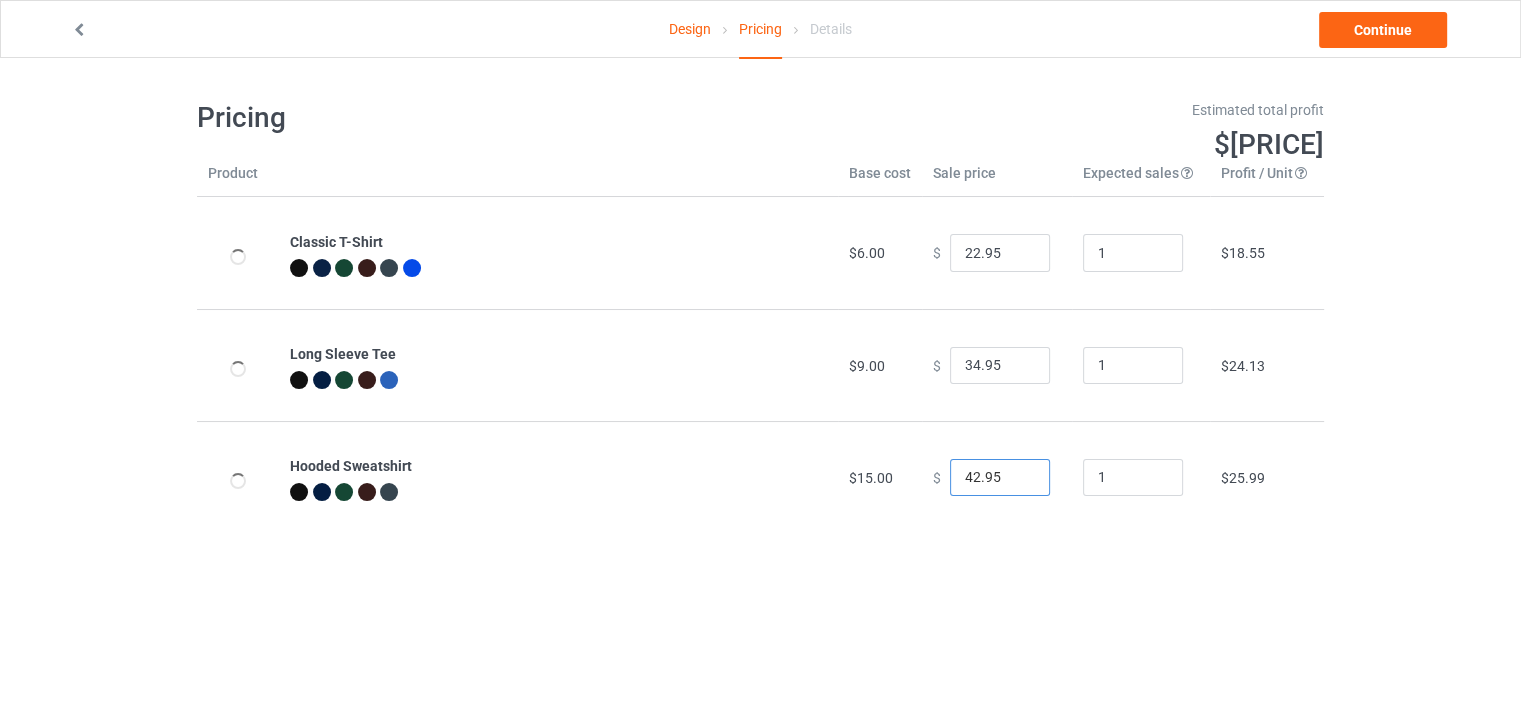 click on "[PRICE]" at bounding box center [1000, 478] 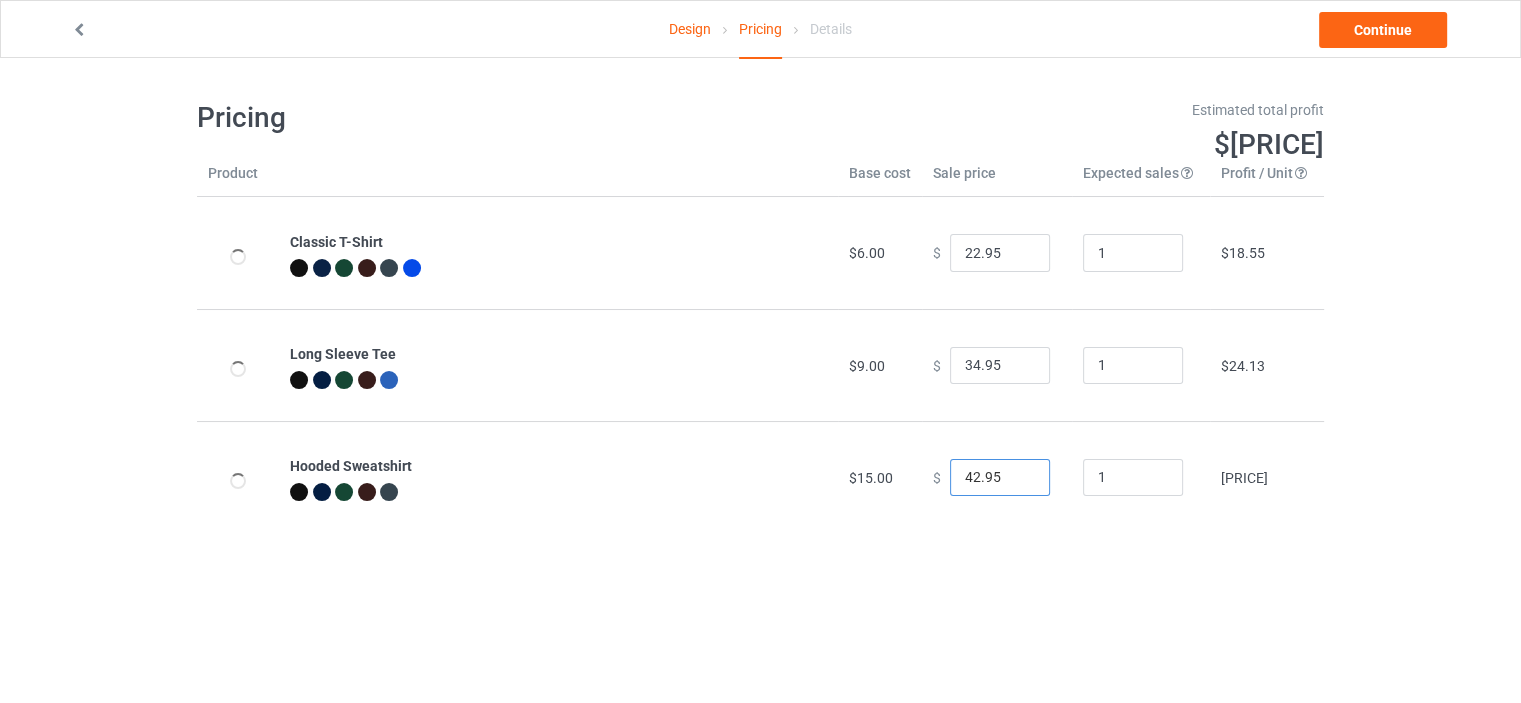 type on "44.95" 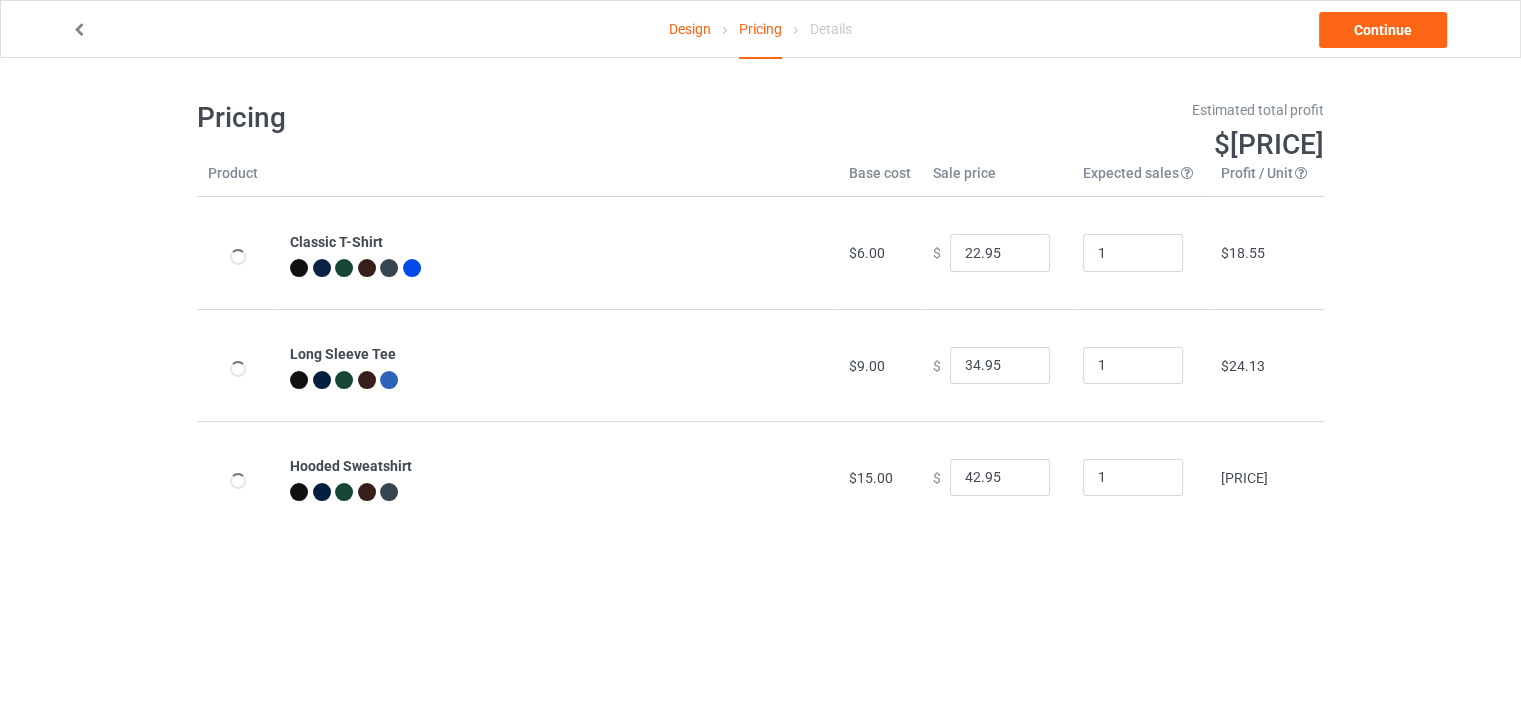 click on "Design Pricing Details Continue Pricing Estimated total profit $70.53 Product Base cost Sale price Expected sales   Your expected sales will change your profit estimate (on the right), but will not affect the actual amount of profit you earn. Profit / Unit   Your profit is your sale price minus your base cost and processing fee. Classic T-Shirt $6.00 $     25.95 1 $18.55 Long Sleeve Tee $9.00 $     34.95 1 $24.13 Hooded Sweatshirt $15.00 $     44.95 1 $27.85" at bounding box center (760, 316) 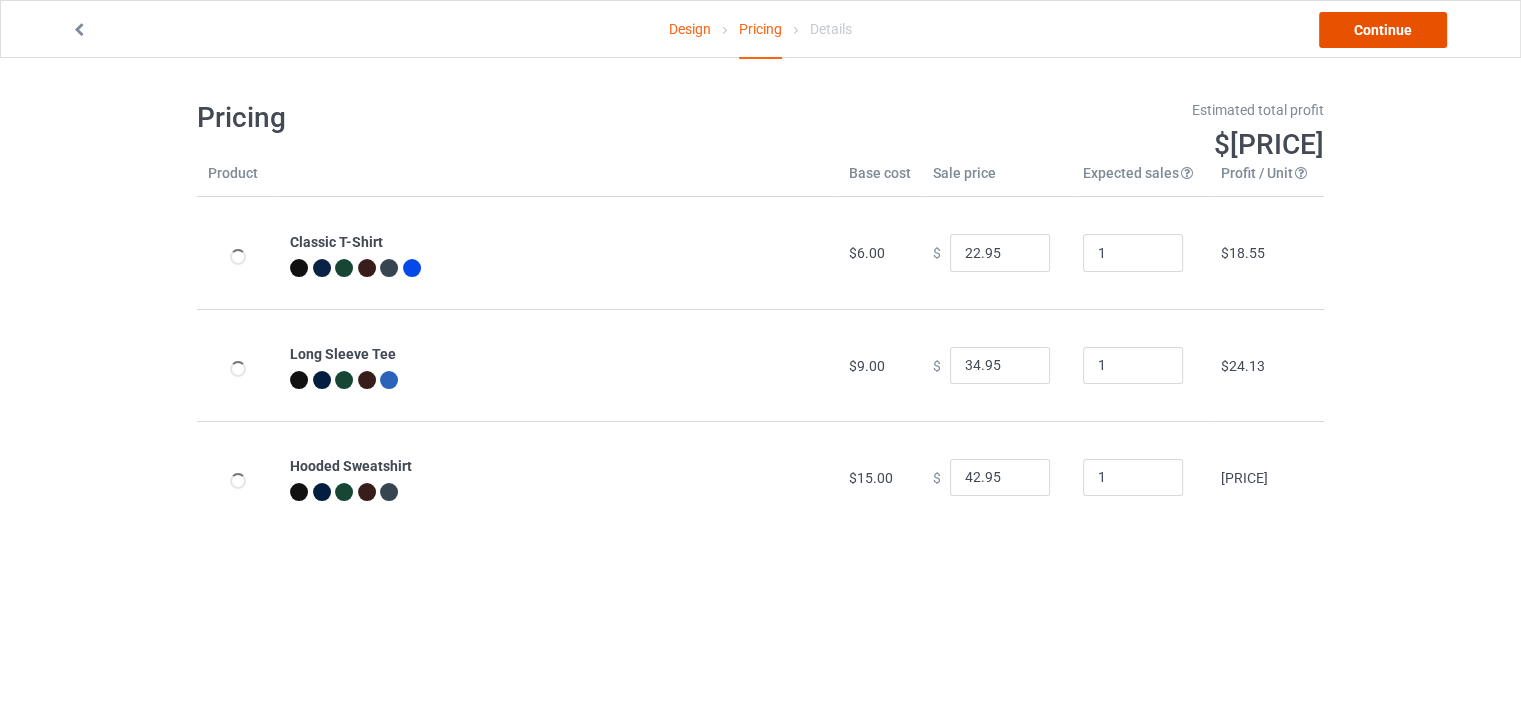 click on "Continue" at bounding box center (1383, 30) 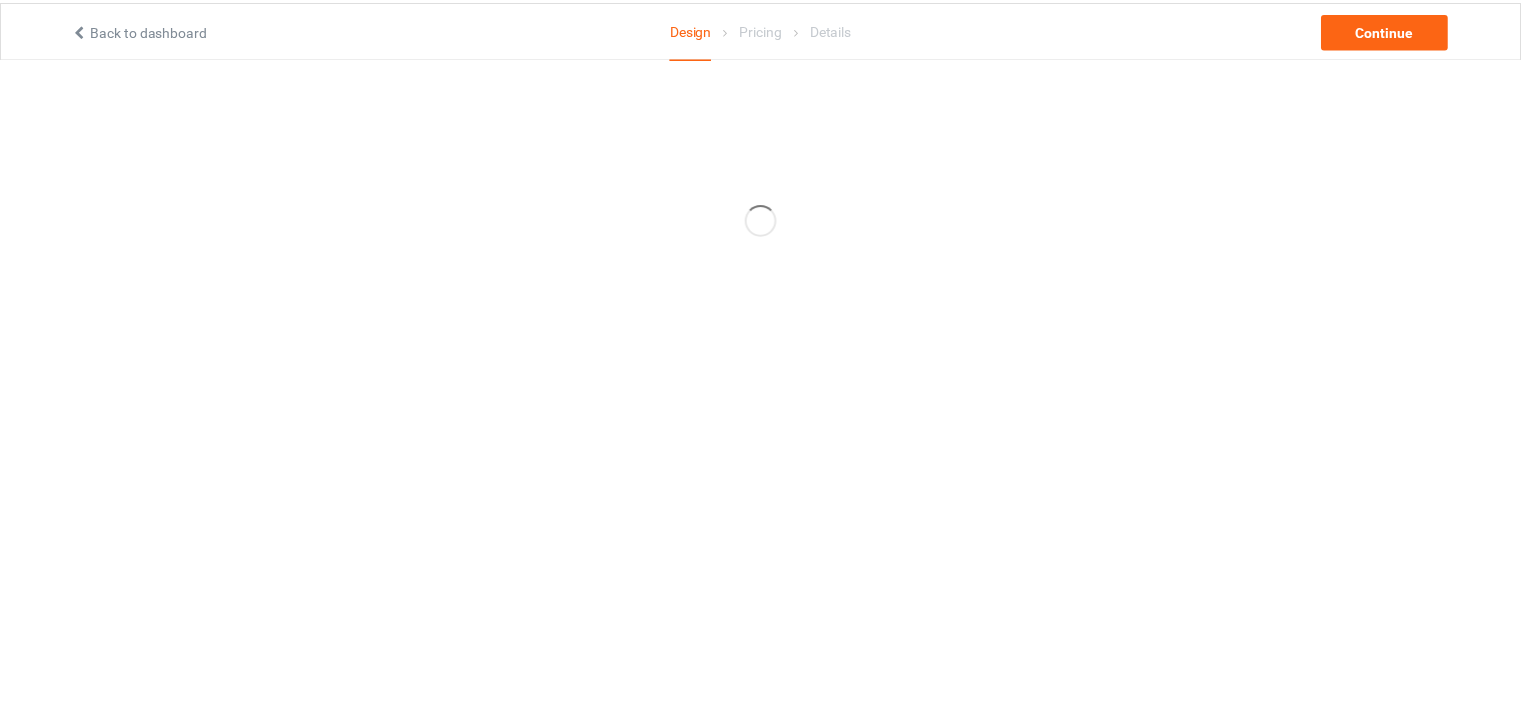 scroll, scrollTop: 0, scrollLeft: 0, axis: both 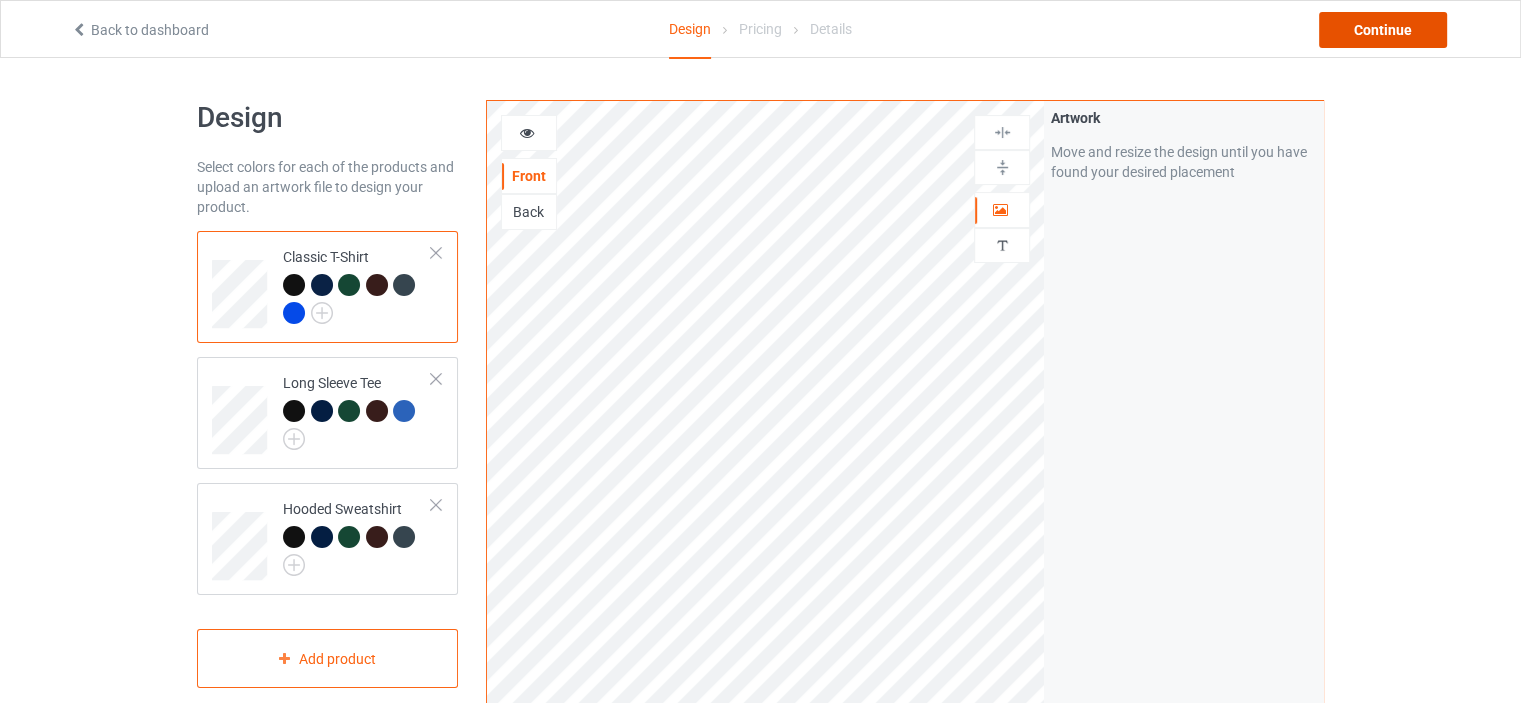 click on "Continue" at bounding box center [1383, 30] 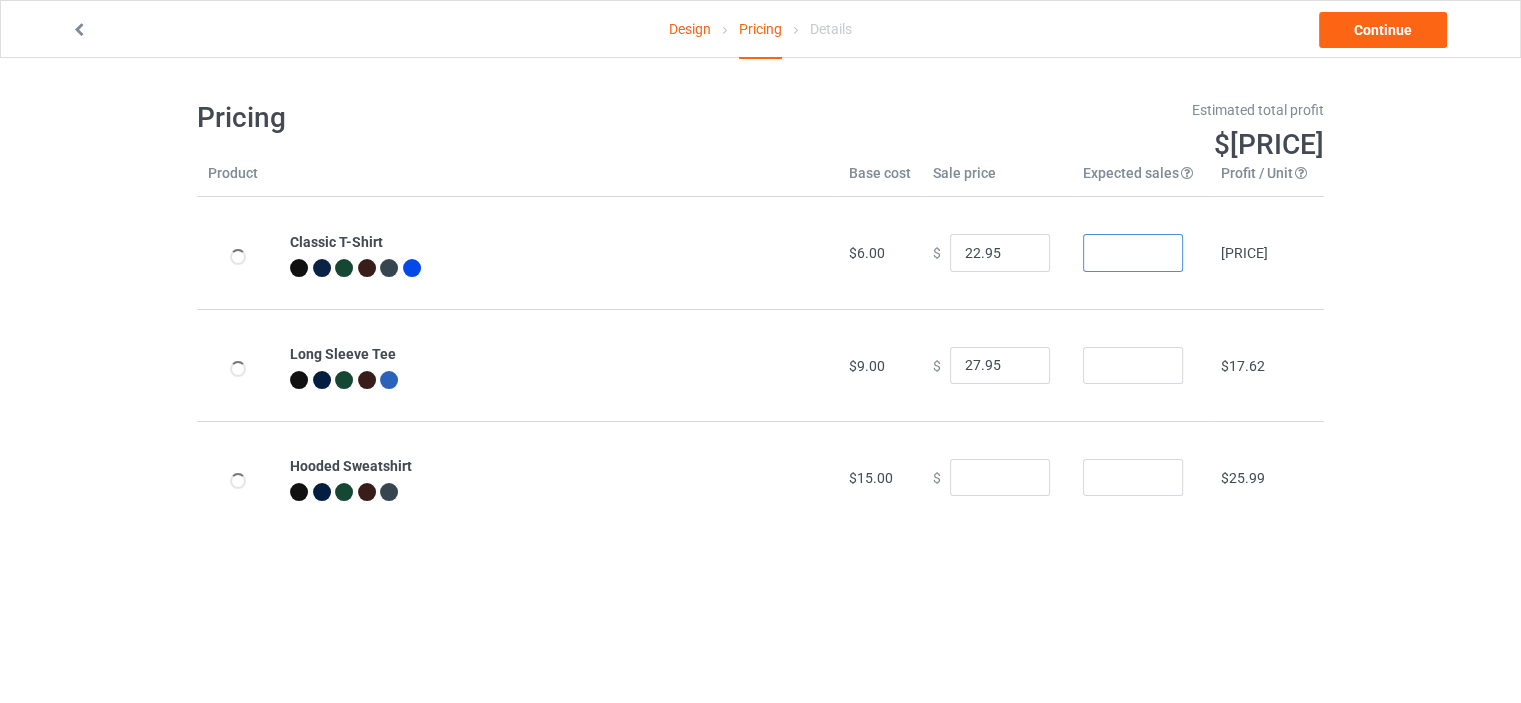 drag, startPoint x: 1111, startPoint y: 258, endPoint x: 1063, endPoint y: 276, distance: 51.264023 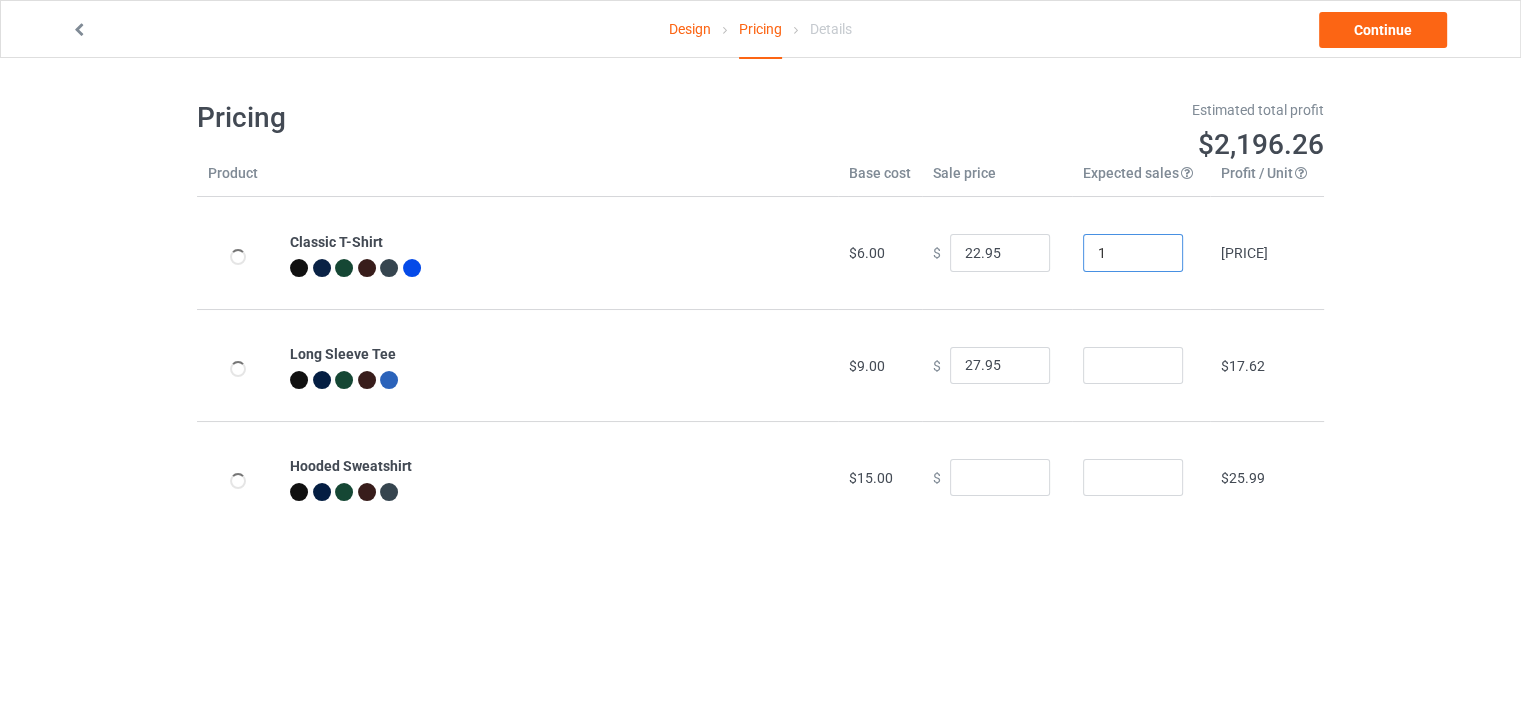 type on "1" 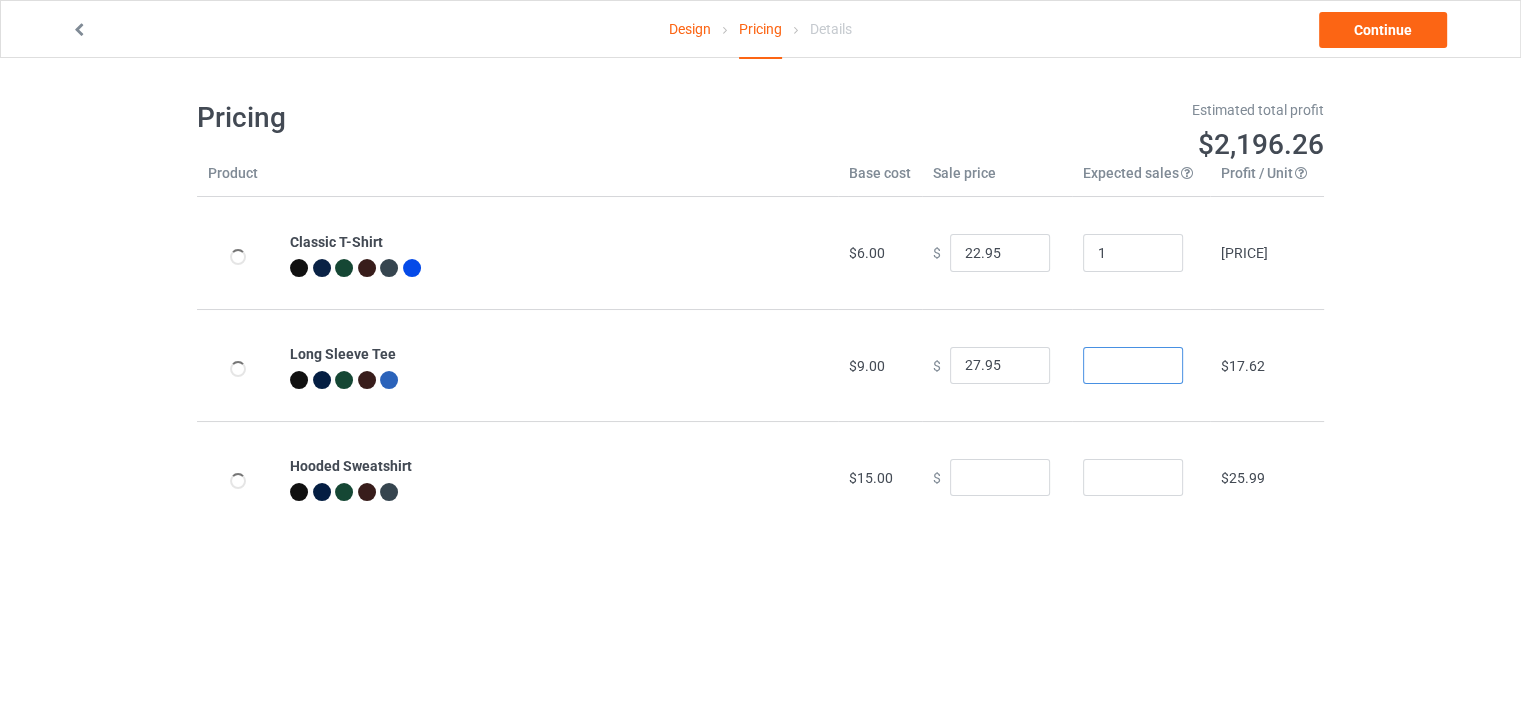 drag, startPoint x: 1080, startPoint y: 367, endPoint x: 1059, endPoint y: 372, distance: 21.587032 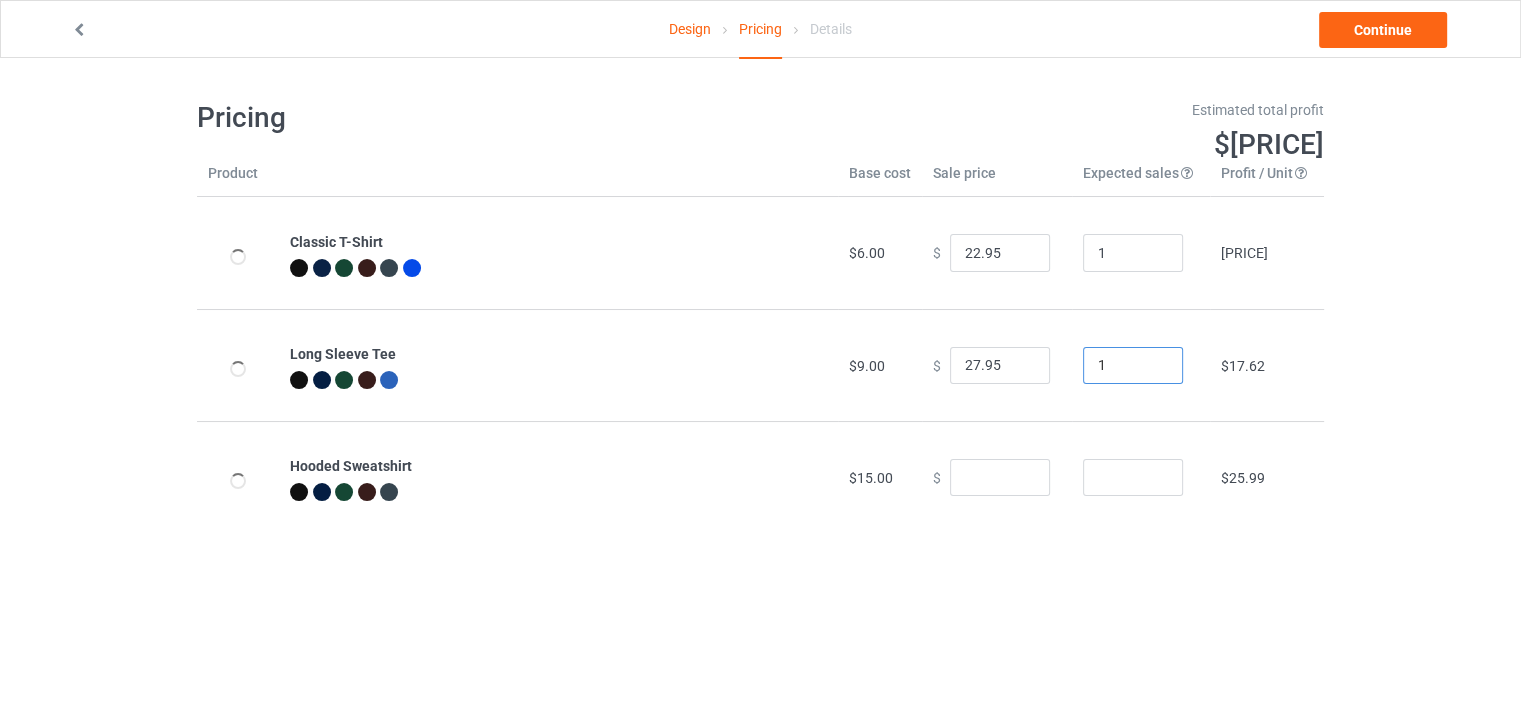 type on "1" 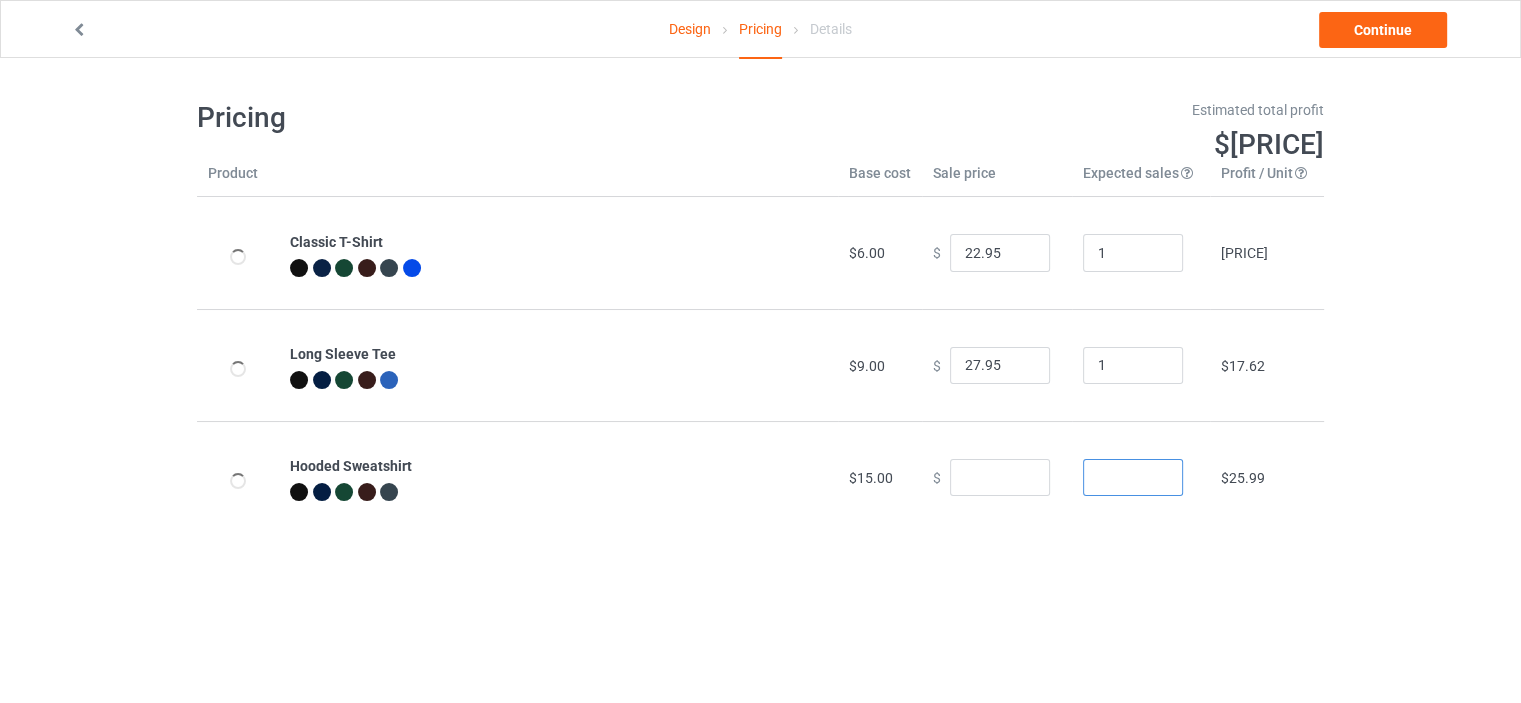 drag, startPoint x: 1104, startPoint y: 487, endPoint x: 1070, endPoint y: 489, distance: 34.058773 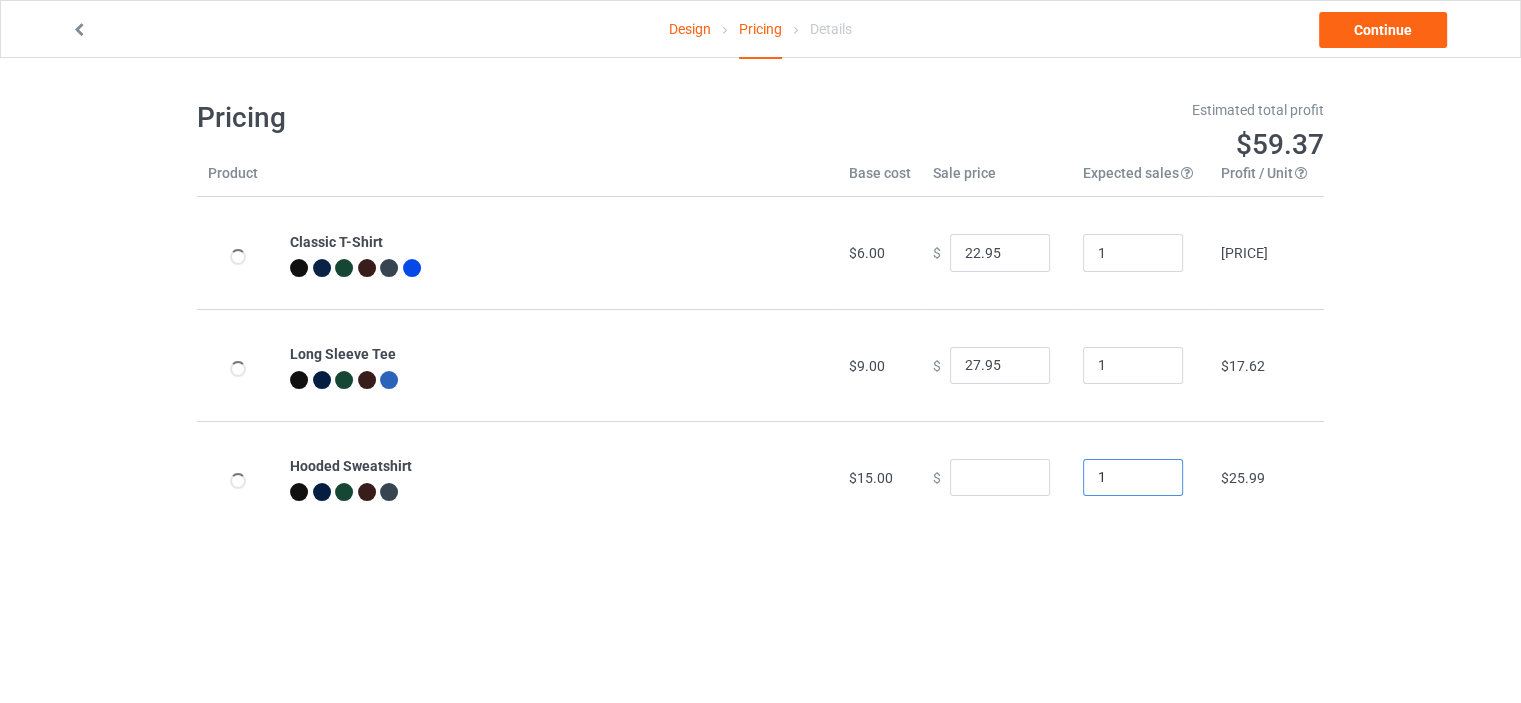 type on "1" 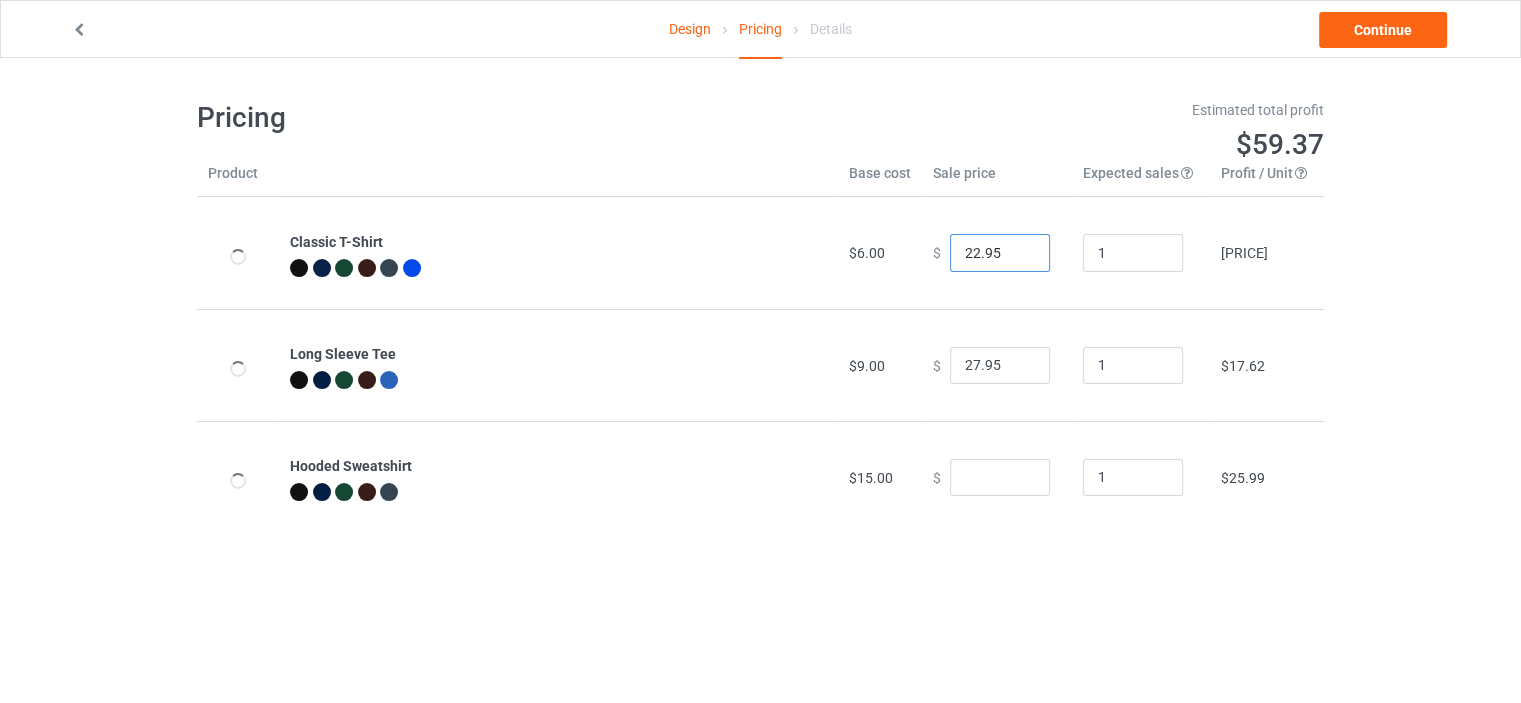 click on "22.95" at bounding box center [1000, 253] 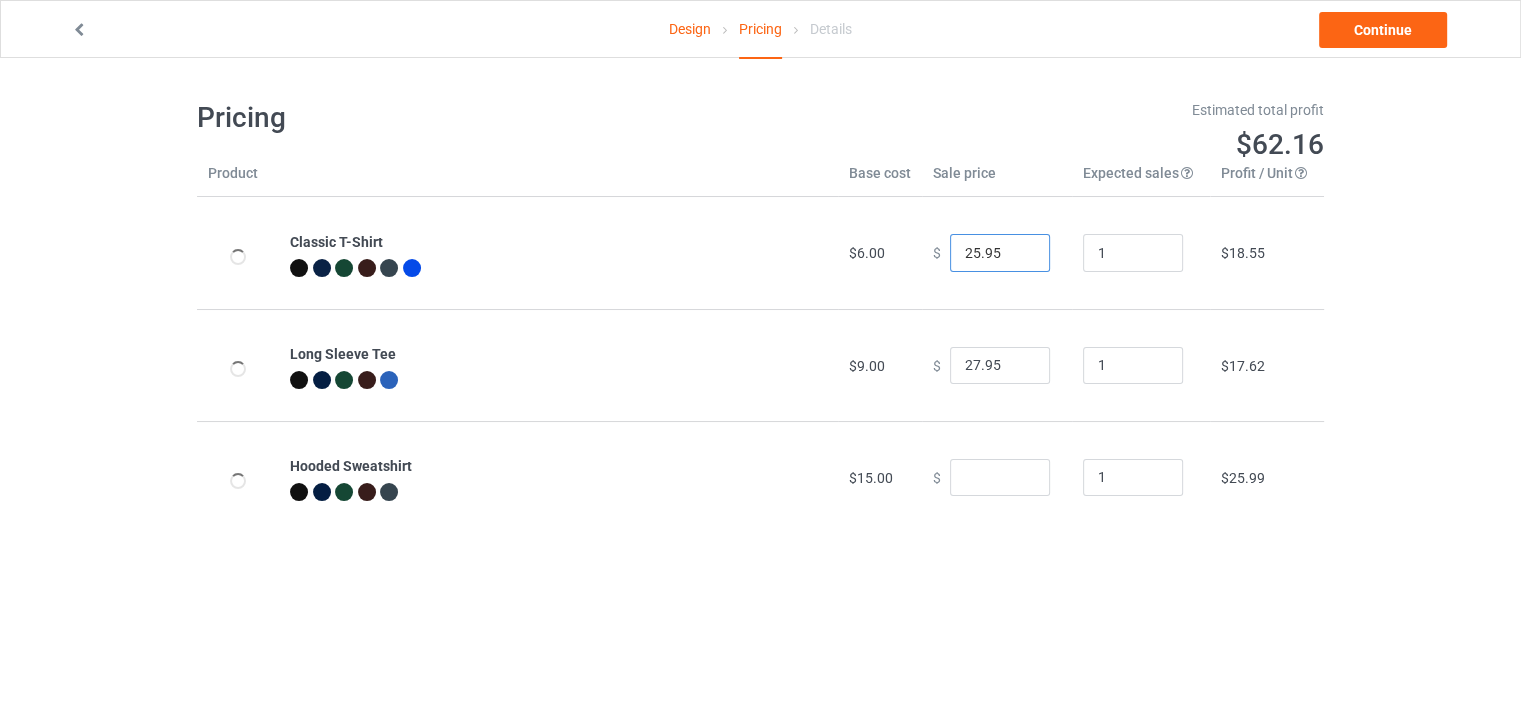 type on "25.95" 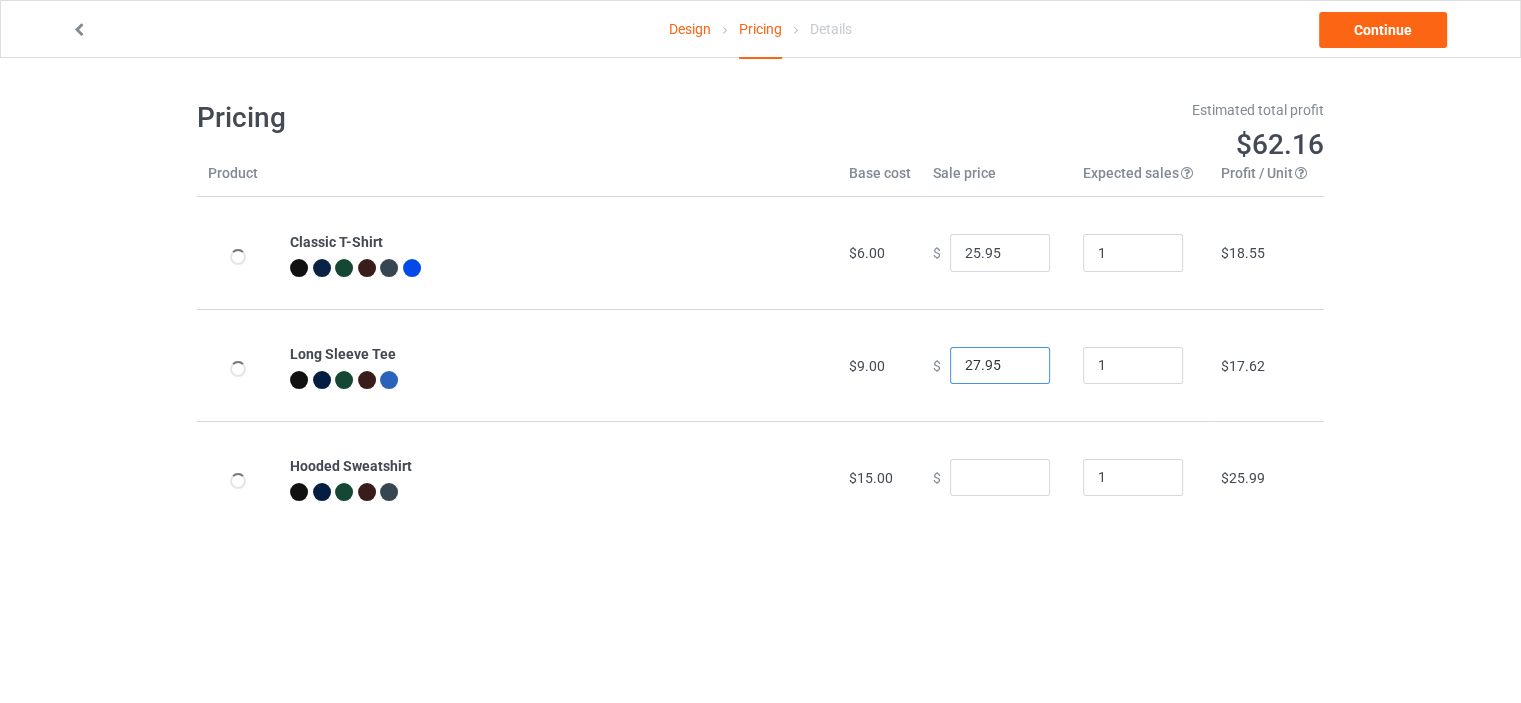 drag, startPoint x: 968, startPoint y: 362, endPoint x: 934, endPoint y: 373, distance: 35.735138 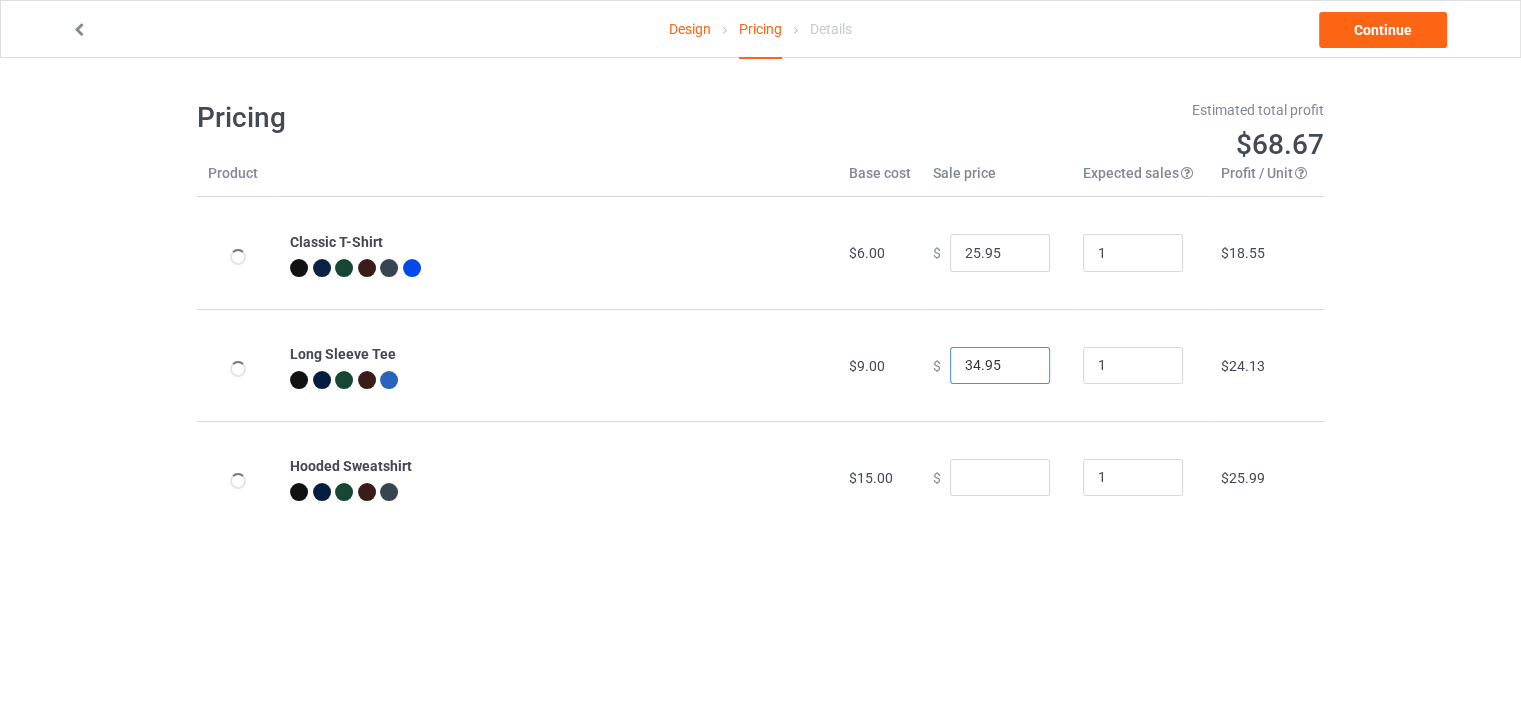 type on "34.95" 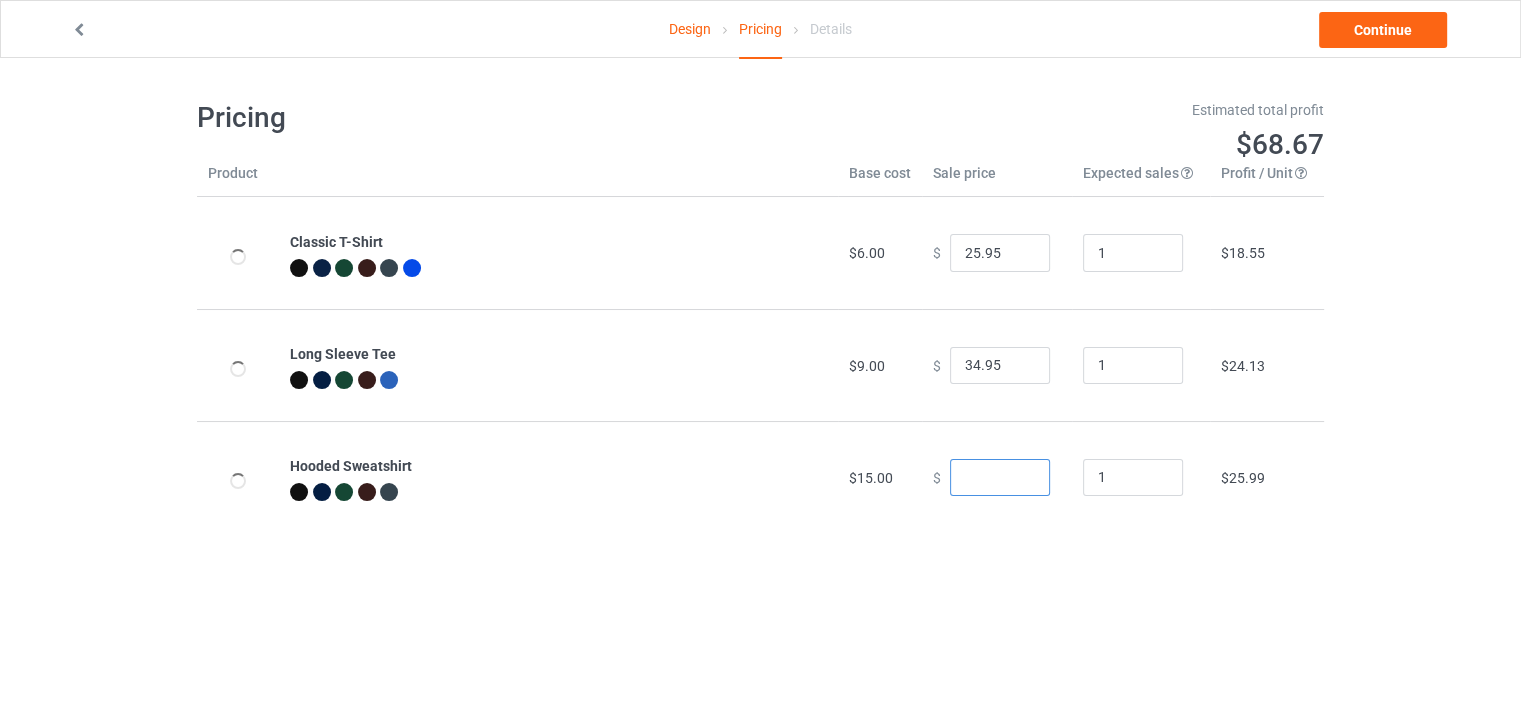 click on "[PRICE]" at bounding box center (1000, 478) 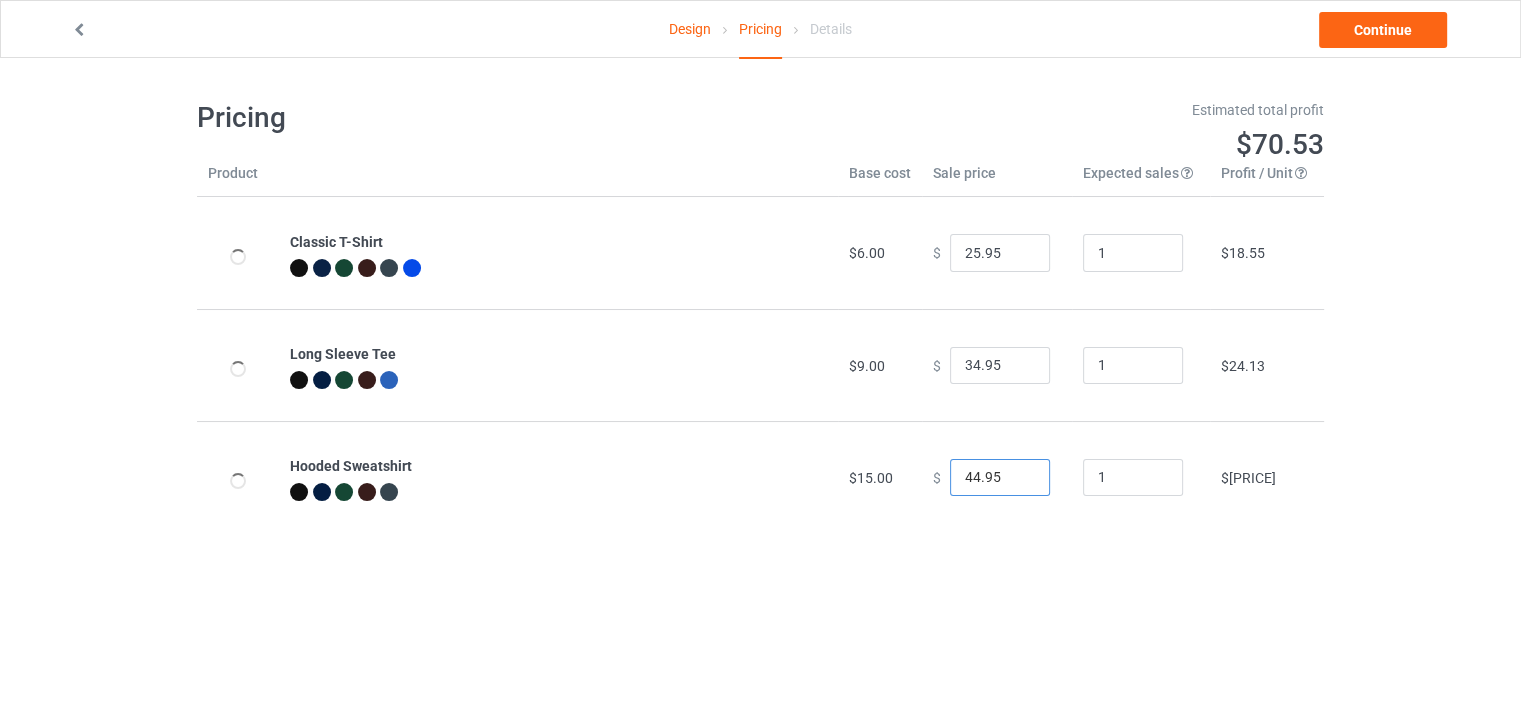type on "44.95" 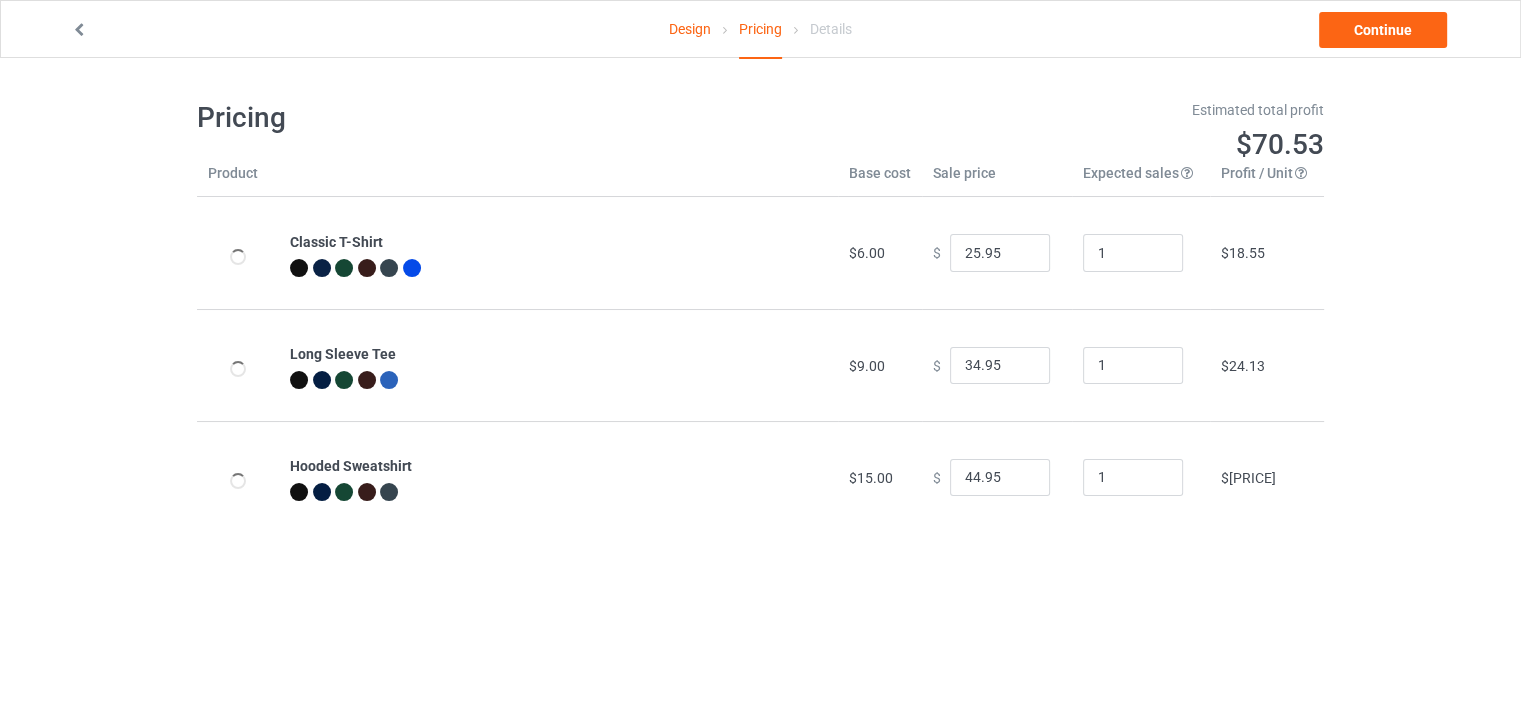 click on "Design Pricing Details Continue Pricing Estimated total profit $70.53 Product Base cost Sale price Expected sales   Your expected sales will change your profit estimate (on the right), but will not affect the actual amount of profit you earn. Profit / Unit   Your profit is your sale price minus your base cost and processing fee. Classic T-Shirt $6.00 $     25.95 1 $18.55 Long Sleeve Tee $9.00 $     34.95 1 $24.13 Hooded Sweatshirt $15.00 $     44.95 1 $27.85" at bounding box center [760, 316] 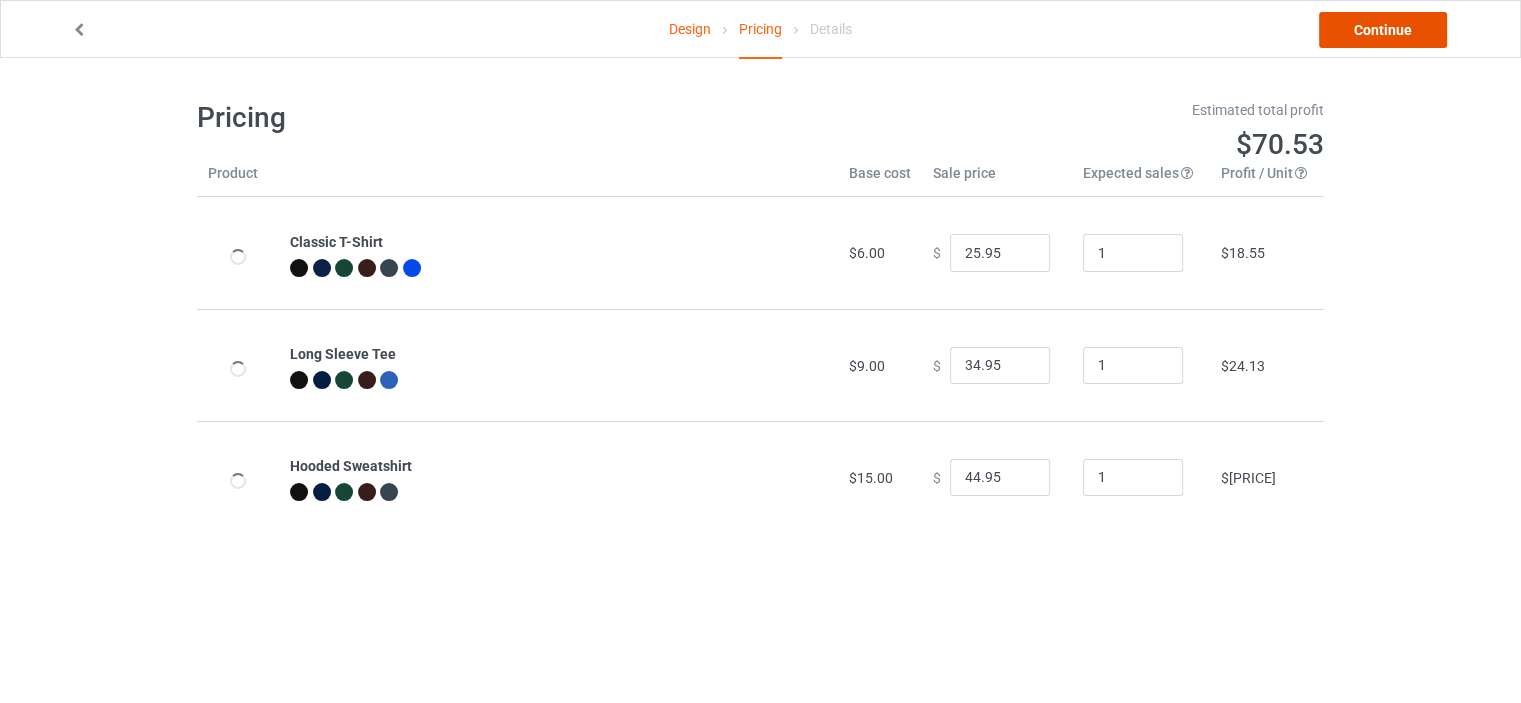 click on "Continue" at bounding box center [1383, 30] 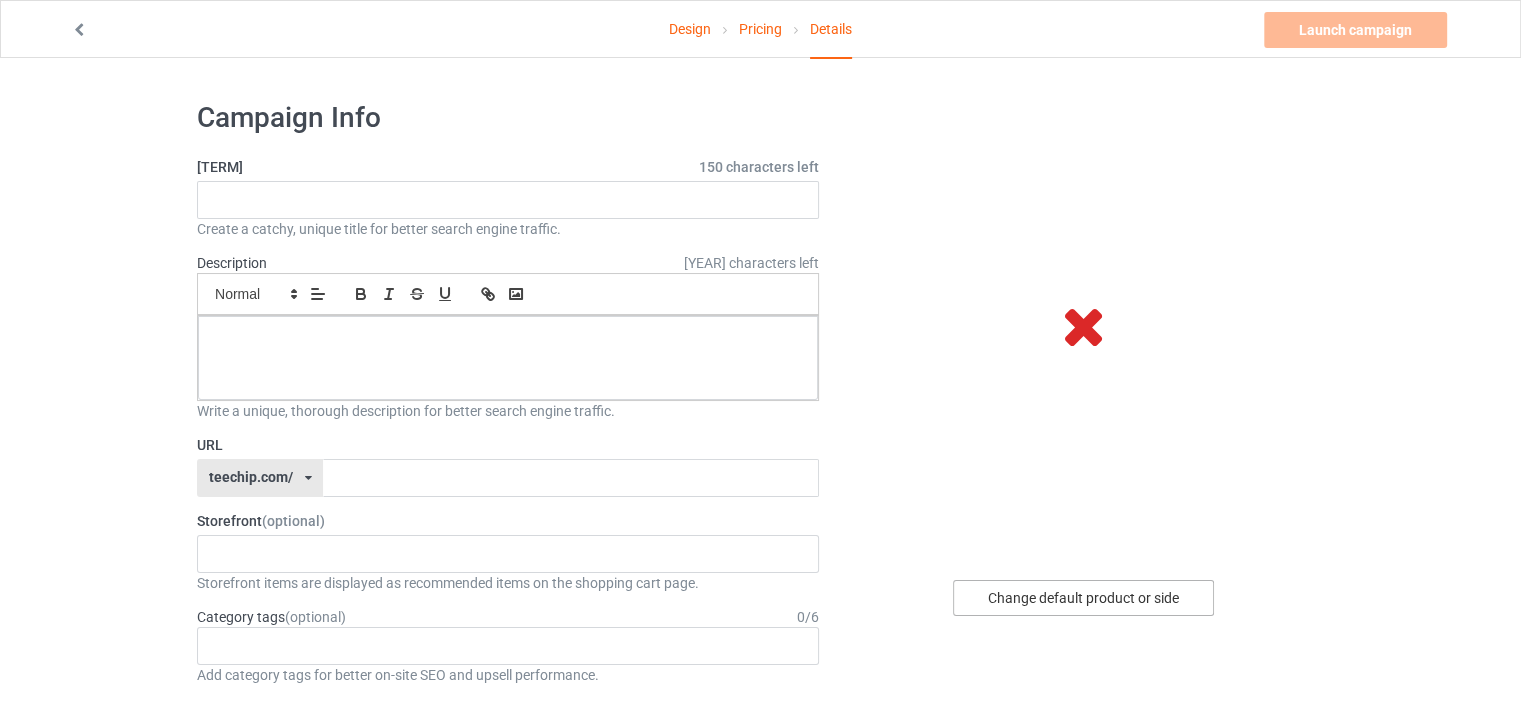 click on "Change default product or side" at bounding box center (1083, 598) 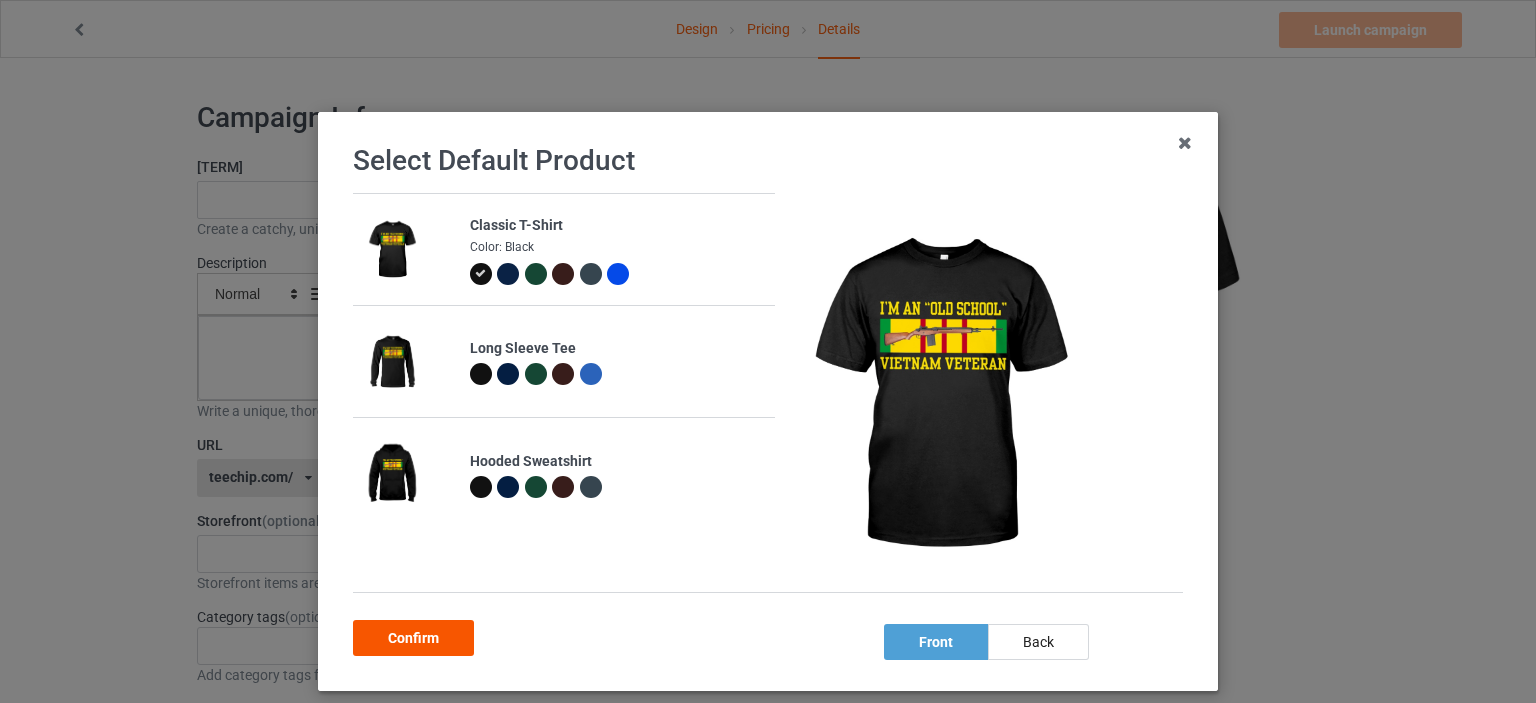 click on "Confirm" at bounding box center (413, 638) 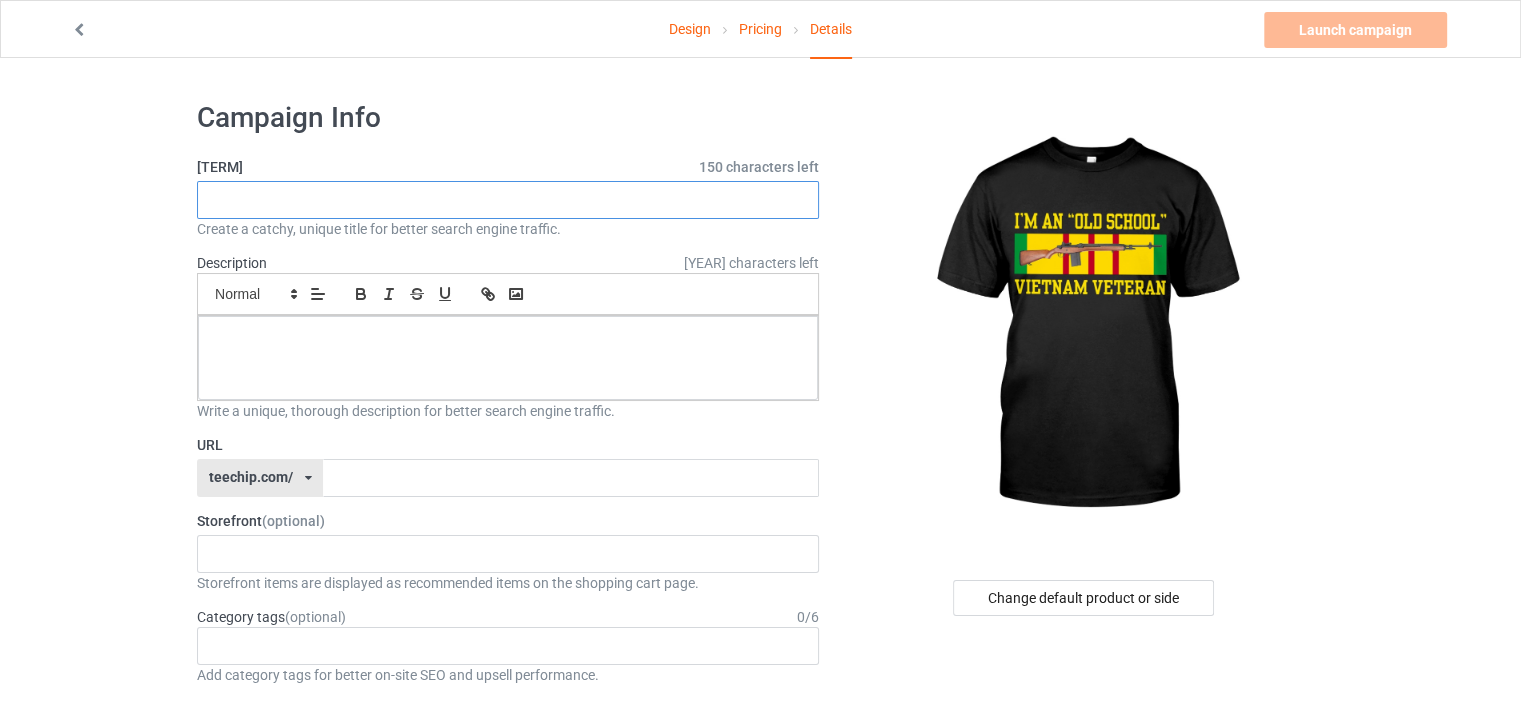 click at bounding box center (508, 200) 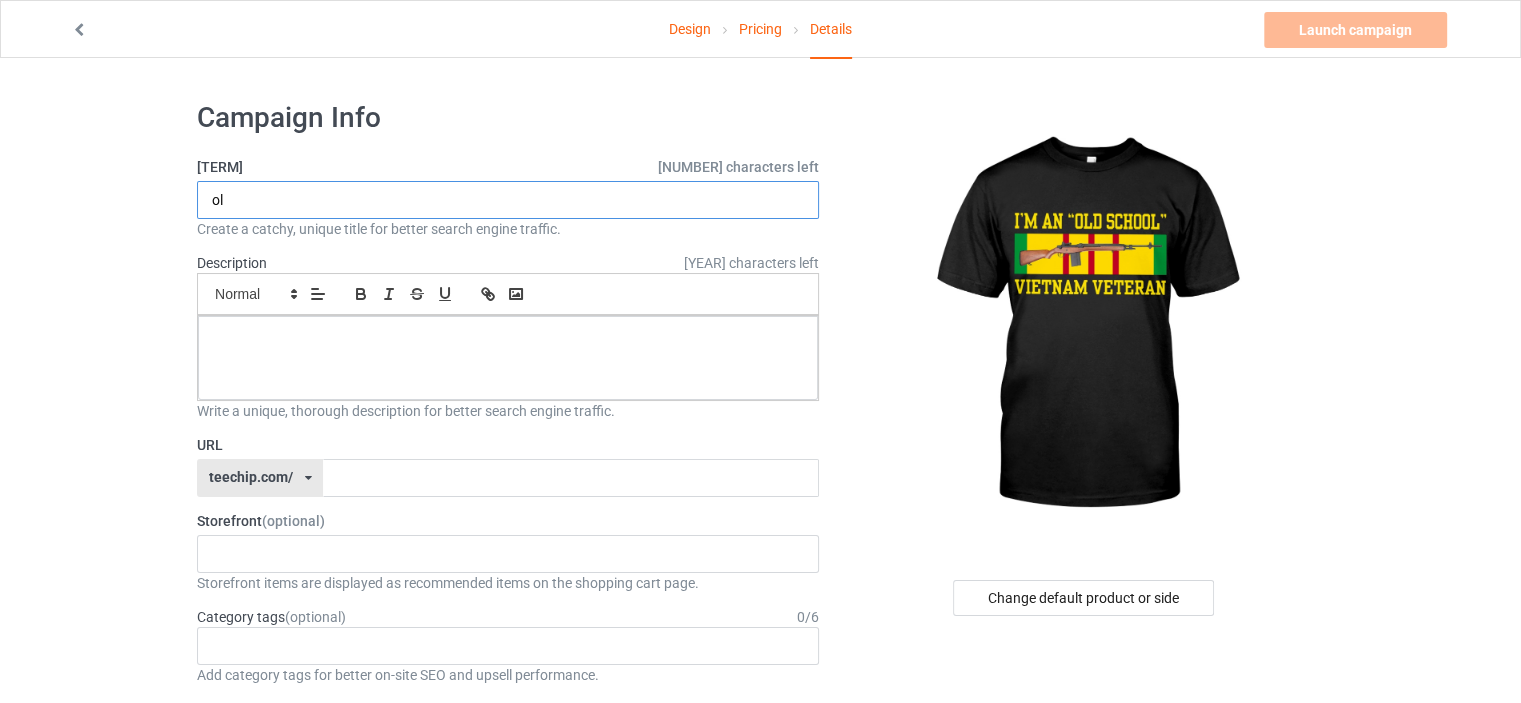 type on "o" 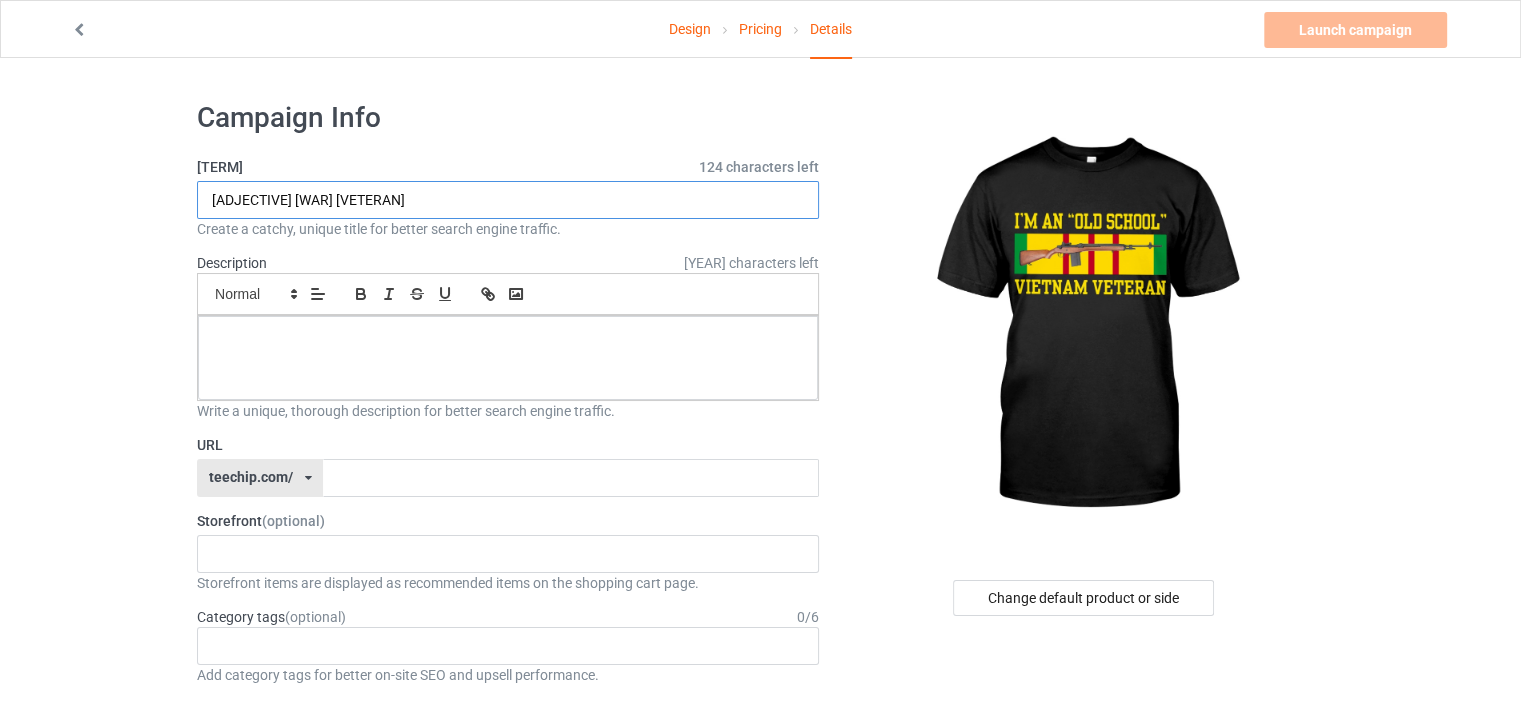 drag, startPoint x: 431, startPoint y: 202, endPoint x: 184, endPoint y: 232, distance: 248.81519 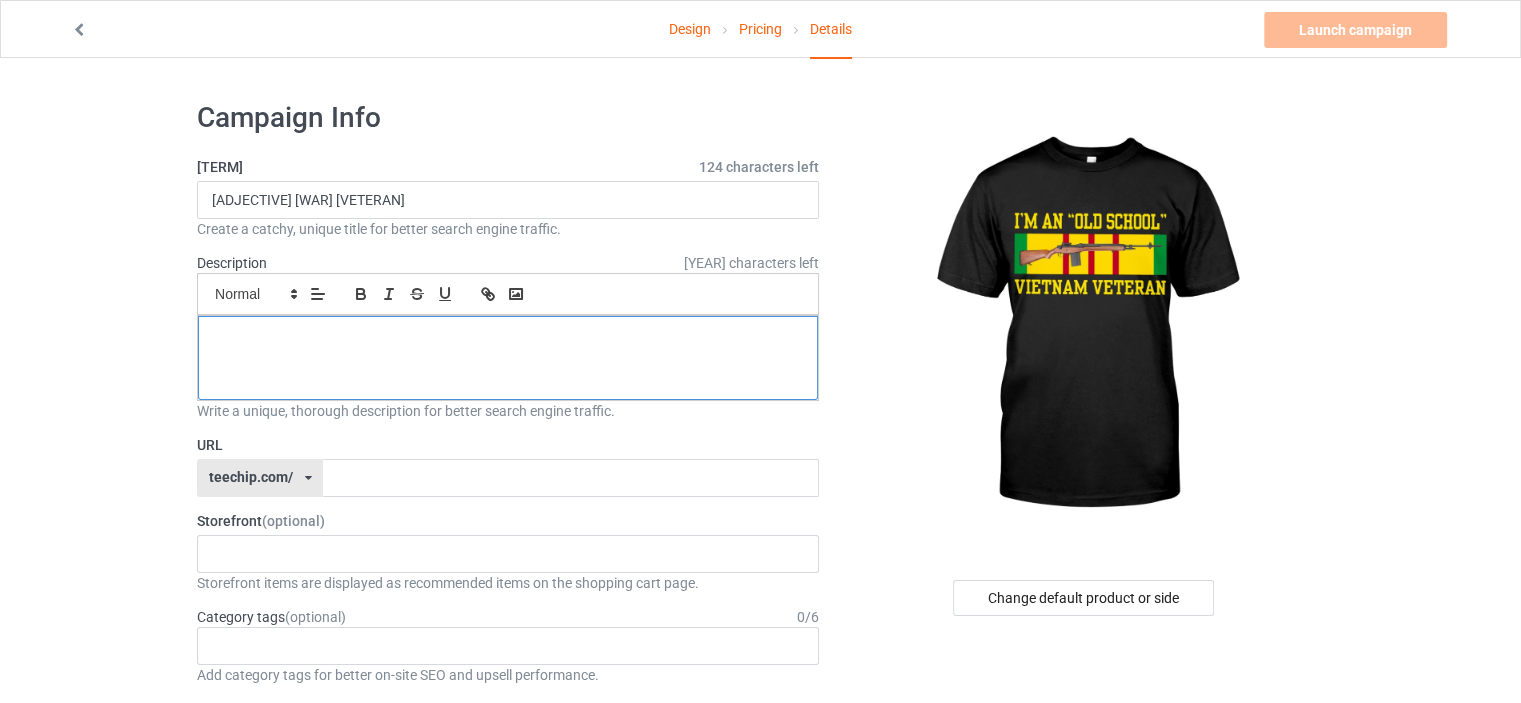 click at bounding box center (508, 338) 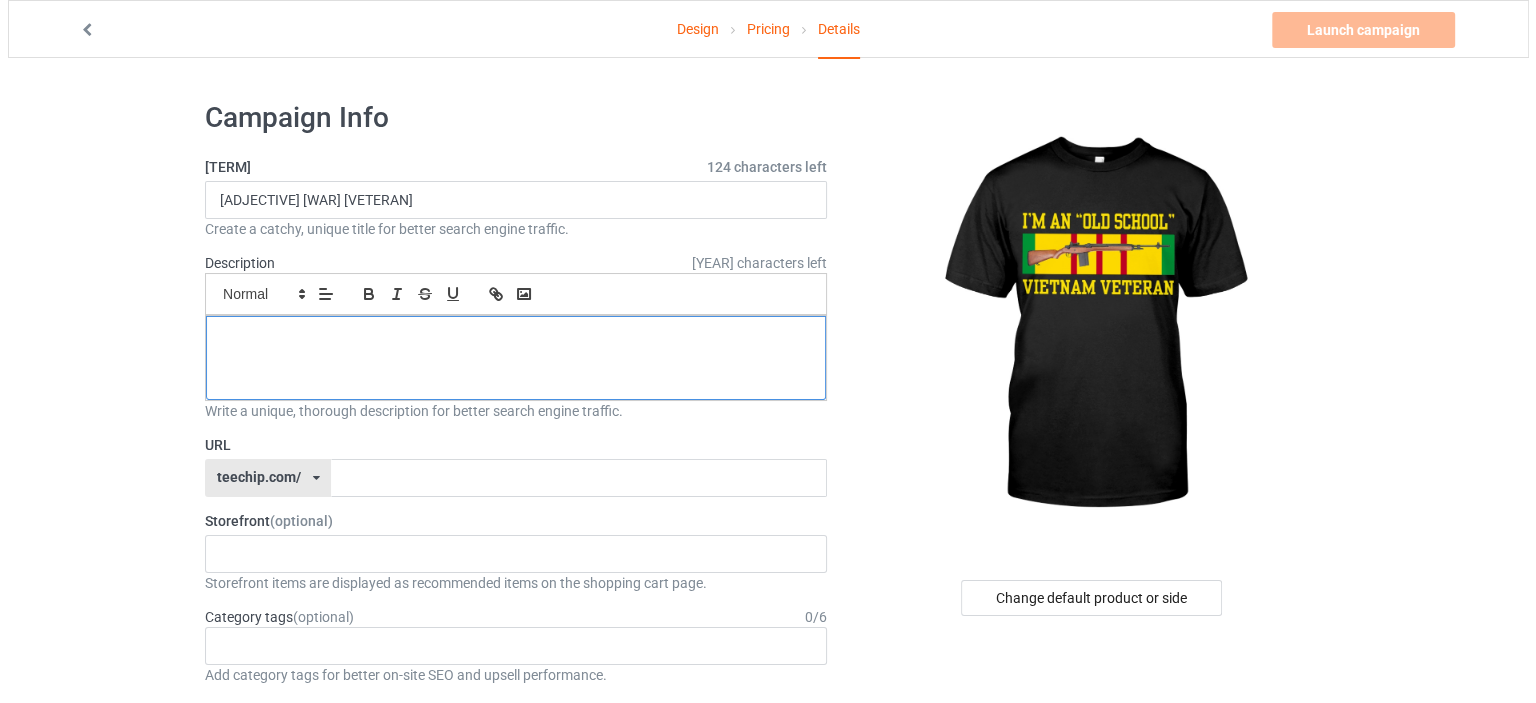 scroll, scrollTop: 0, scrollLeft: 0, axis: both 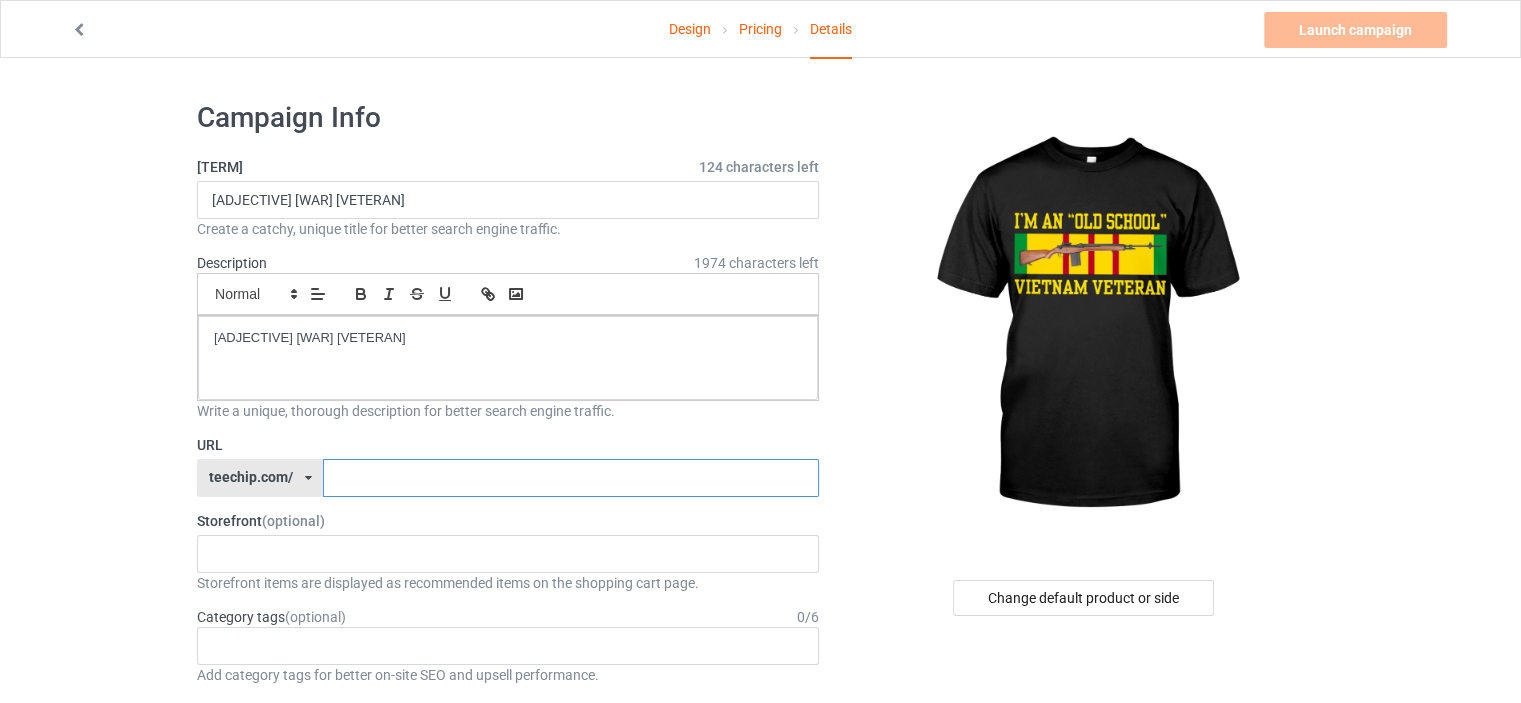 click at bounding box center [570, 478] 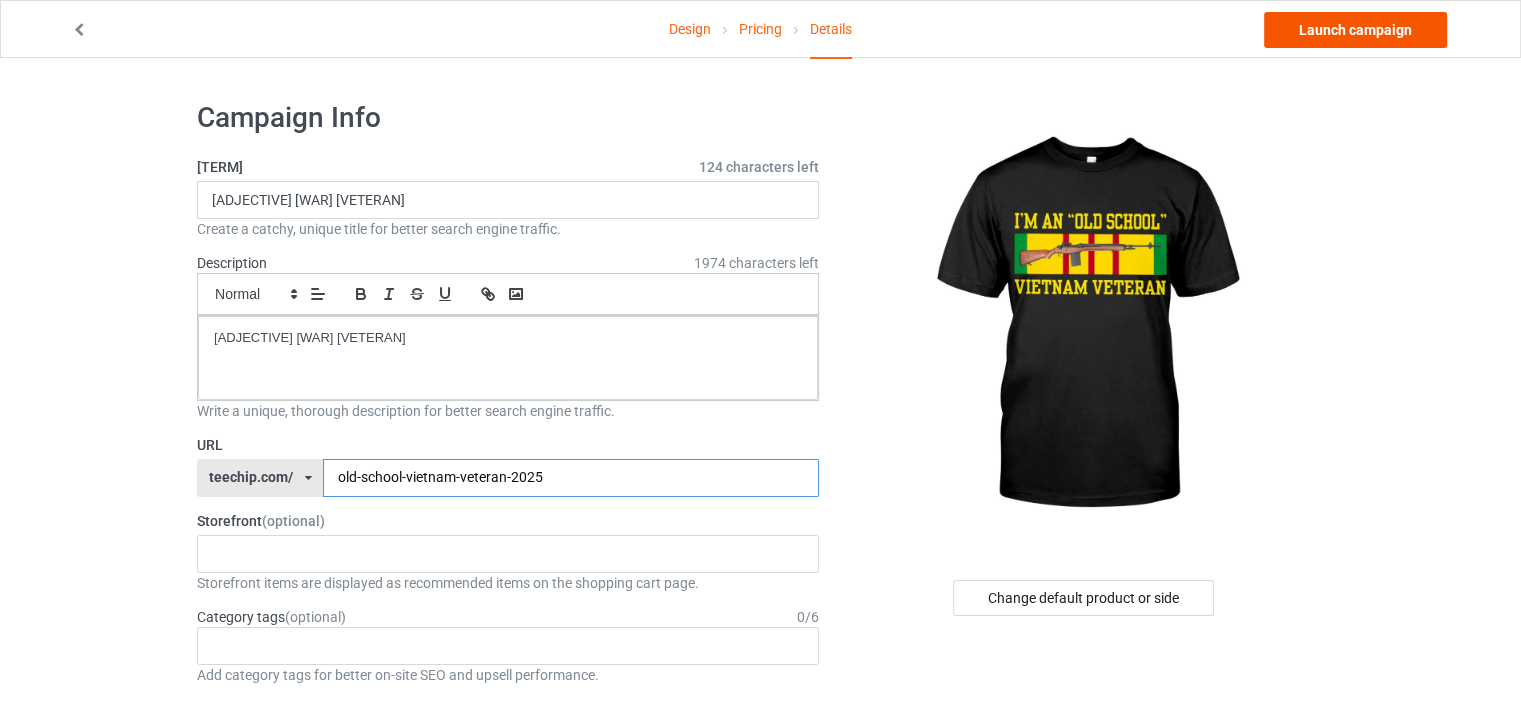 type on "old-school-vietnam-veteran-2025" 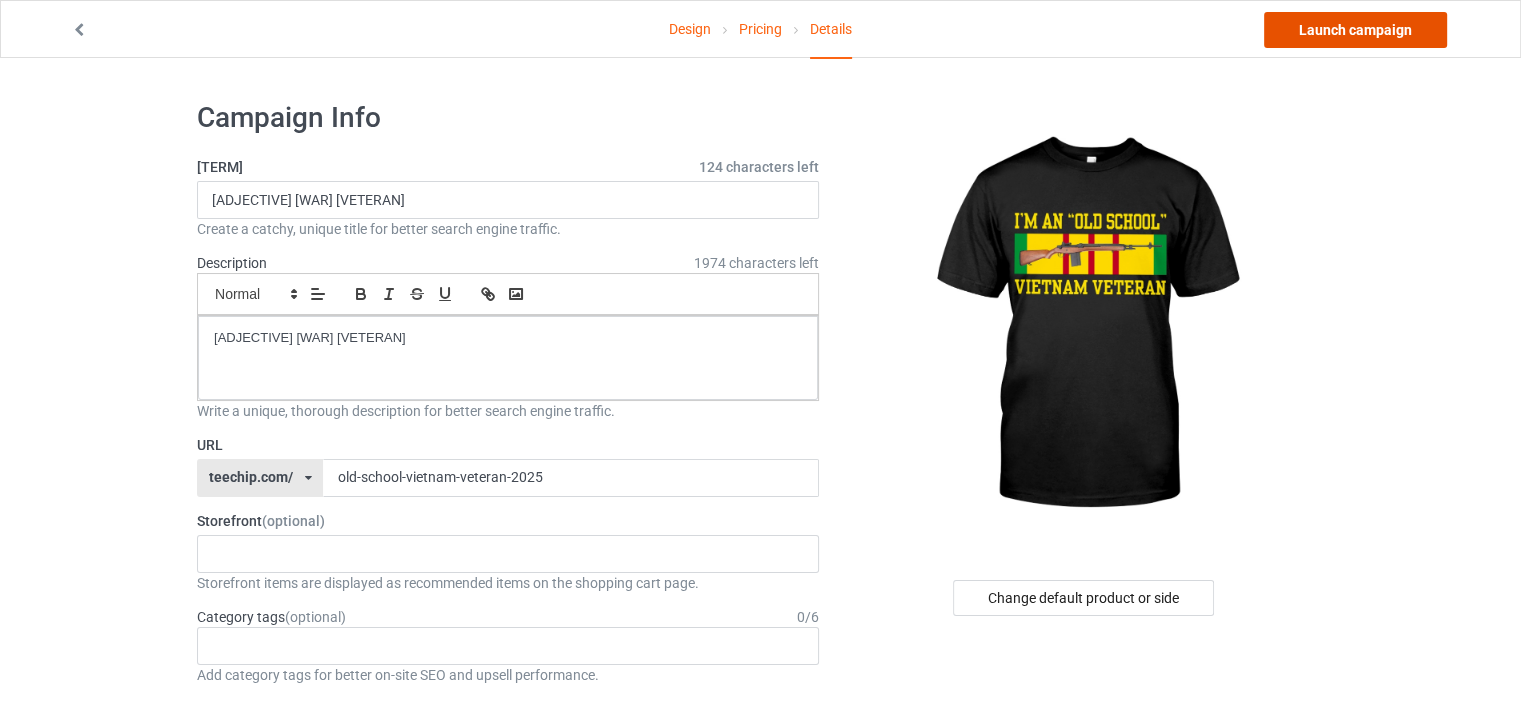 click on "Launch campaign" at bounding box center [1355, 30] 